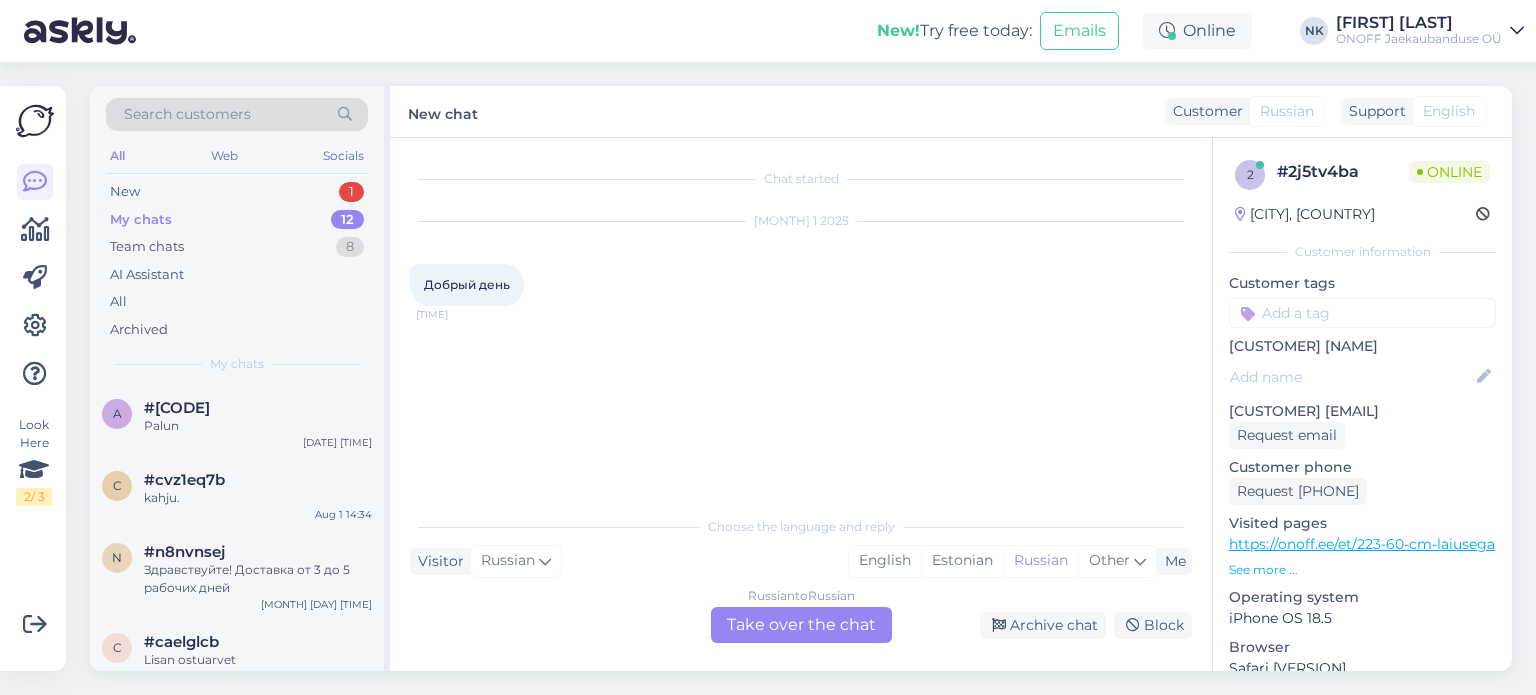 scroll, scrollTop: 0, scrollLeft: 0, axis: both 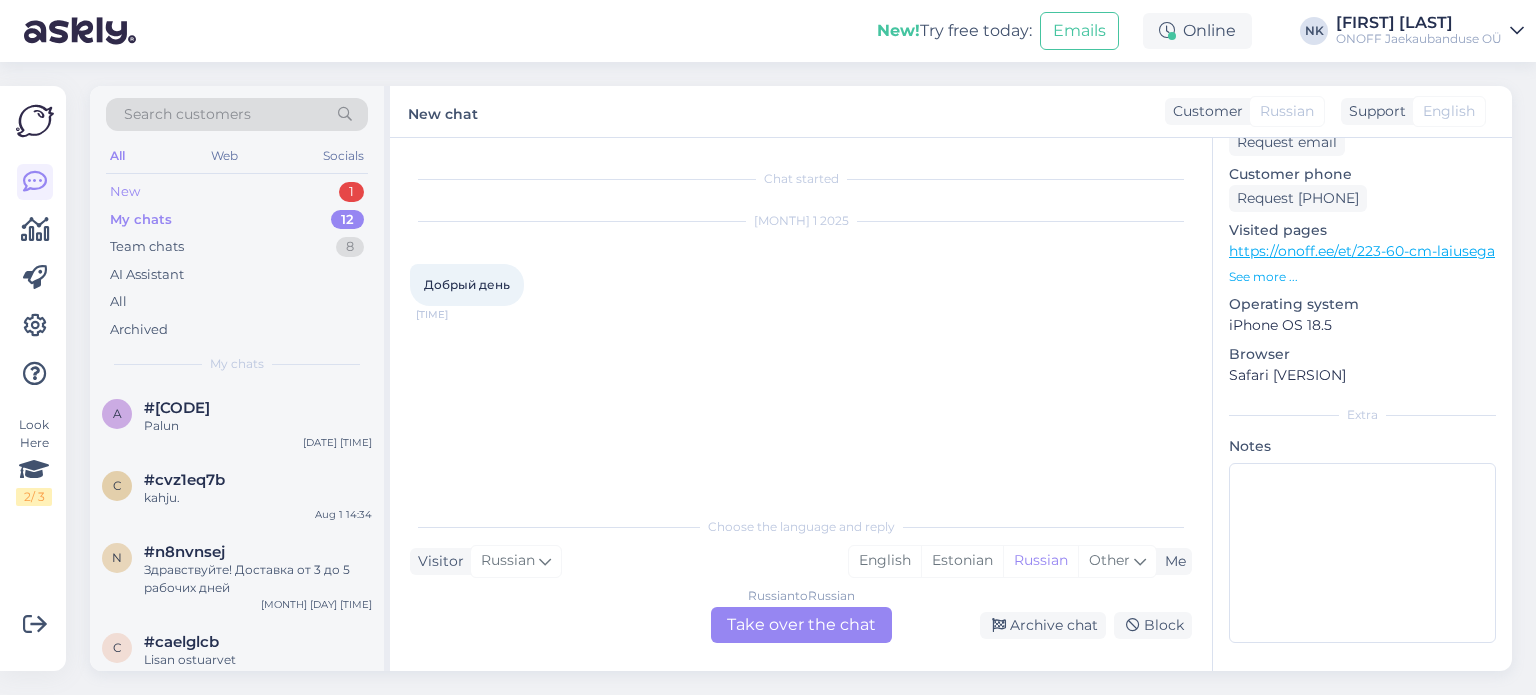 click on "New 1" at bounding box center (237, 192) 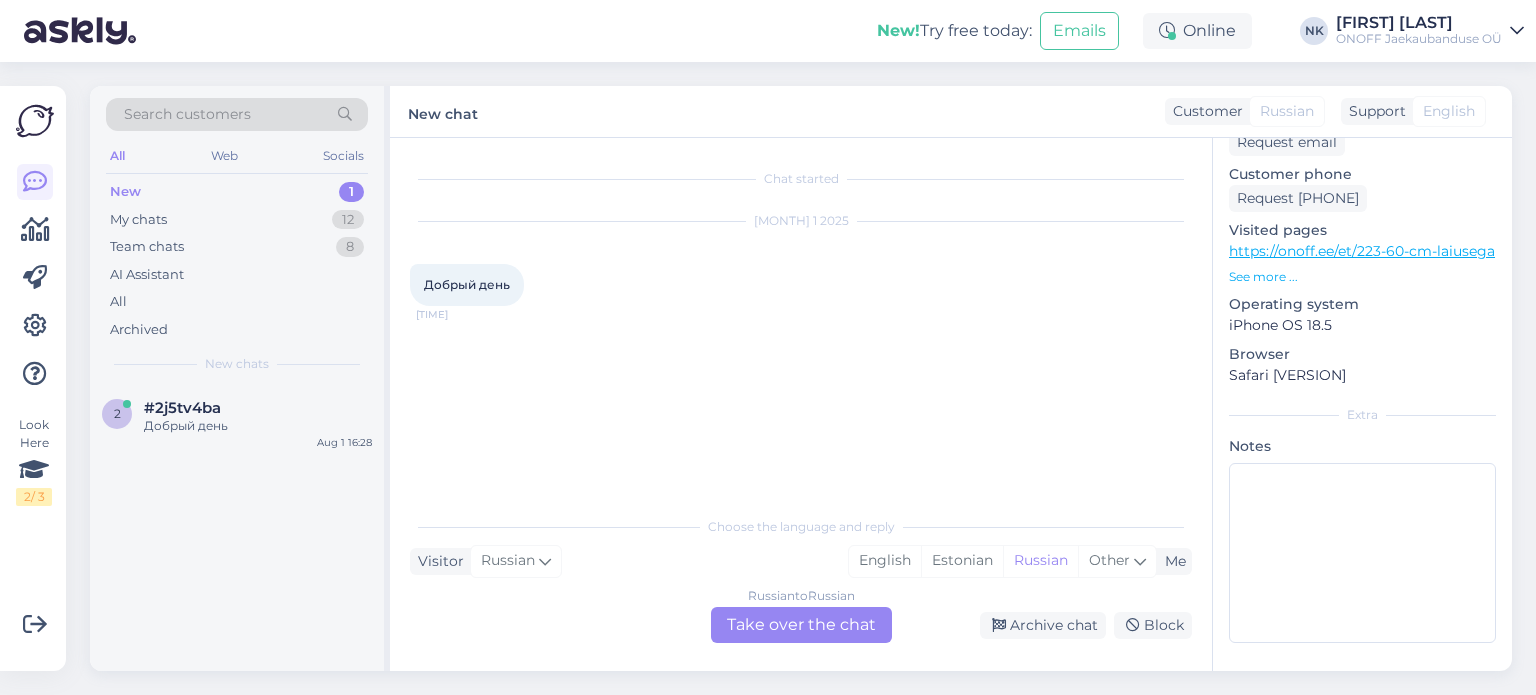 click on "Russian to Russian" at bounding box center (801, 596) 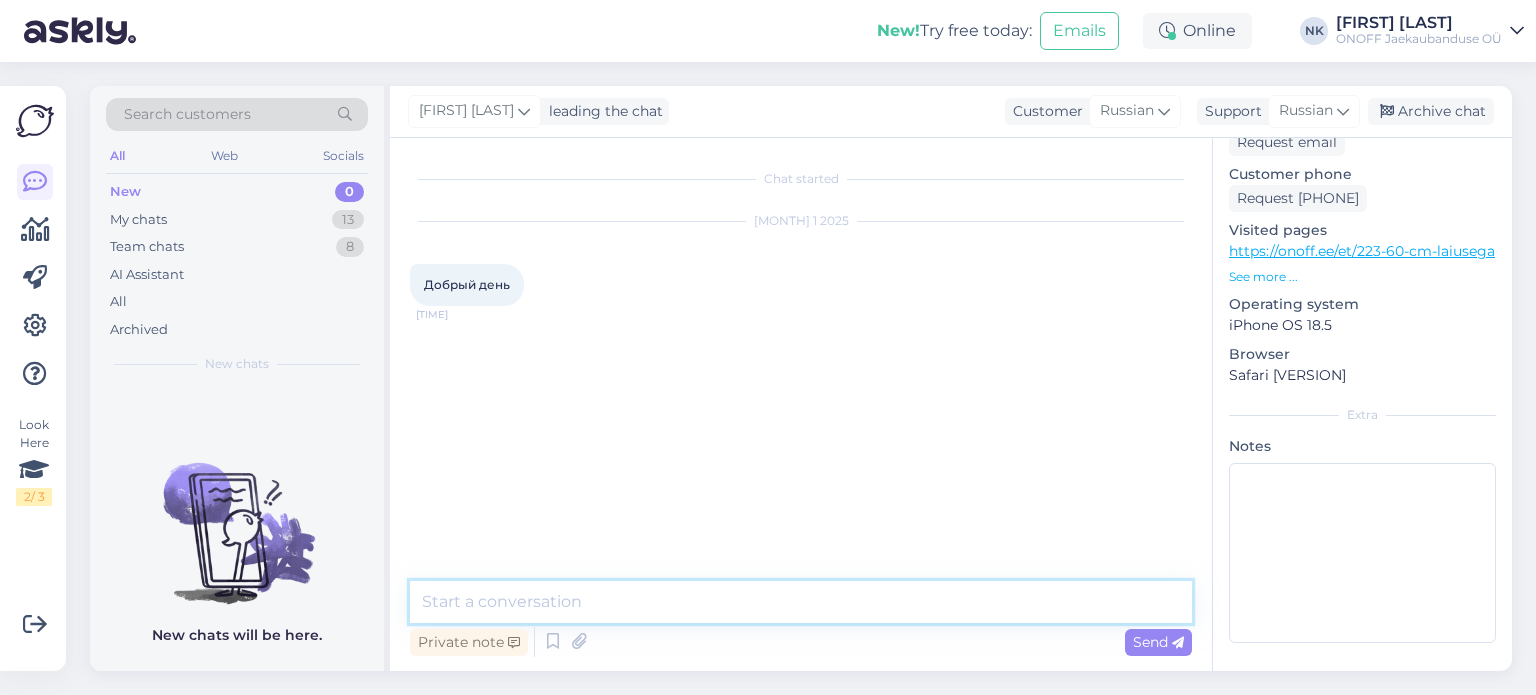 click at bounding box center (801, 602) 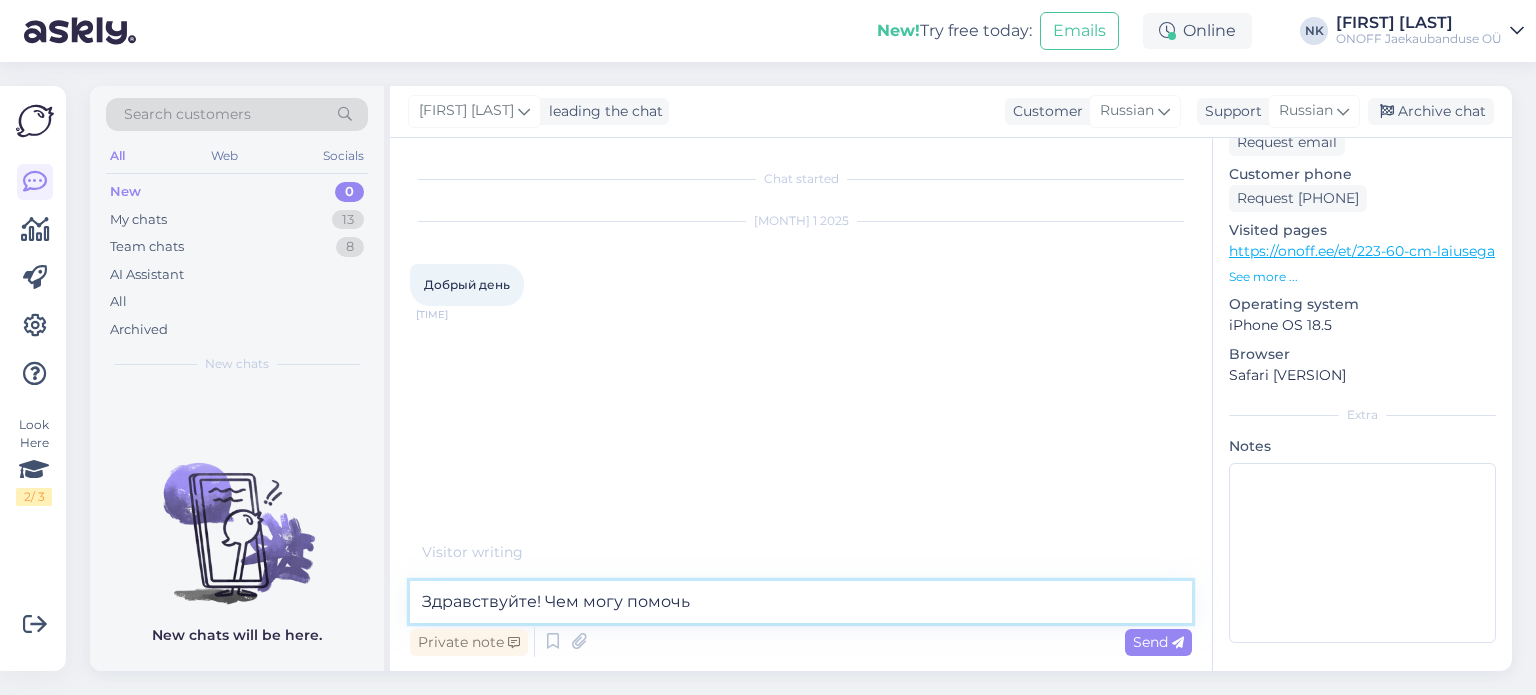 type on "Здравствуйте! Чем могу помочь?" 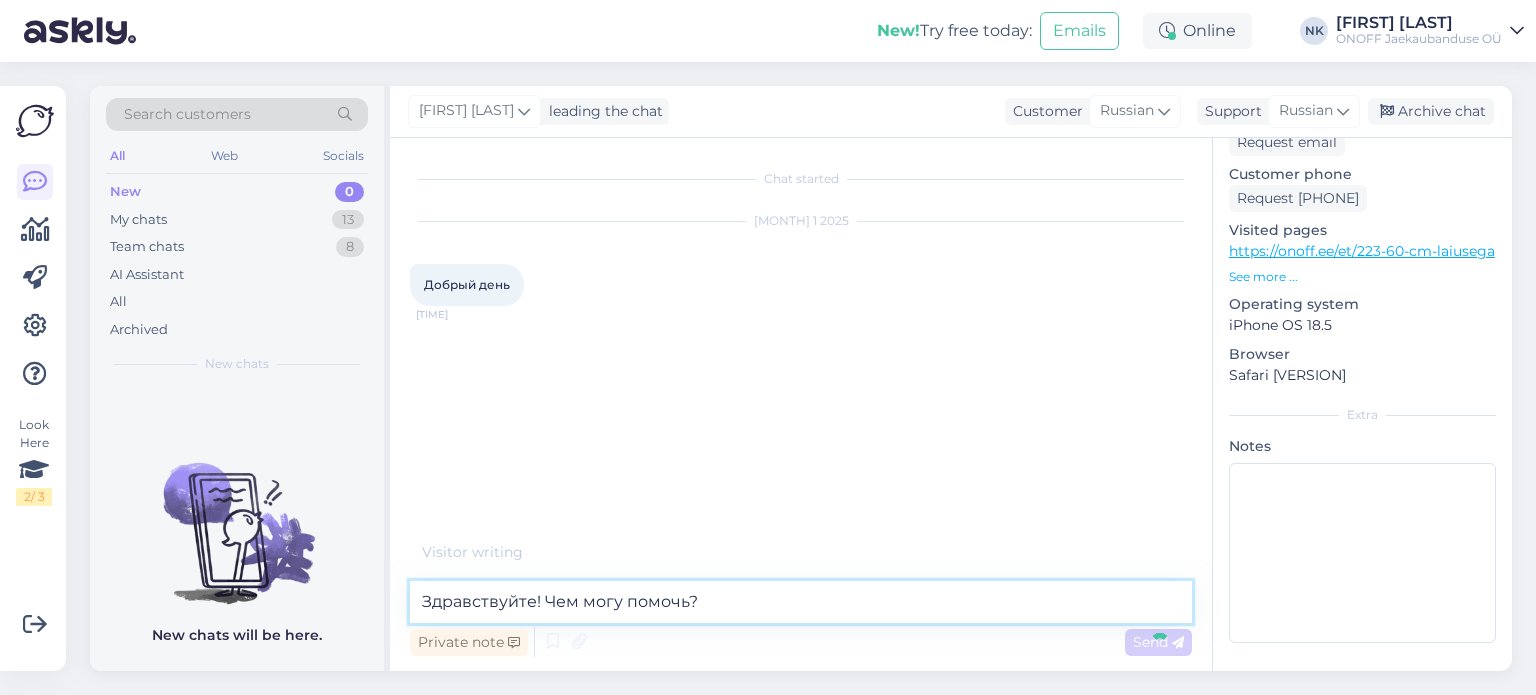 type 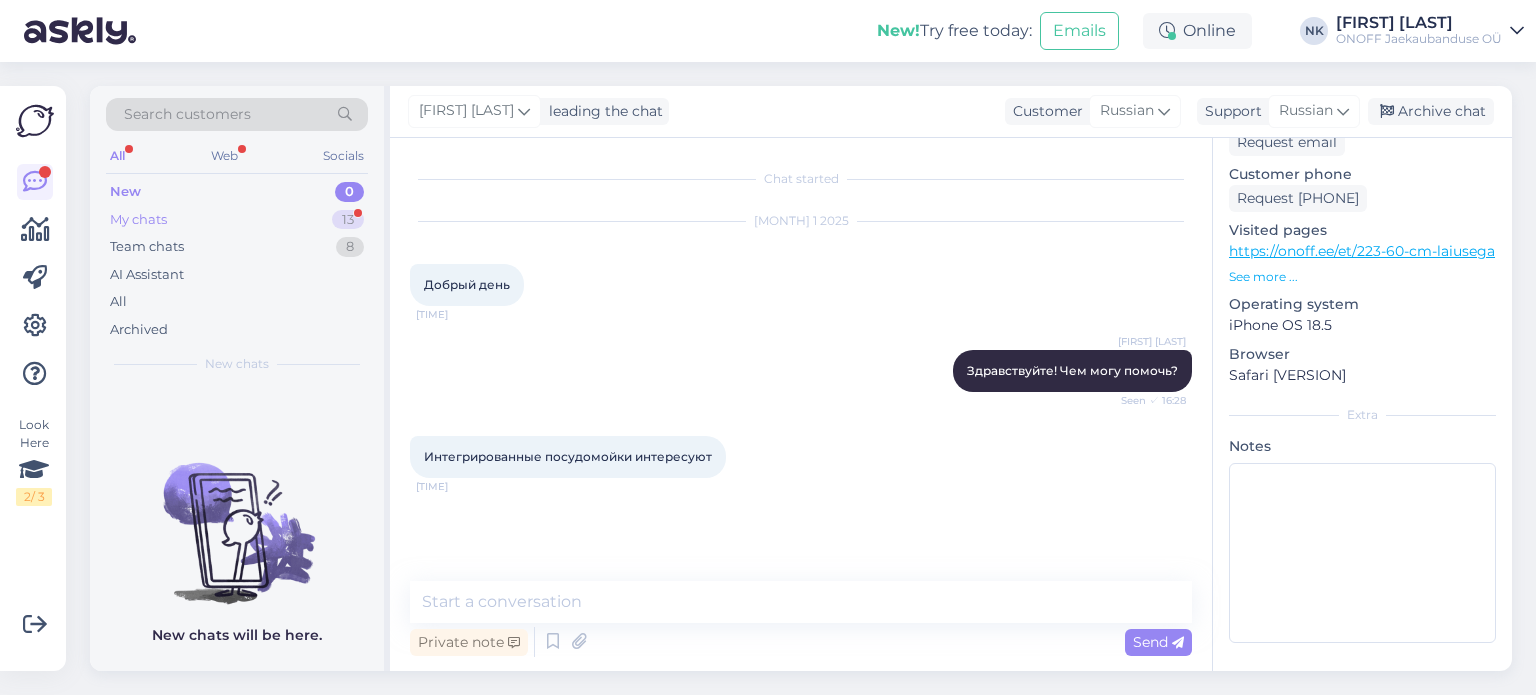 click on "My chats 13" at bounding box center (237, 220) 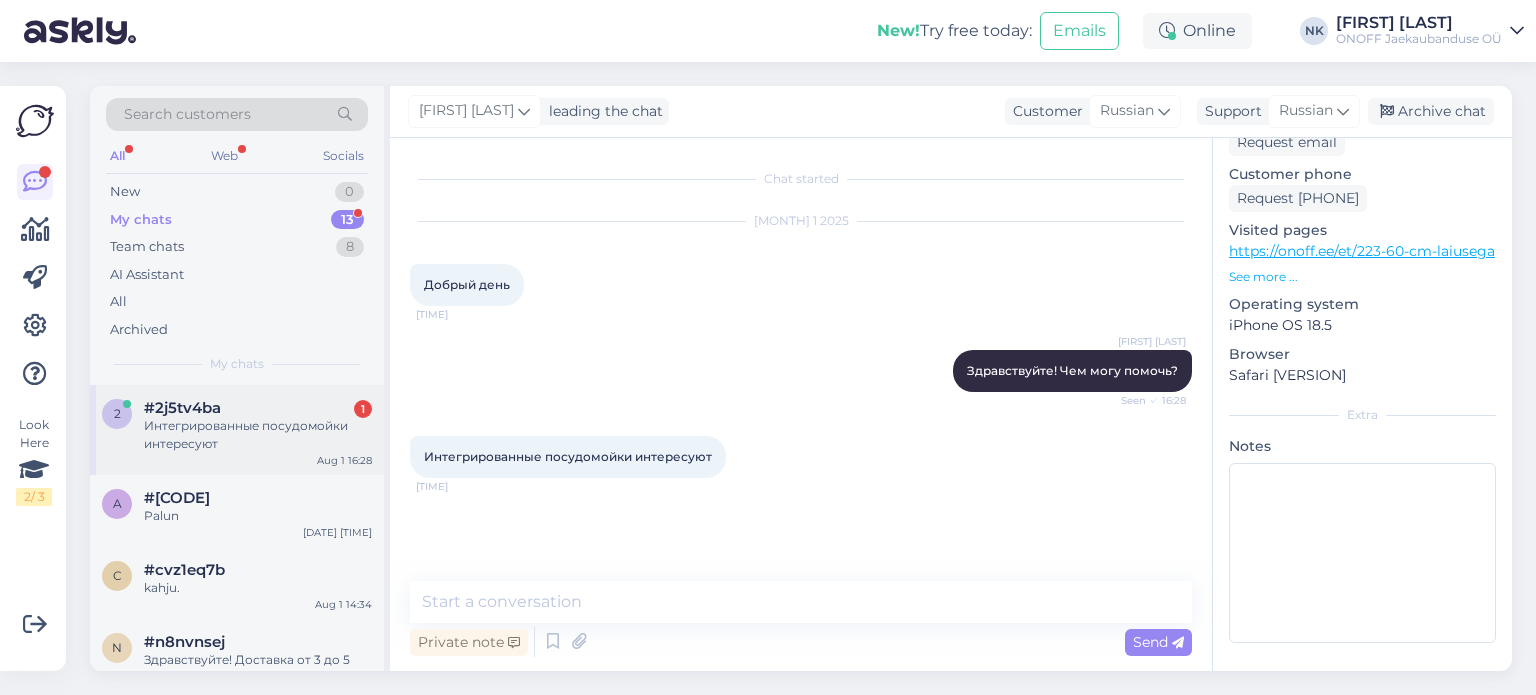 click on "Интегрированные посудомойки интересуют" at bounding box center [258, 435] 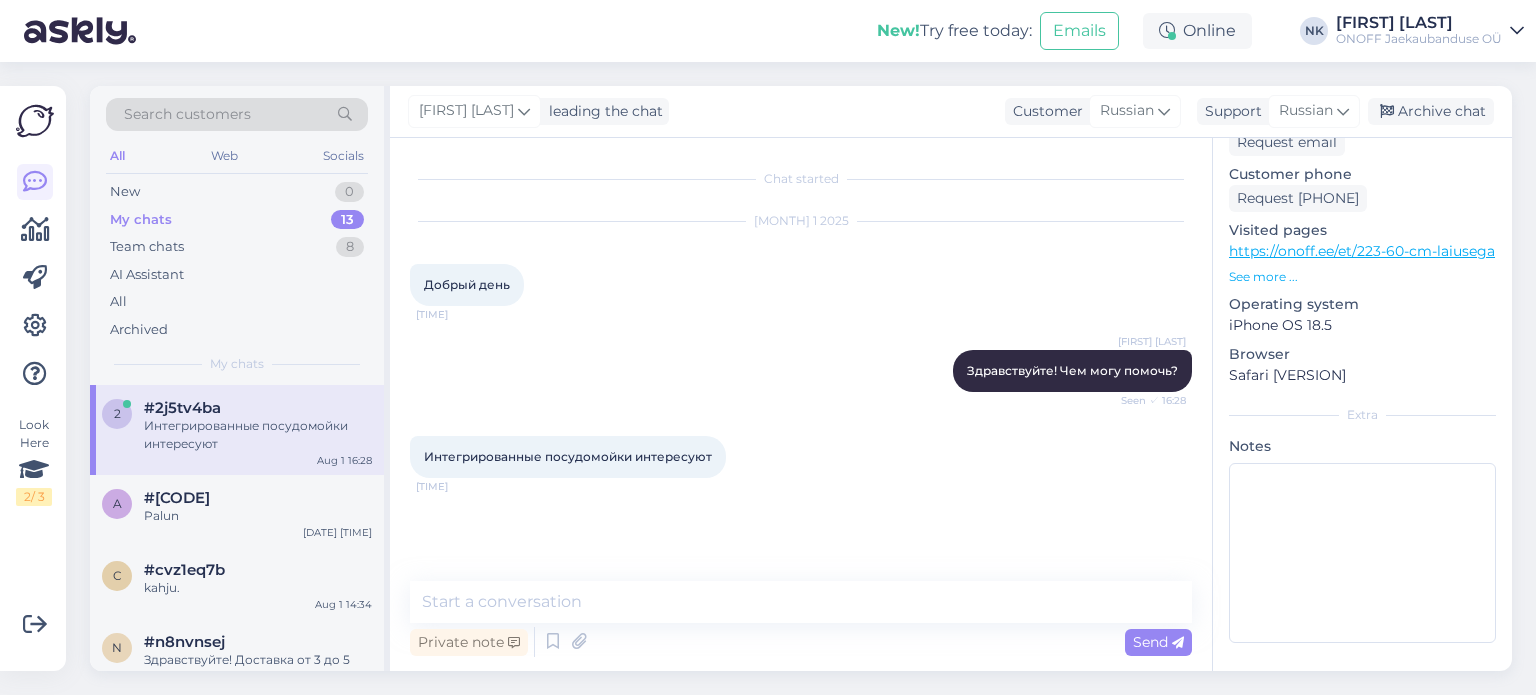 click on "https://onoff.ee/et/223-60-cm-laiusega" at bounding box center (1362, 251) 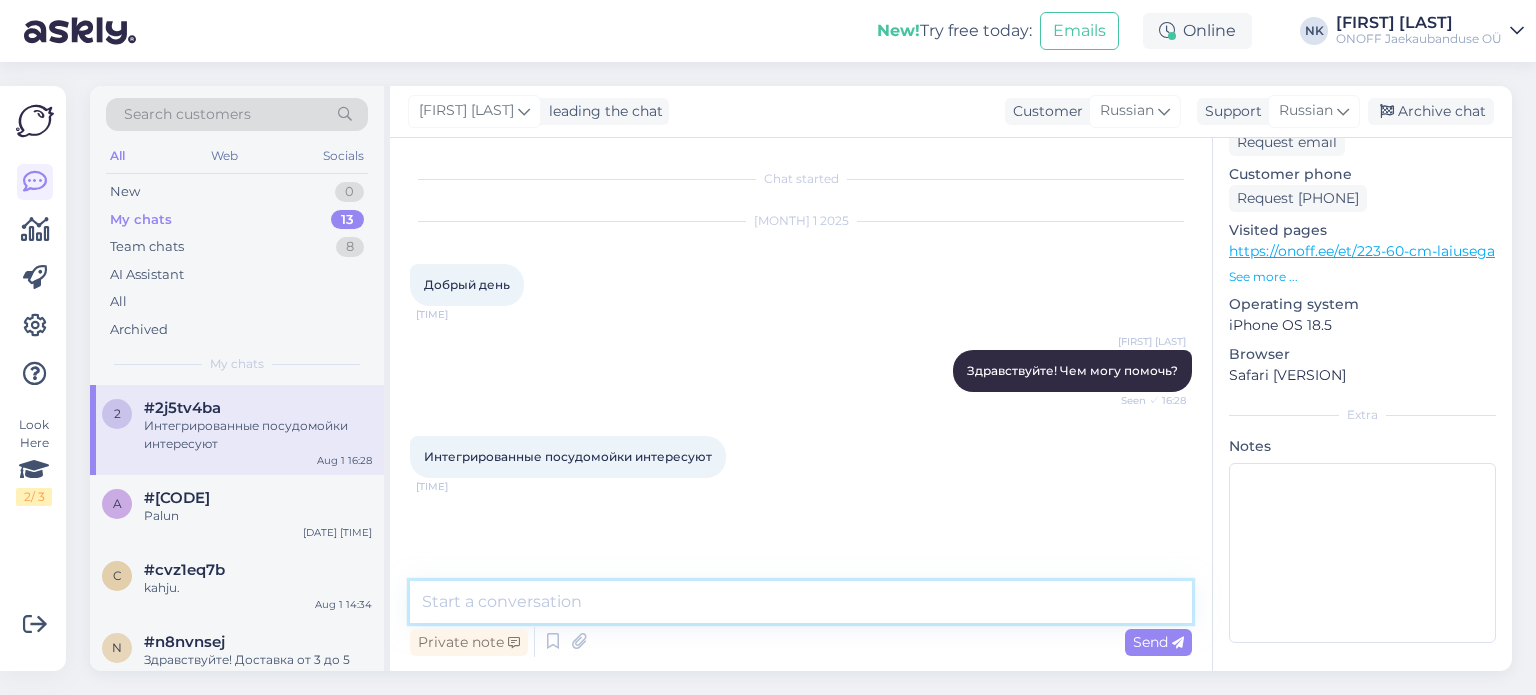 click at bounding box center [801, 602] 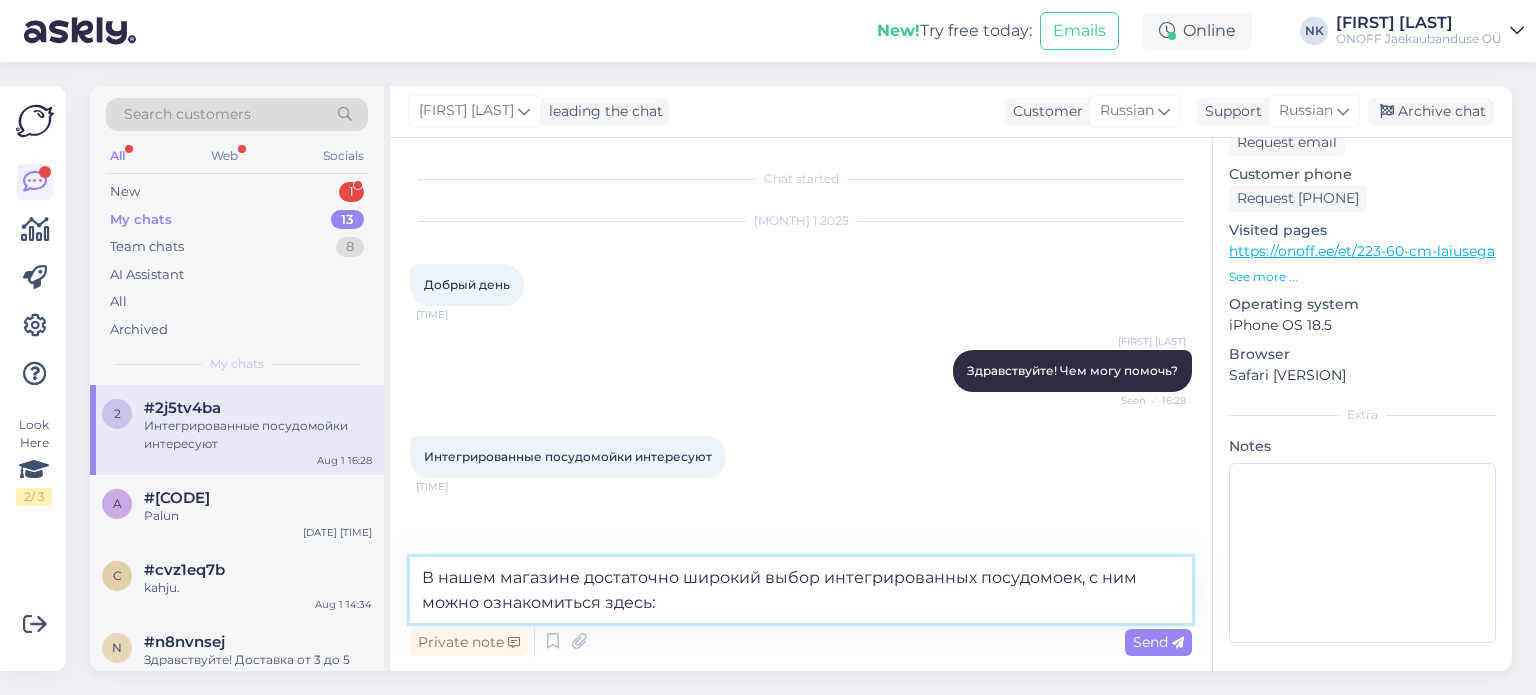 paste on "https://onoff.ee/et/73-noudepesumasinad" 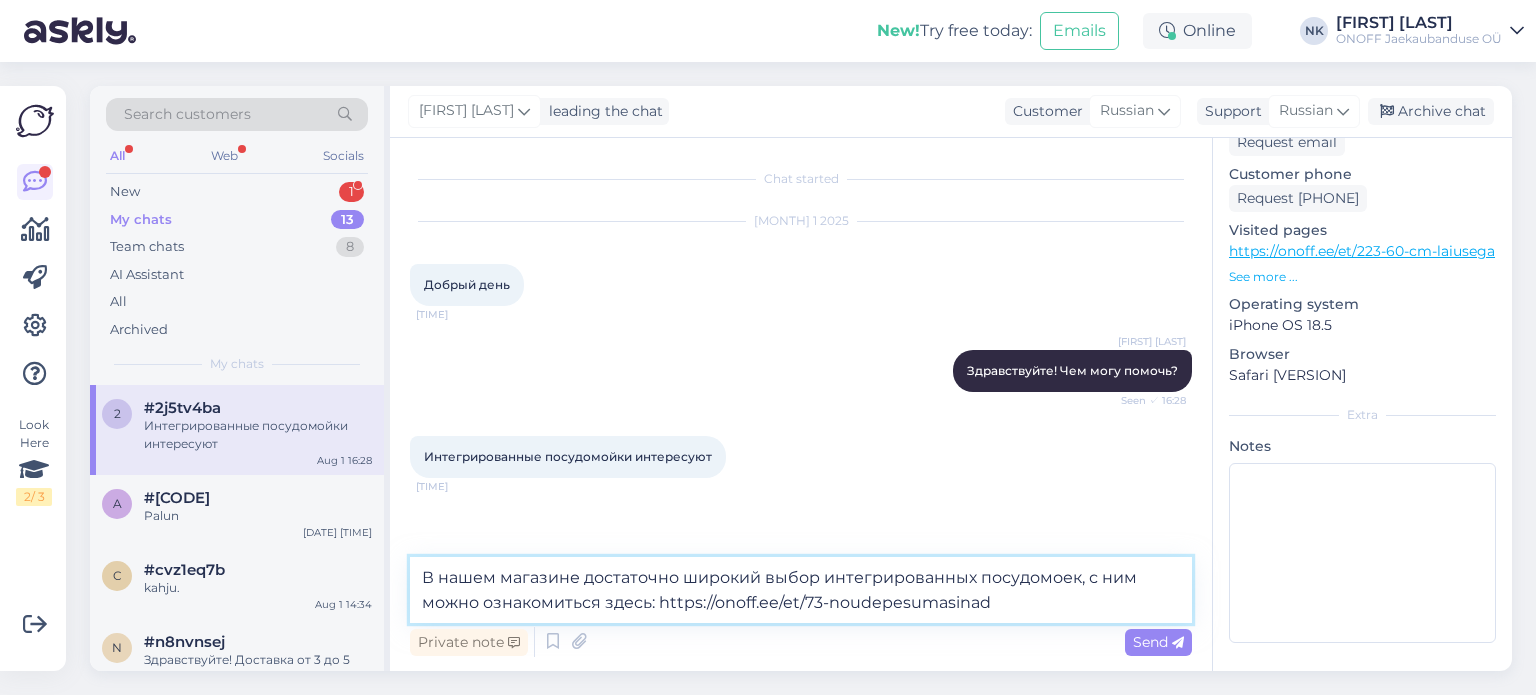 type 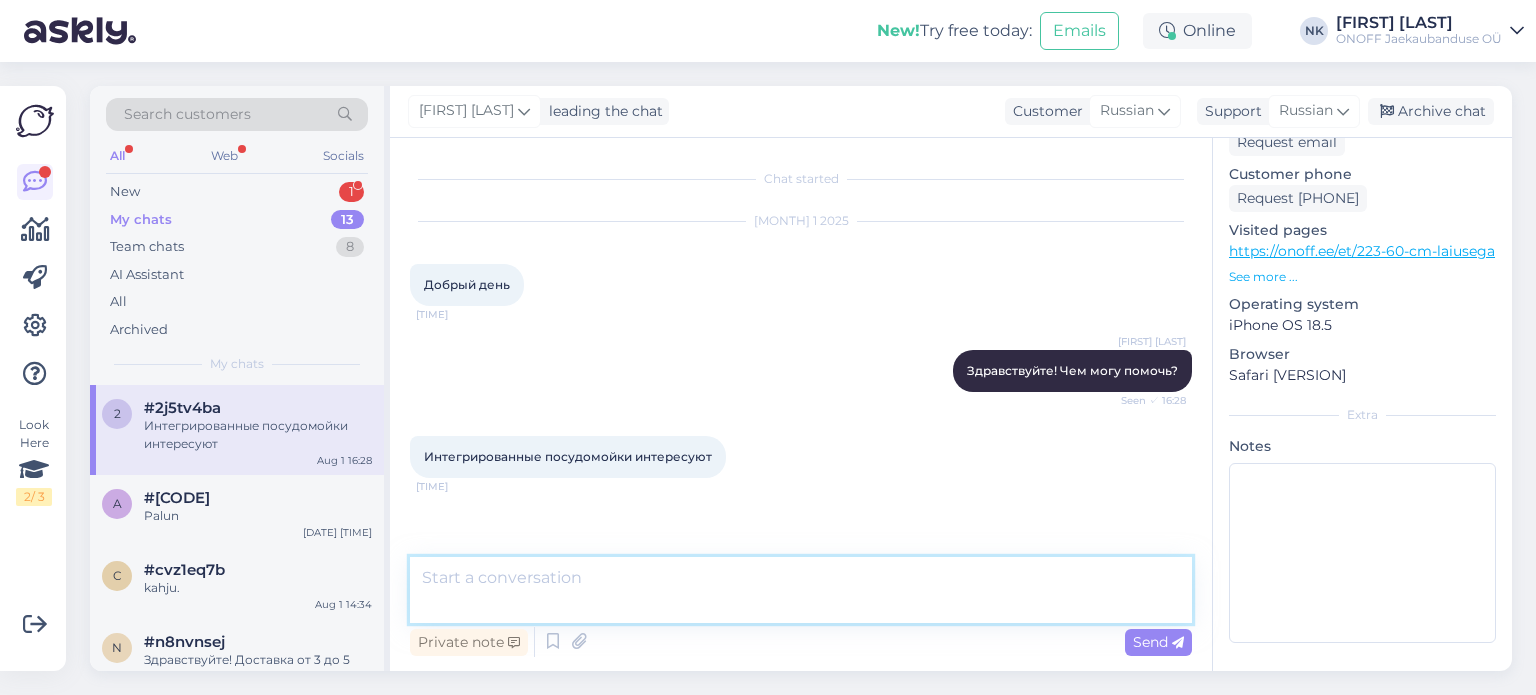 scroll, scrollTop: 76, scrollLeft: 0, axis: vertical 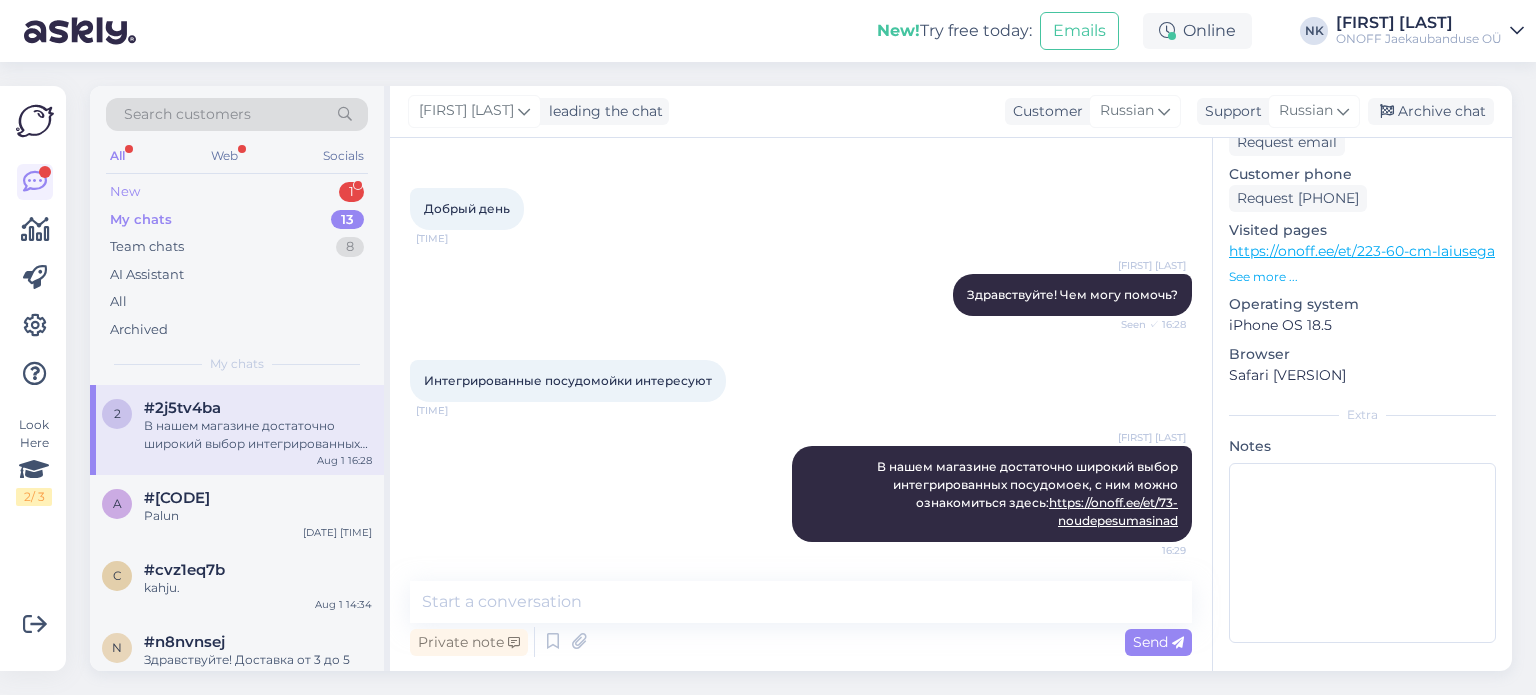 click on "New 1" at bounding box center (237, 192) 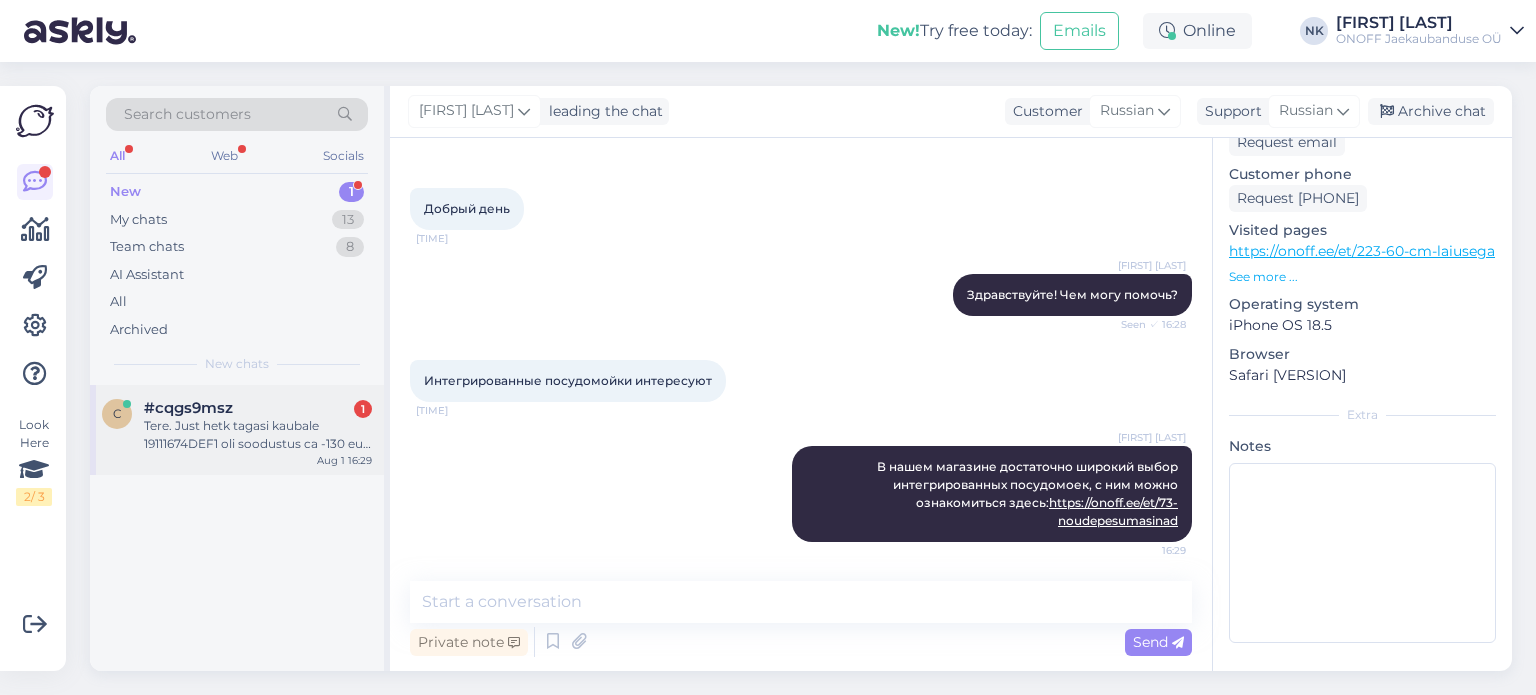 click on "Tere. Just hetk tagasi kaubale 19111674DEF1 oli soodustus ca -130 eur, praegu see kadus. Enam soodustus pole kätte saadav?" at bounding box center (258, 435) 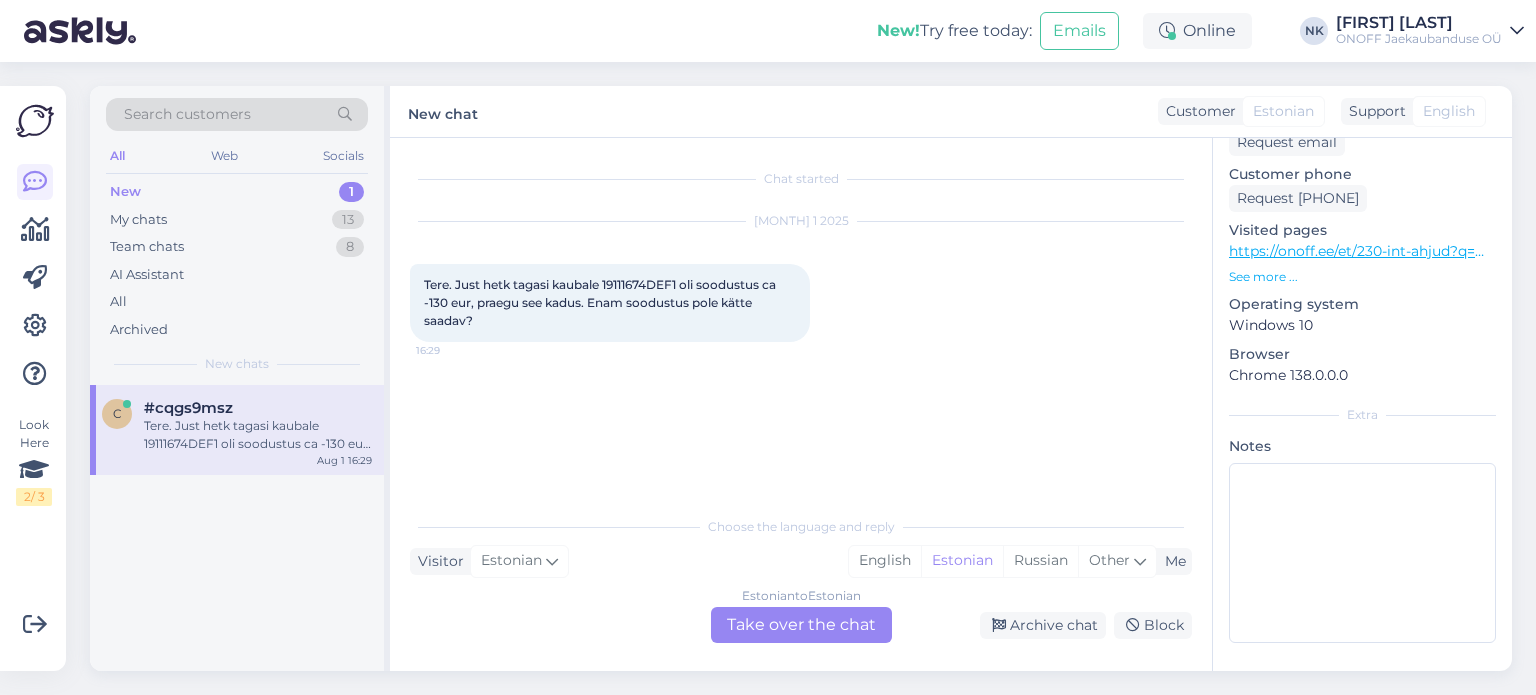 click on "Estonian  to  Estonian Take over the chat" at bounding box center (801, 625) 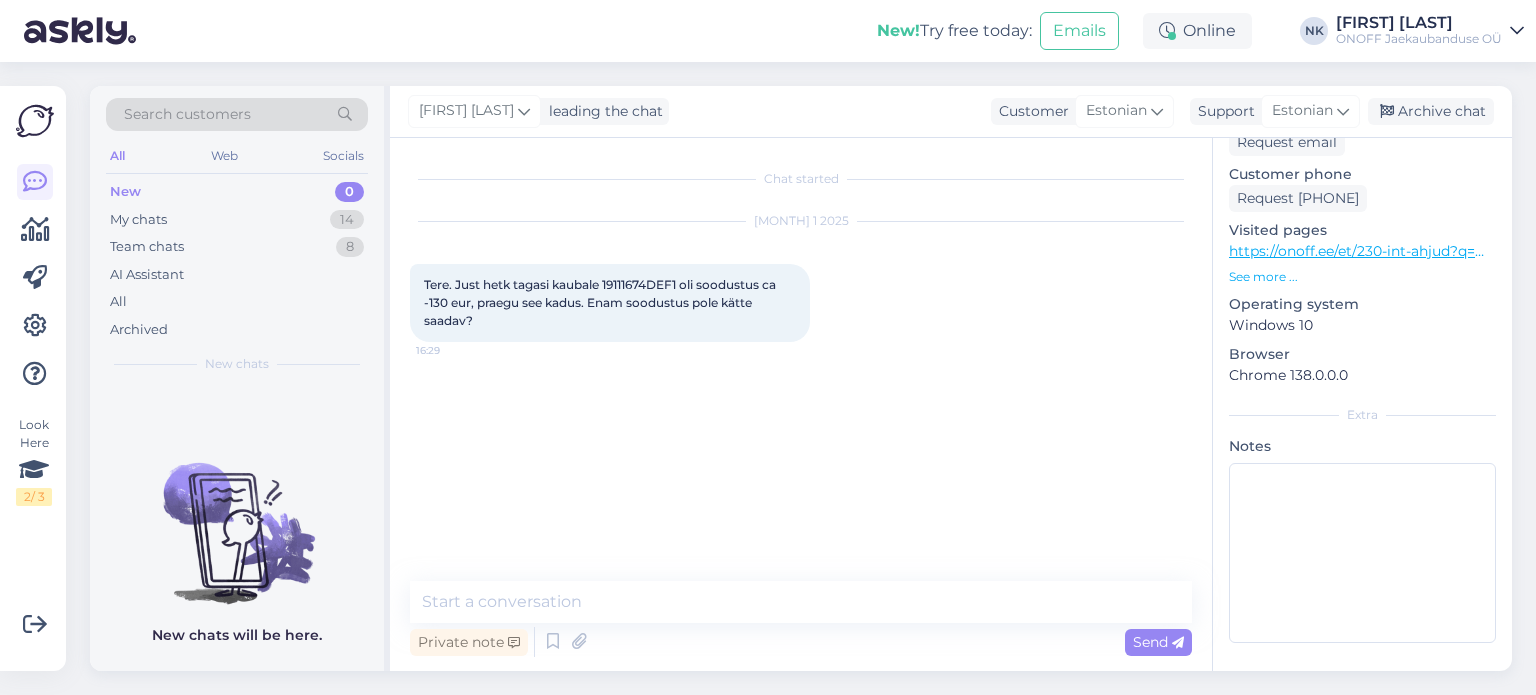 click on "https://onoff.ee/et/230-int-ahjud?q=Mikrolainefunktsioon-%2B" at bounding box center [1443, 251] 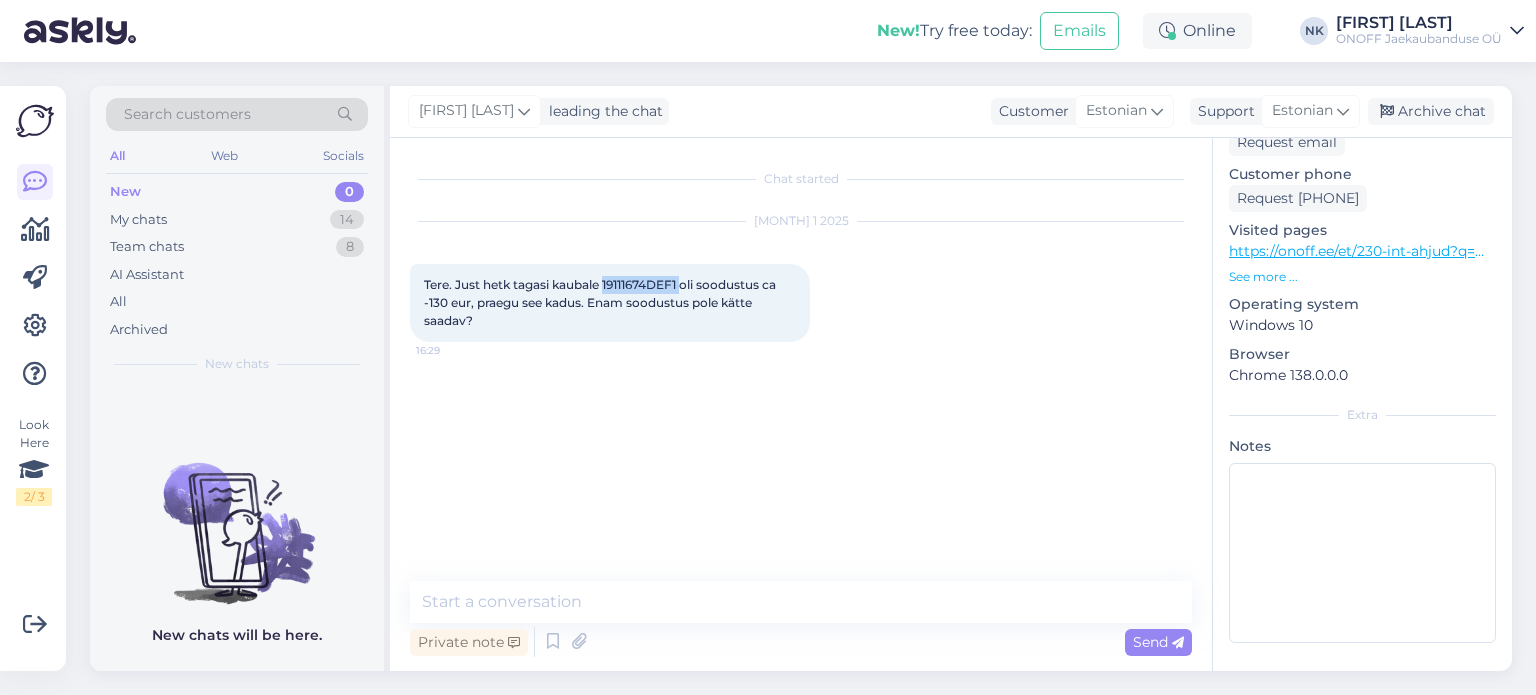 click on "Tere. Just hetk tagasi kaubale 19111674DEF1 oli soodustus ca -130 eur, praegu see kadus. Enam soodustus pole kätte saadav?" at bounding box center [601, 302] 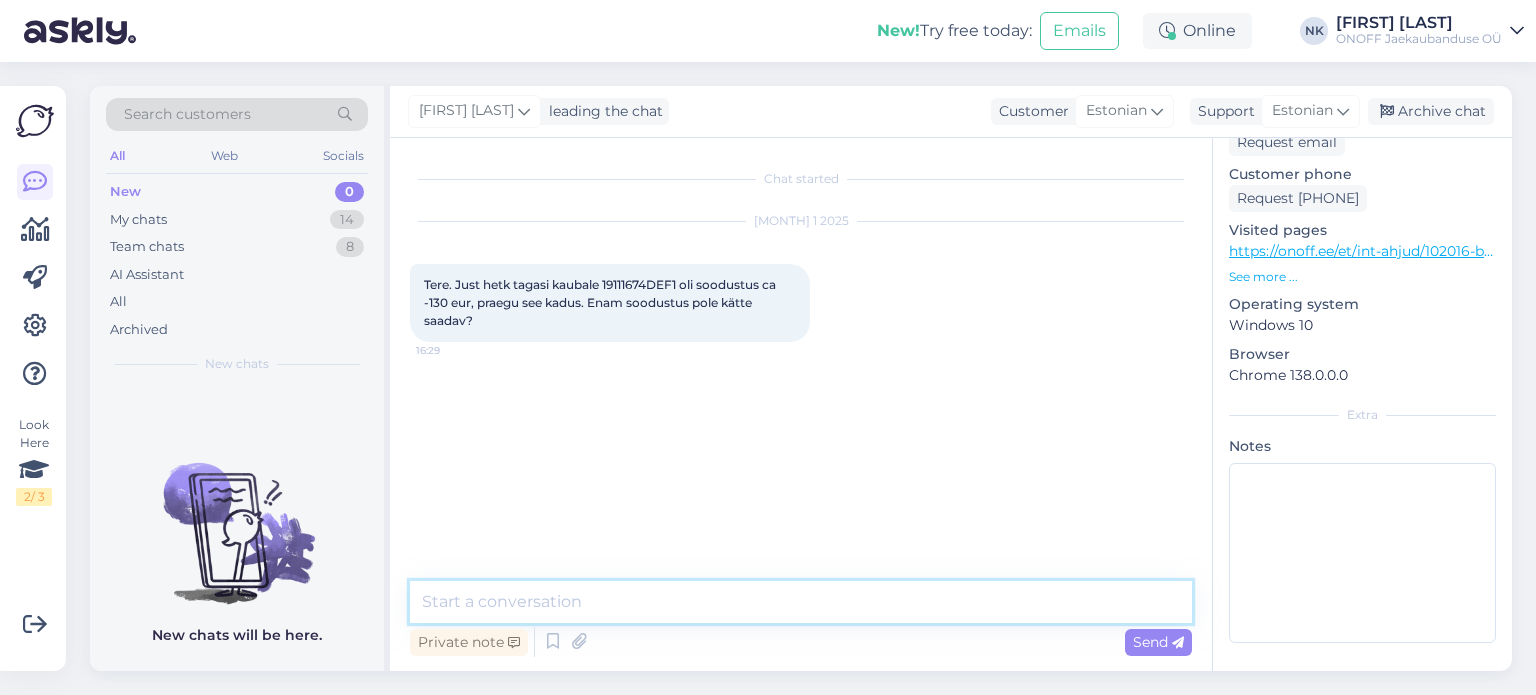 drag, startPoint x: 655, startPoint y: 601, endPoint x: 654, endPoint y: 613, distance: 12.0415945 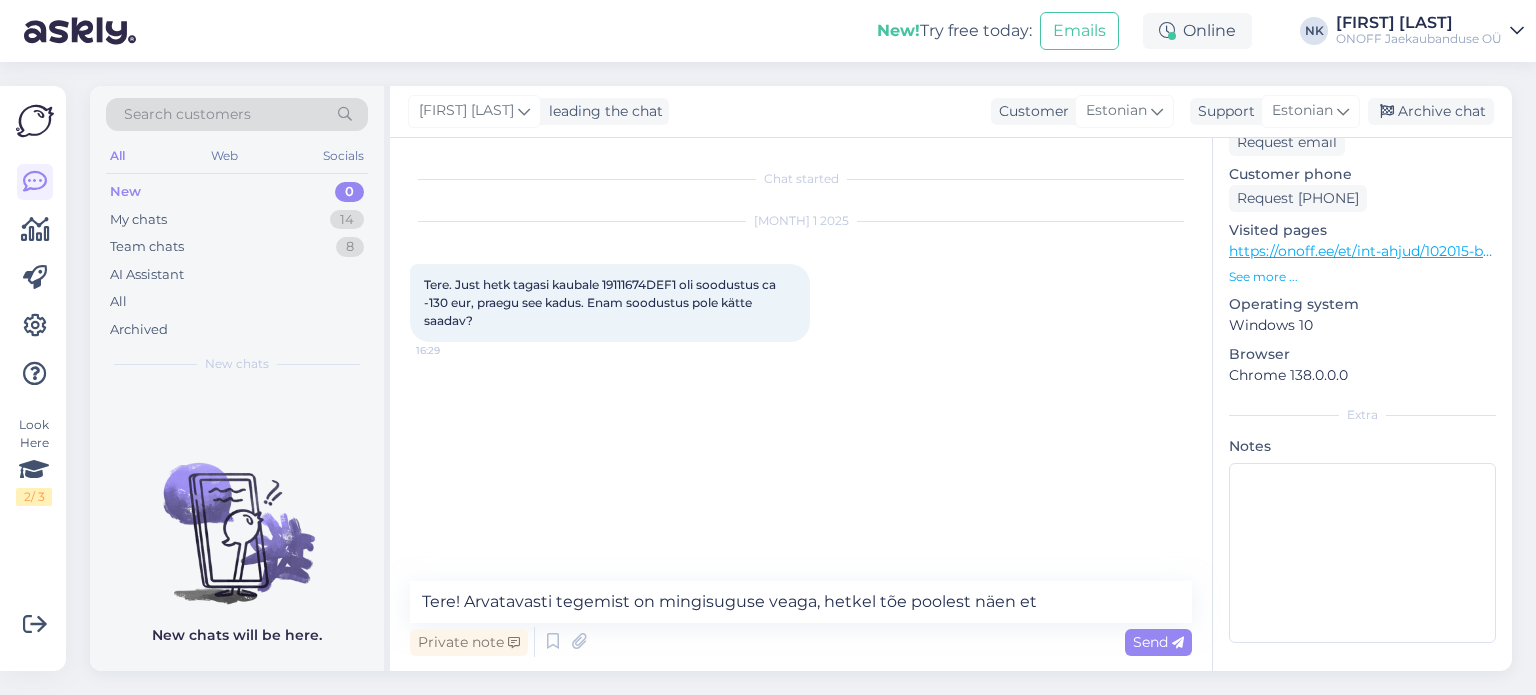click on "Chat started Aug 1 2025 Tere. Just hetk tagasi kaubale 19111674DEF1 oli soodustus ca -130 eur, praegu see kadus. Enam soodustus pole kätte saadav? 16:29  Tere! Arvatavasti tegemist on mingisuguse veaga, hetkel tõe poolest näen et  Private note Send" at bounding box center (801, 404) 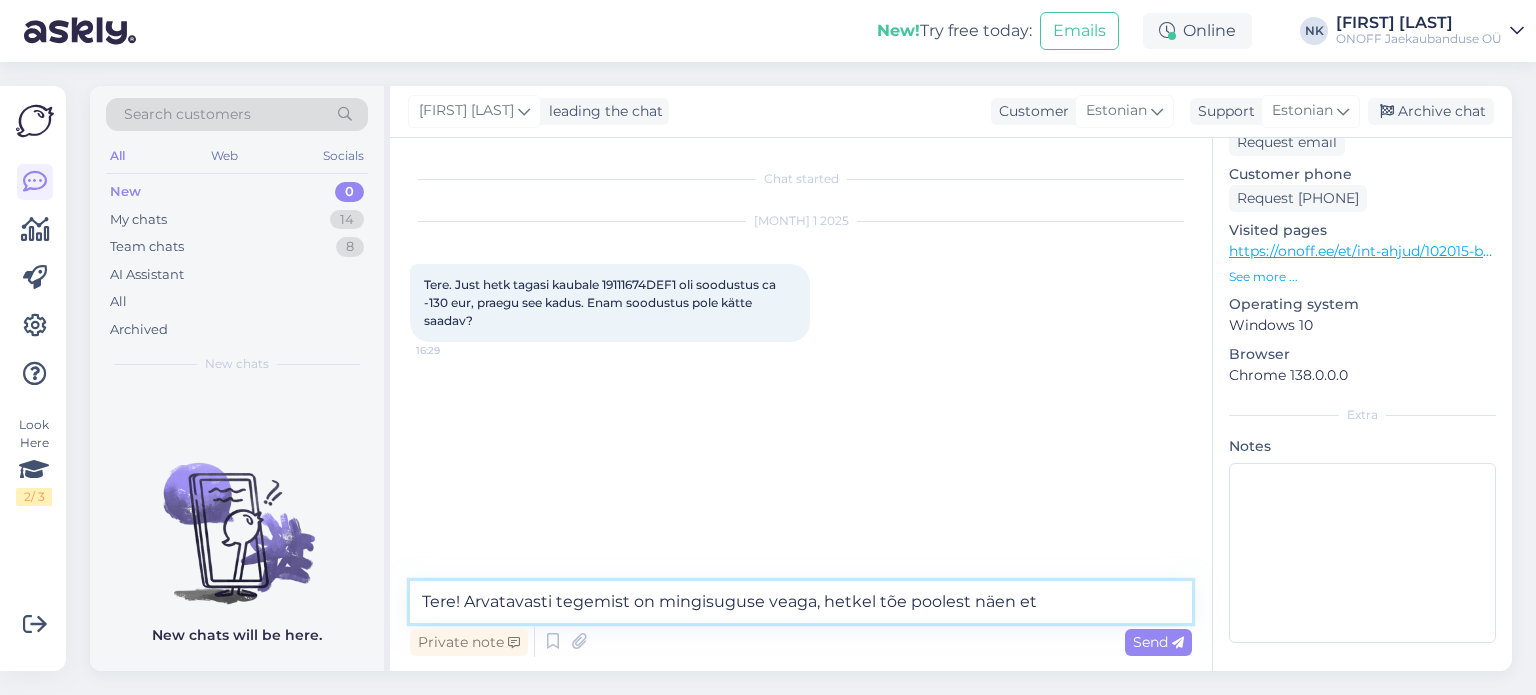 click on "Tere! Arvatavasti tegemist on mingisuguse veaga, hetkel tõe poolest näen et" at bounding box center (801, 602) 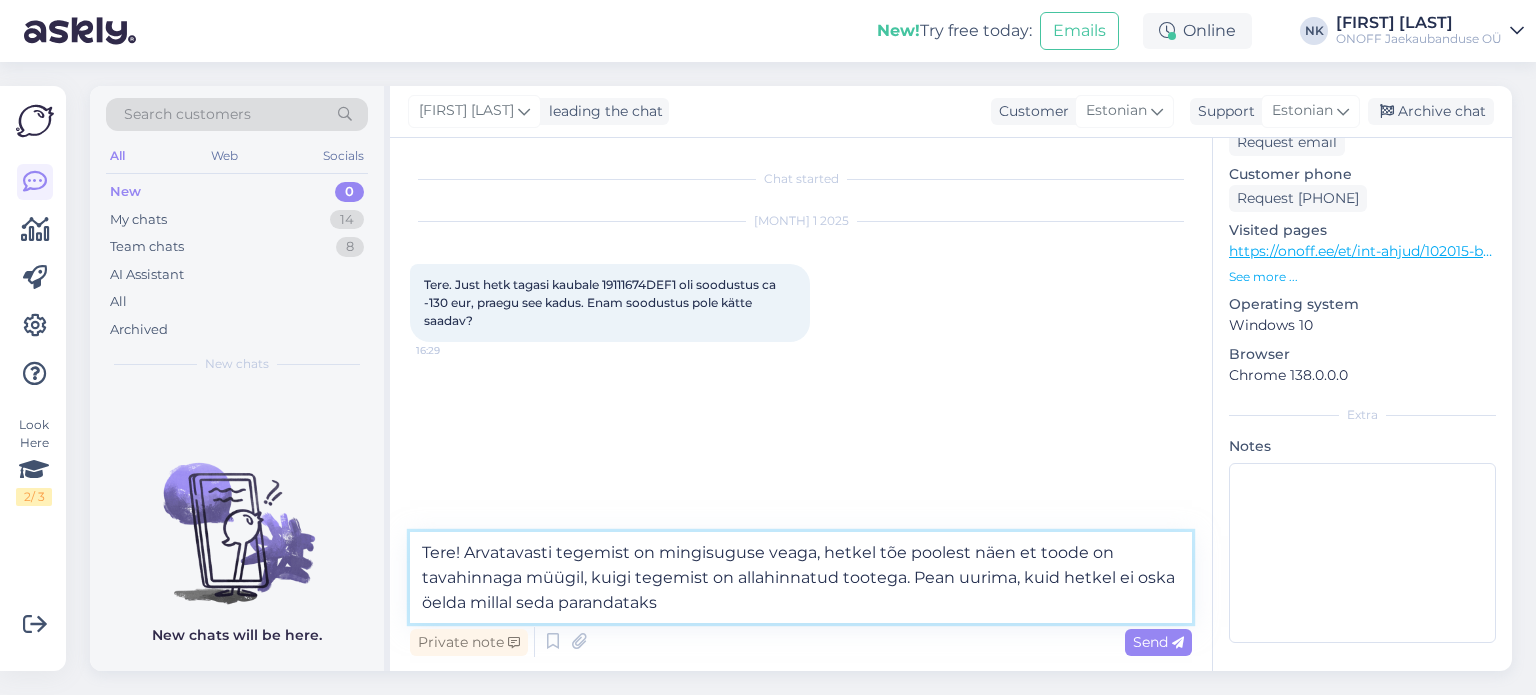 type on "Tere! Arvatavasti tegemist on mingisuguse veaga, hetkel tõe poolest näen et toode on tavahinnaga müügil, kuigi tegemist on allahinnatud tootega. Pean uurima, kuid hetkel ei oska öelda millal seda parandatakse" 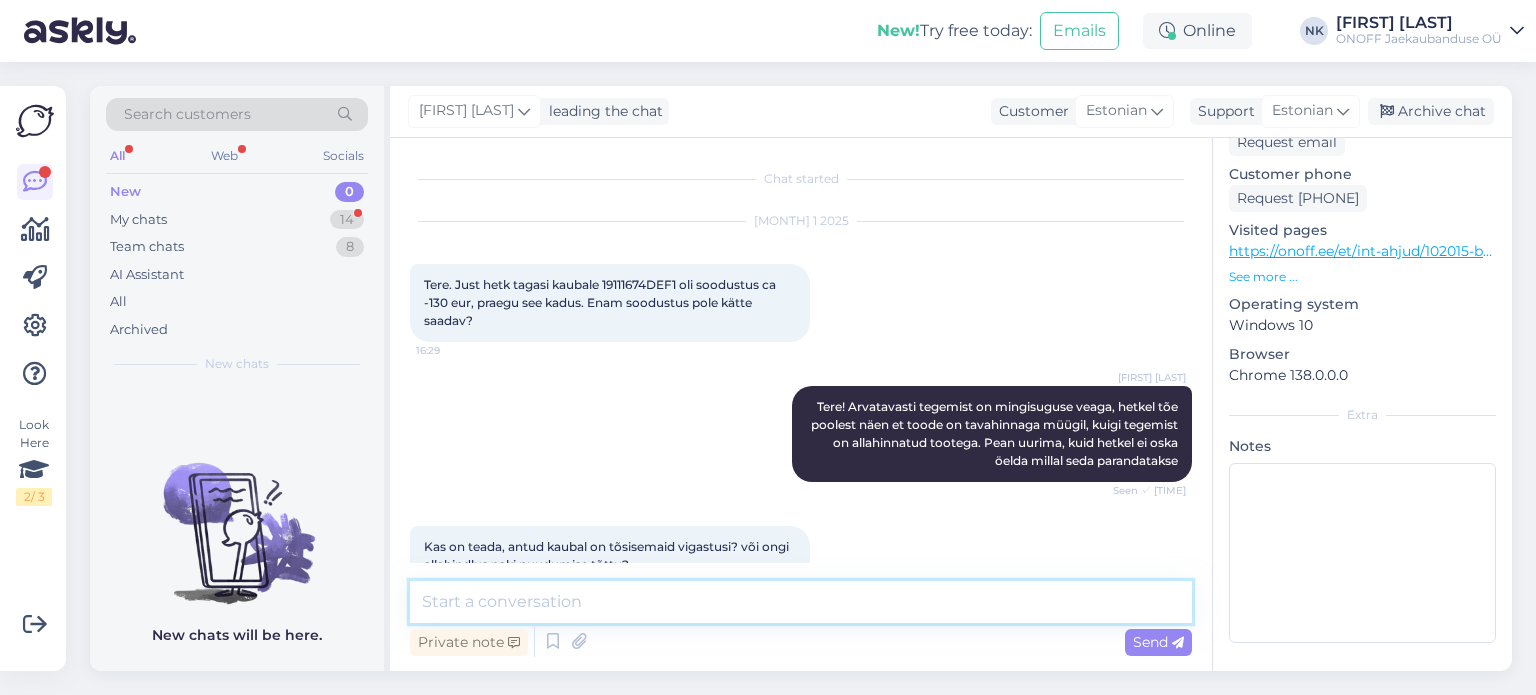 scroll, scrollTop: 44, scrollLeft: 0, axis: vertical 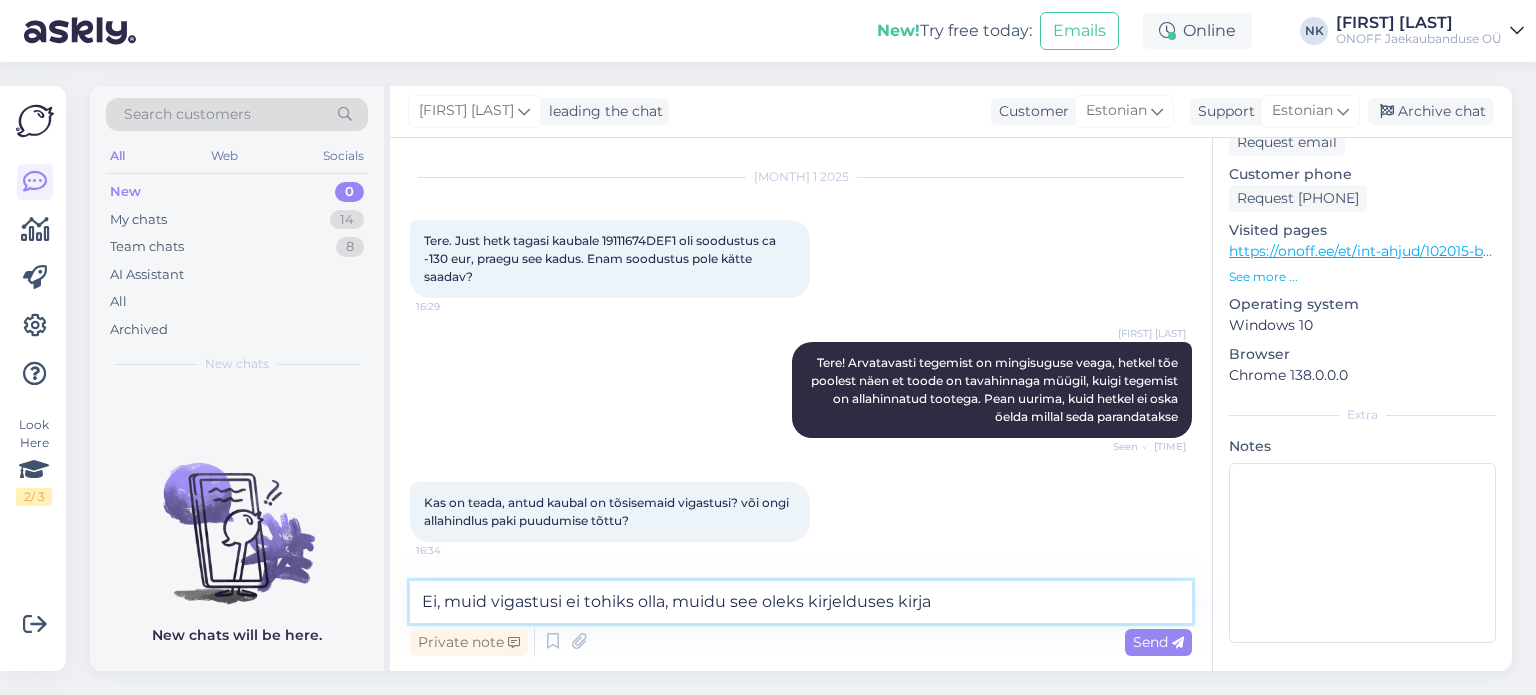 type on "Ei, muid vigastusi ei tohiks olla, muidu see oleks kirjelduses kirjas" 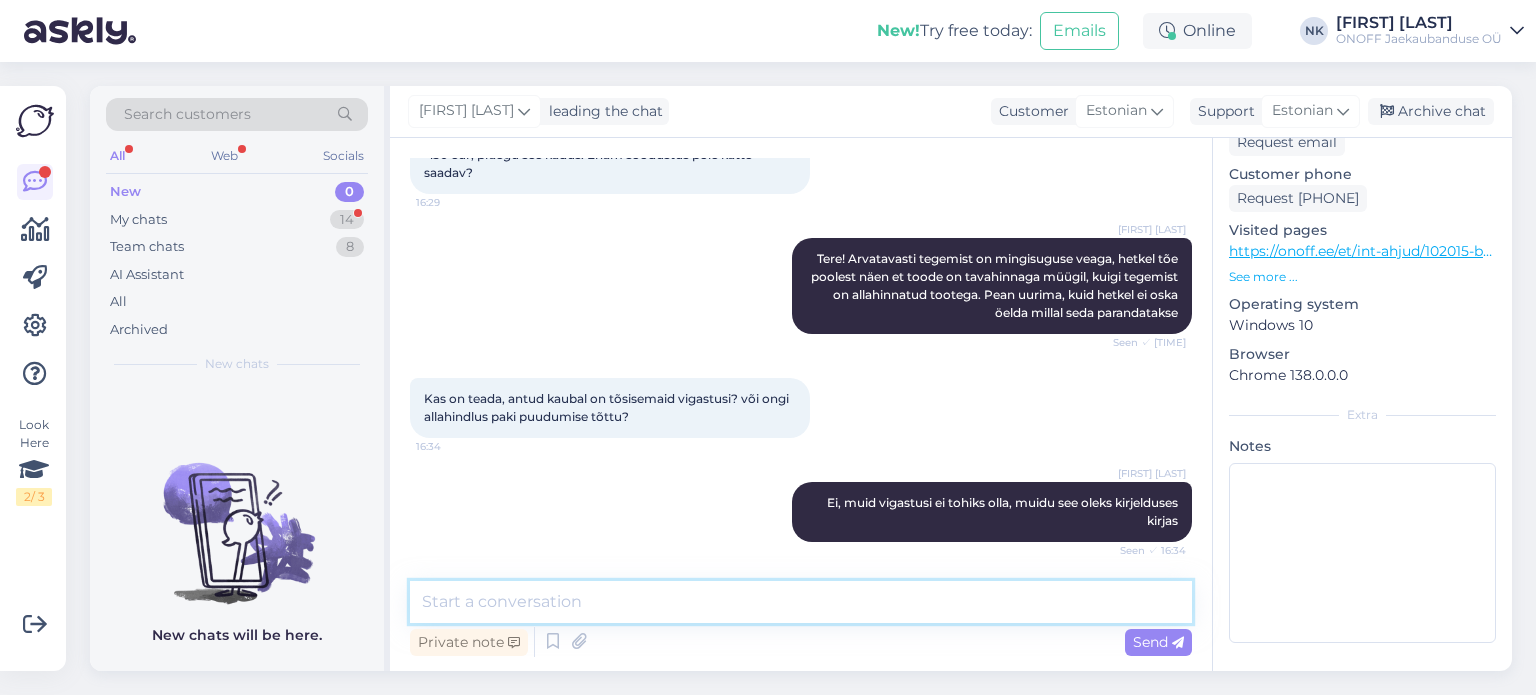 scroll, scrollTop: 234, scrollLeft: 0, axis: vertical 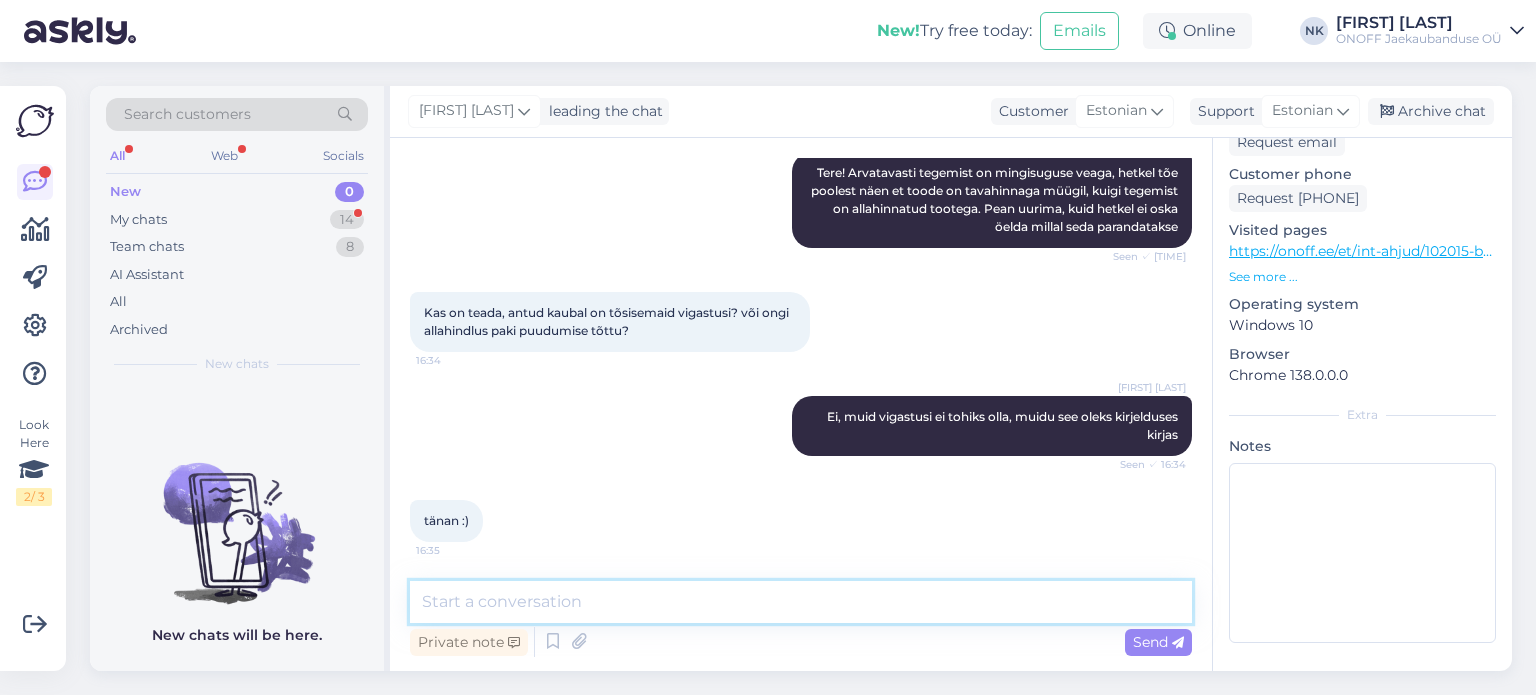 type on "P" 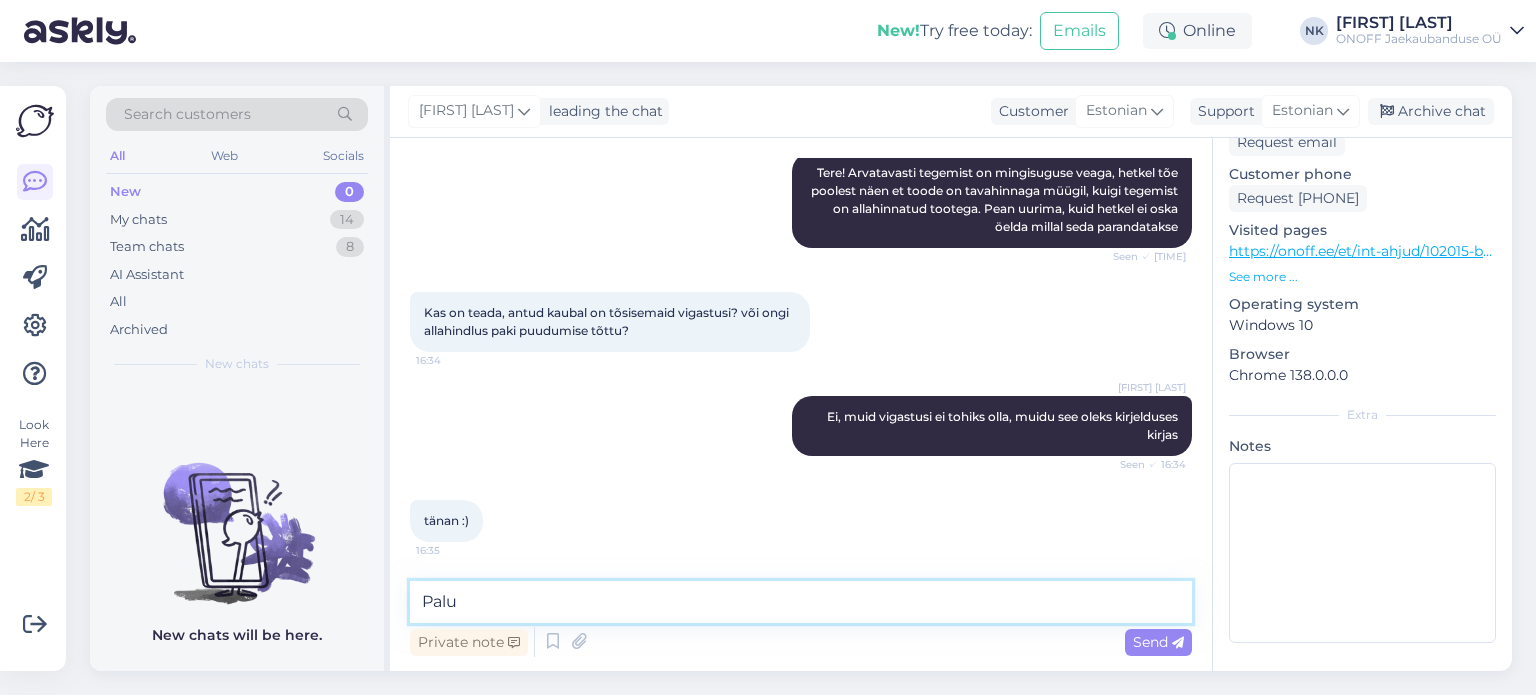 type on "Palun" 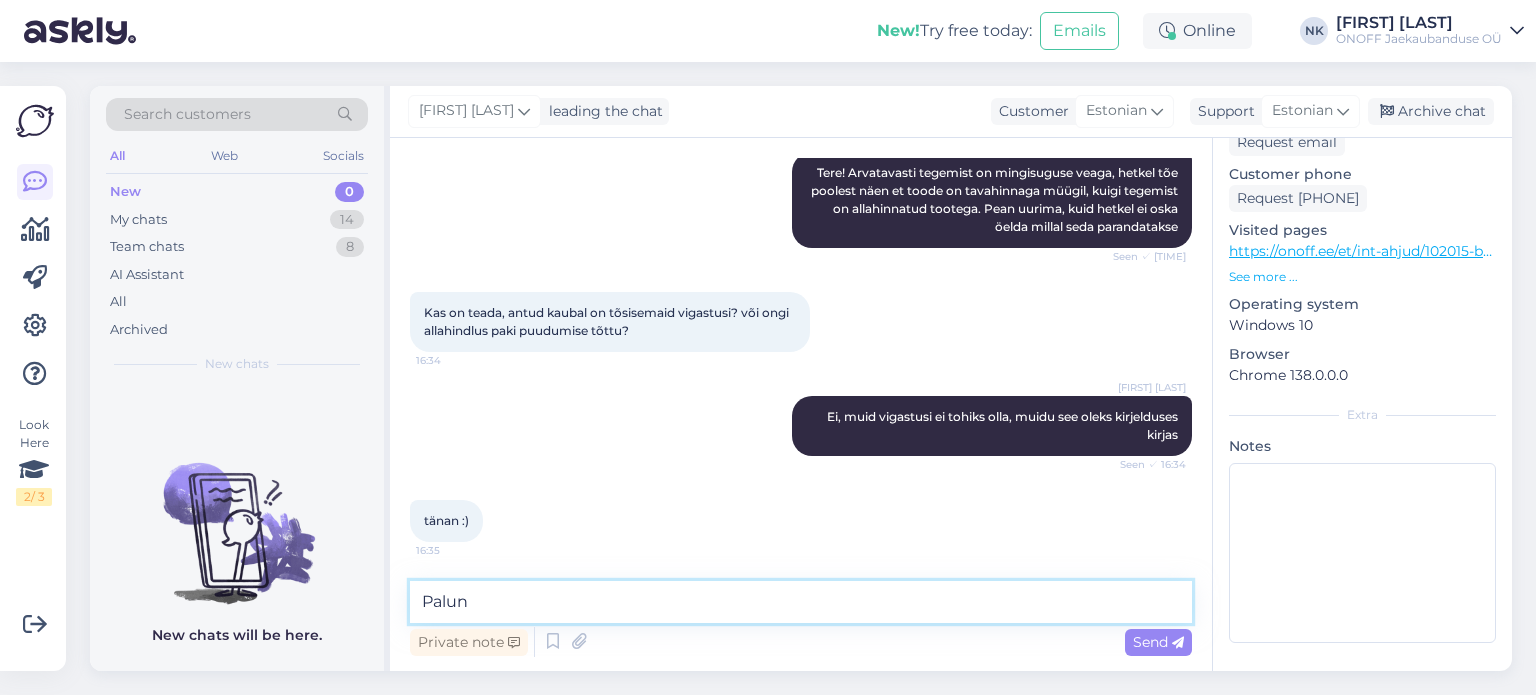 type 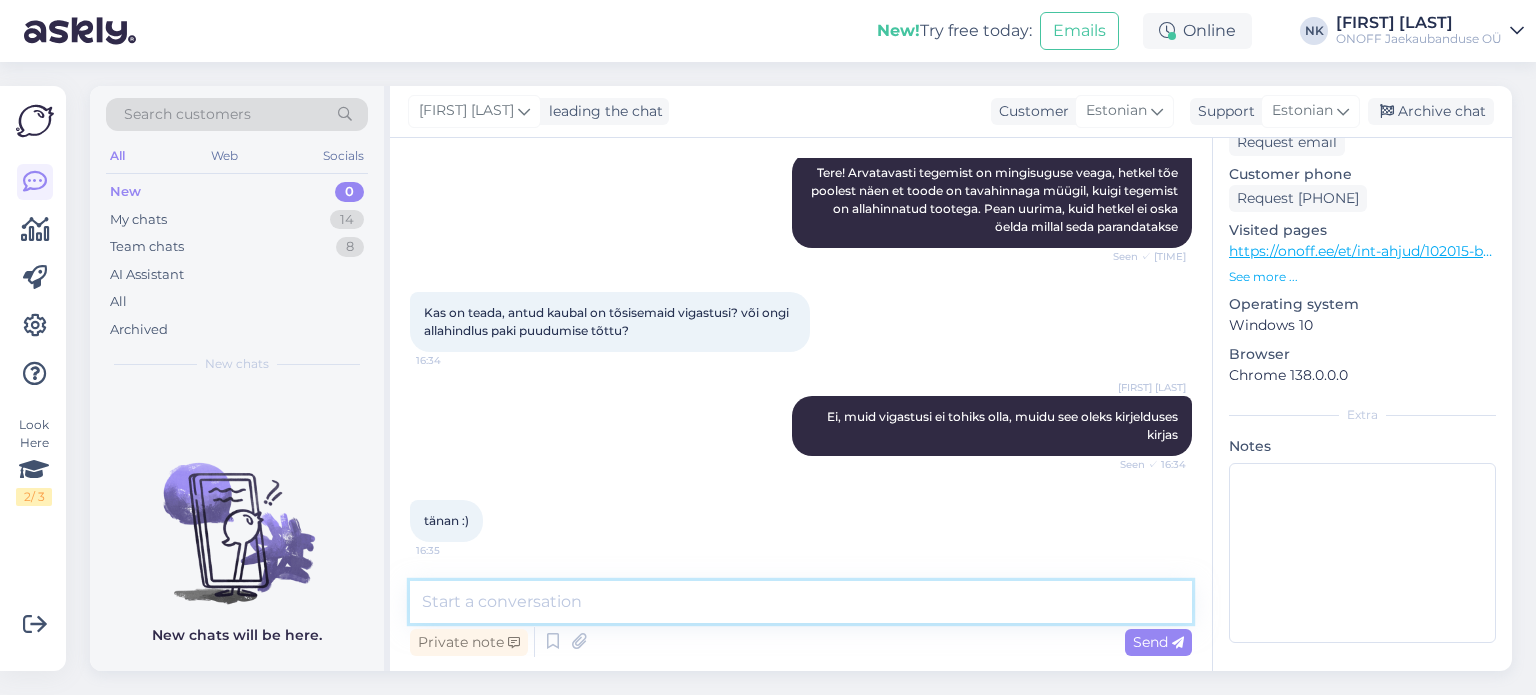 scroll, scrollTop: 320, scrollLeft: 0, axis: vertical 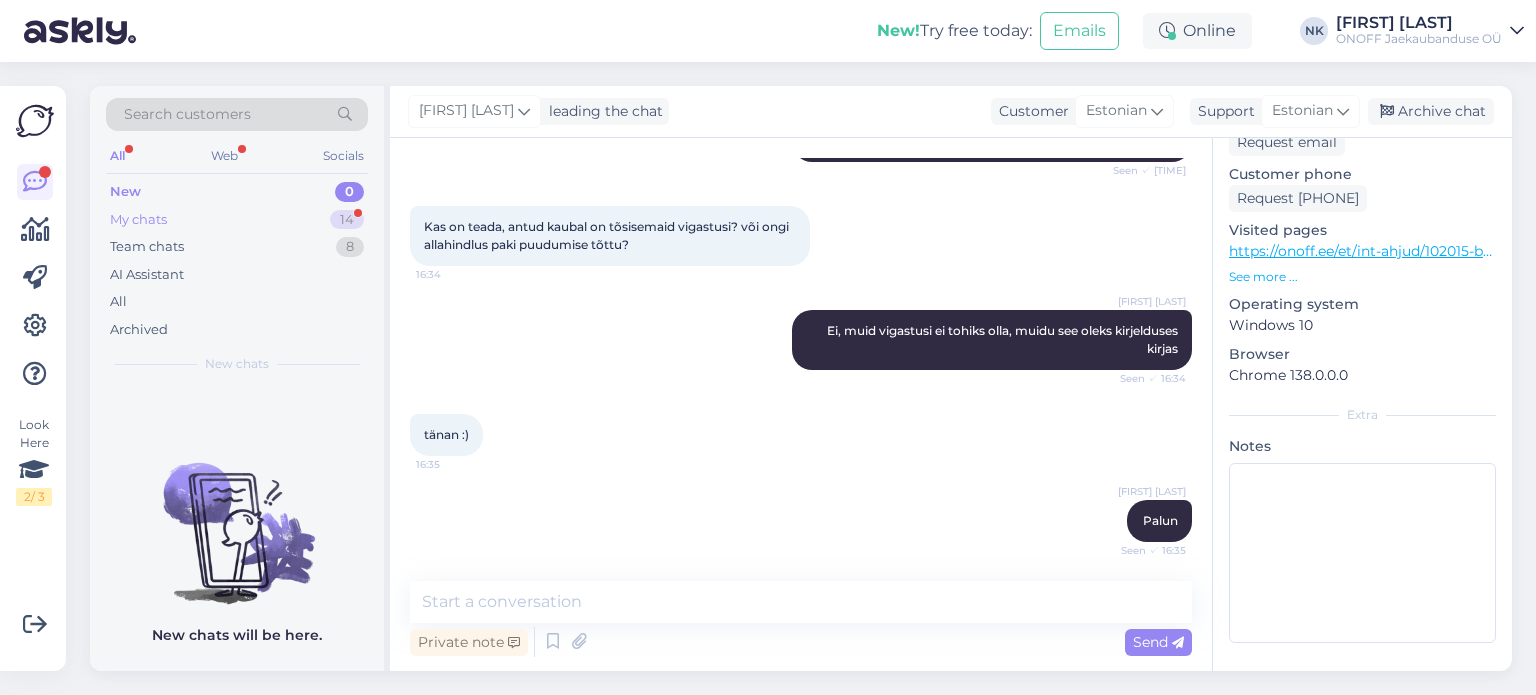 click on "My chats 14" at bounding box center [237, 220] 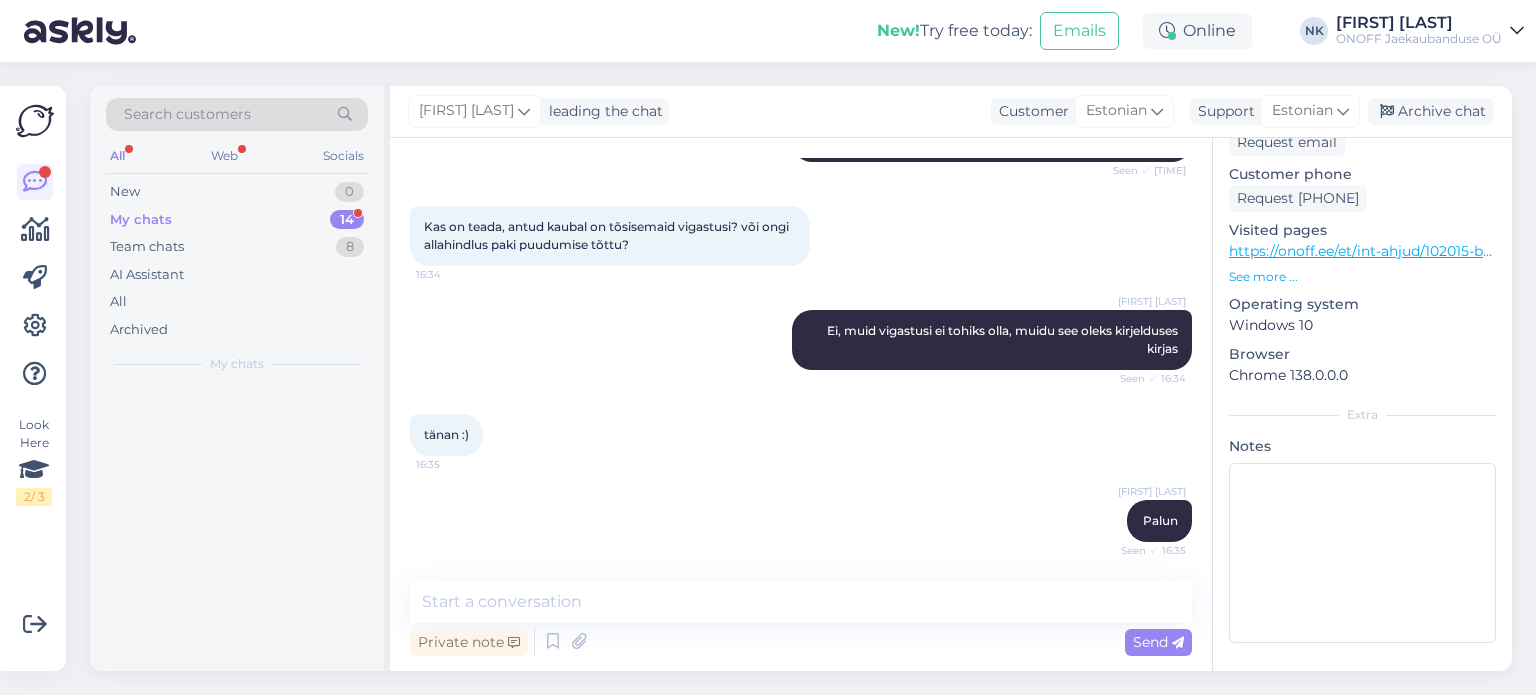 click on "My chats 14" at bounding box center (237, 220) 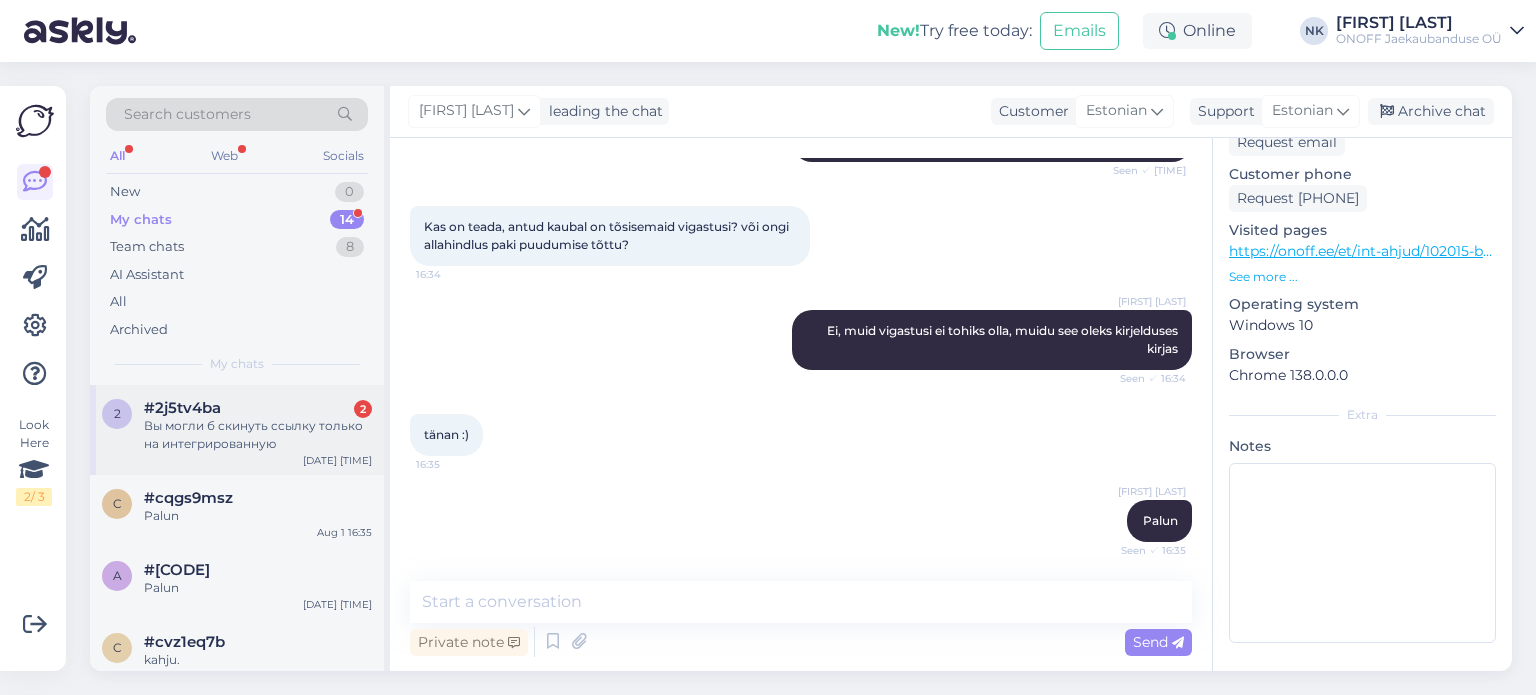 click on "#2j5tv4ba 2" at bounding box center [258, 408] 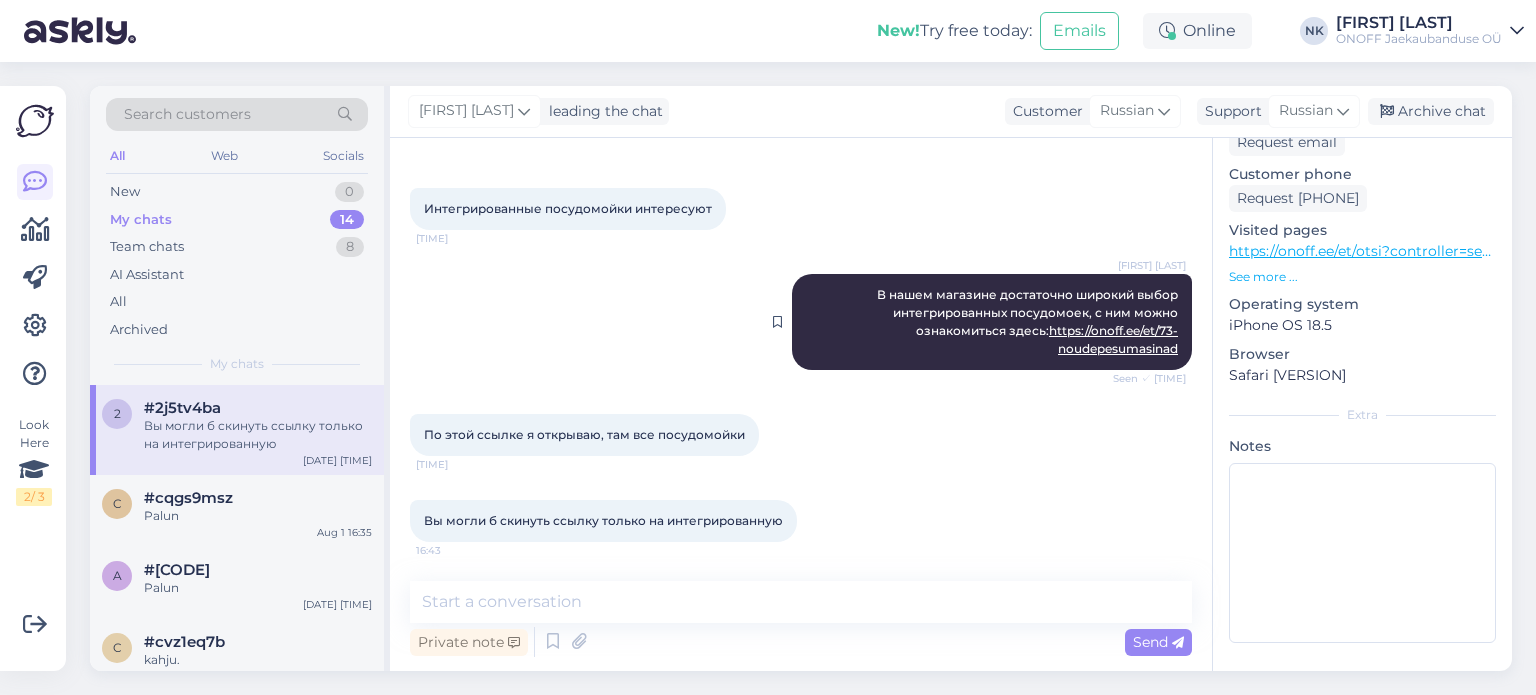 click on "https://onoff.ee/et/73-noudepesumasinad" at bounding box center (1113, 339) 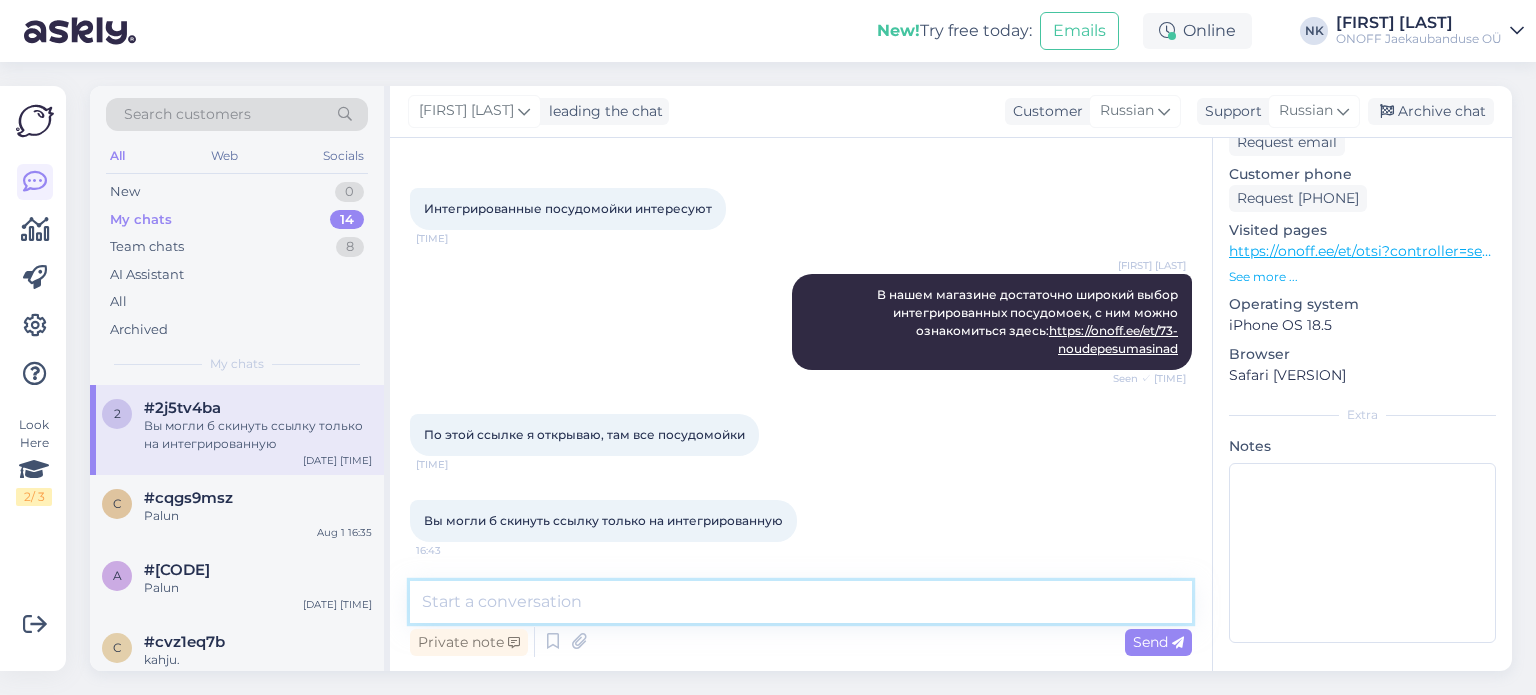 click at bounding box center (801, 602) 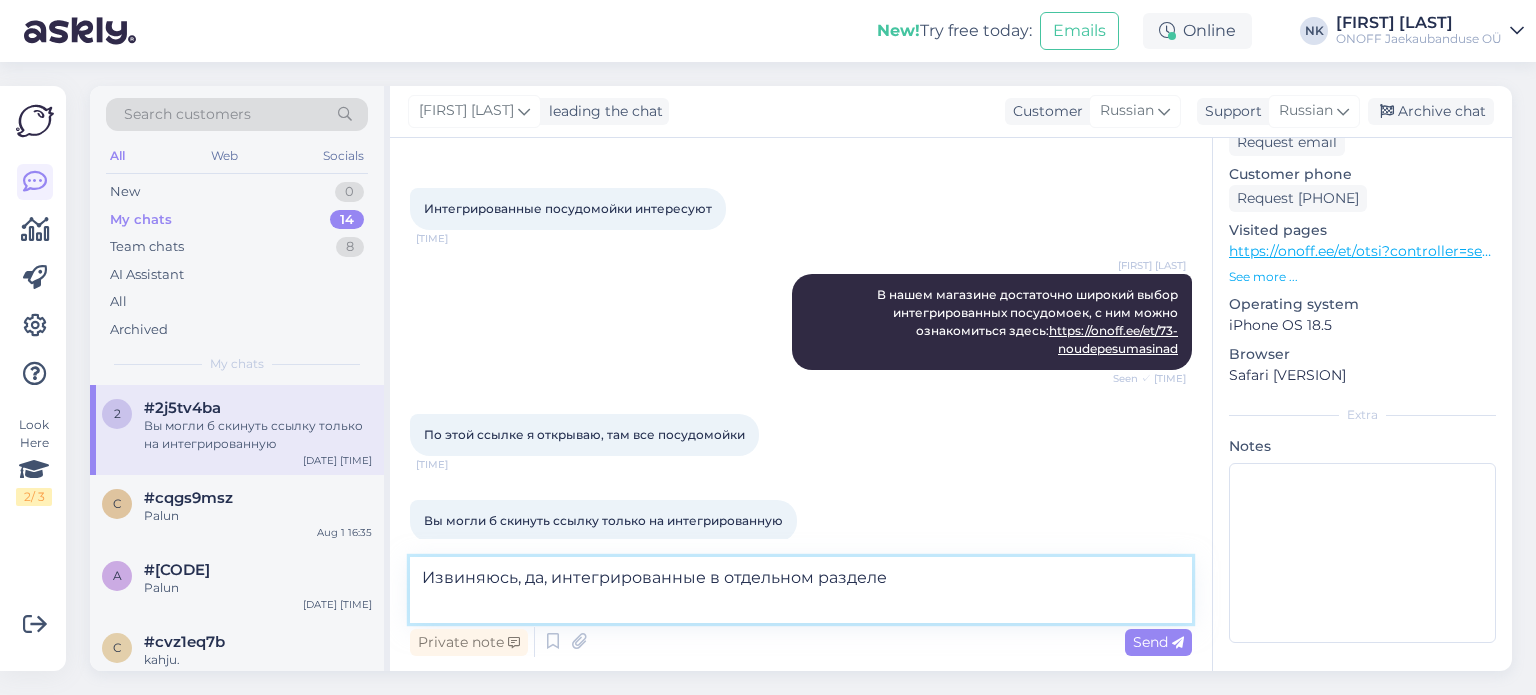 paste on "https://onoff.ee/et/232-int-noudepesumasinad" 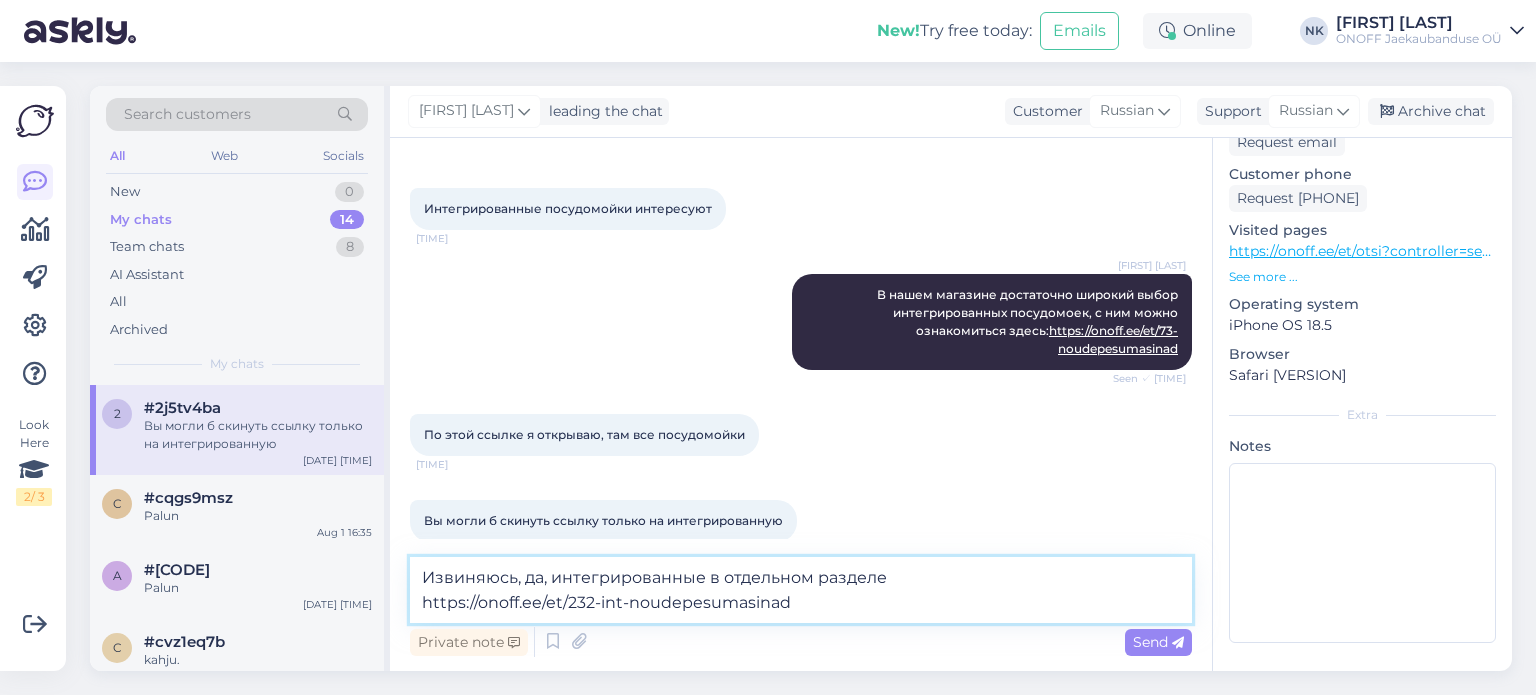 type 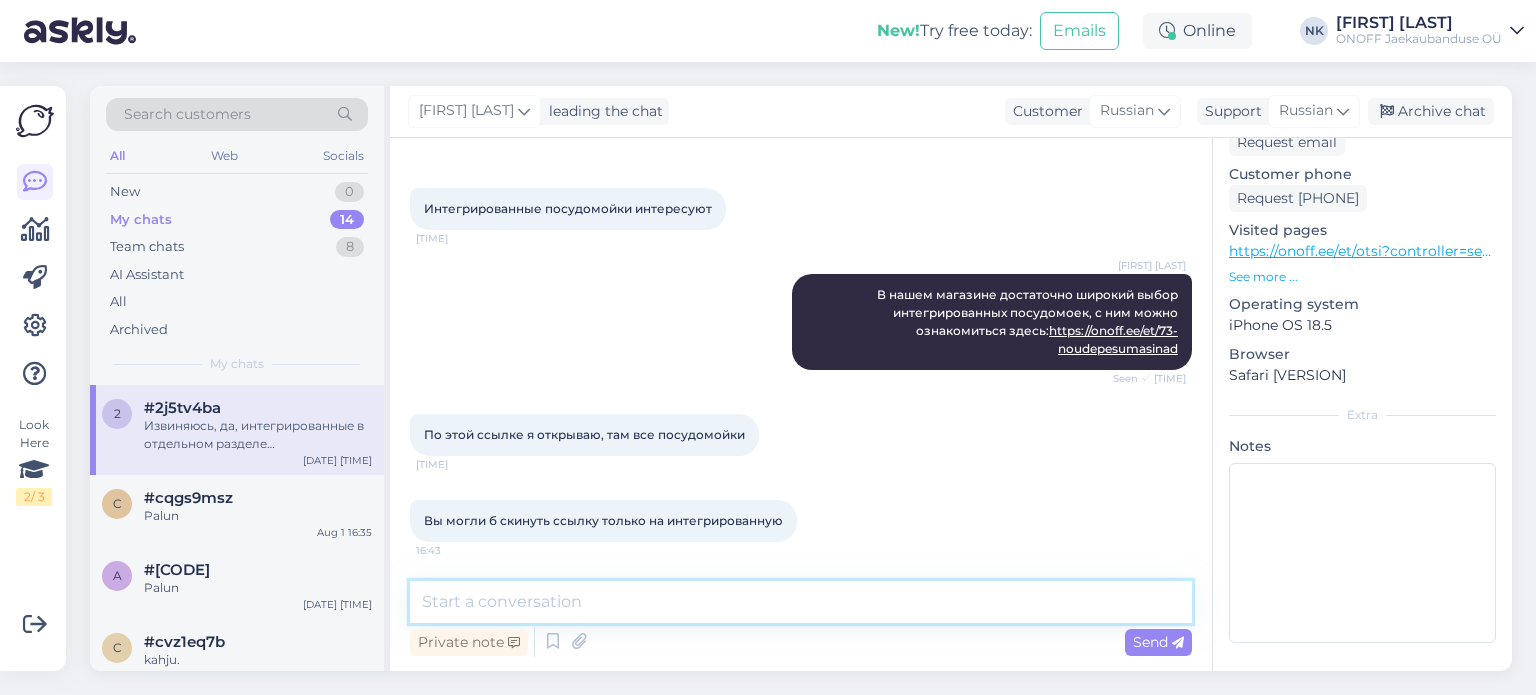 scroll, scrollTop: 352, scrollLeft: 0, axis: vertical 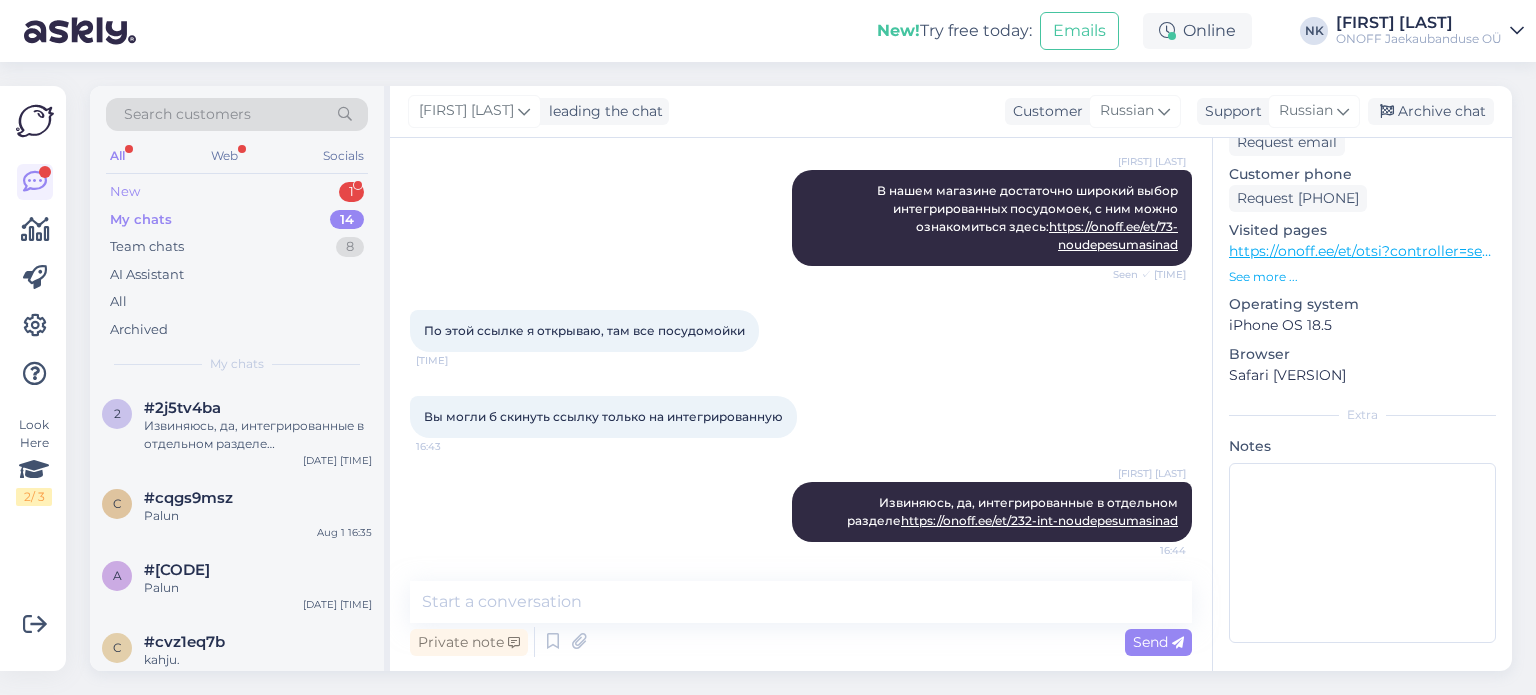 click on "New 1" at bounding box center (237, 192) 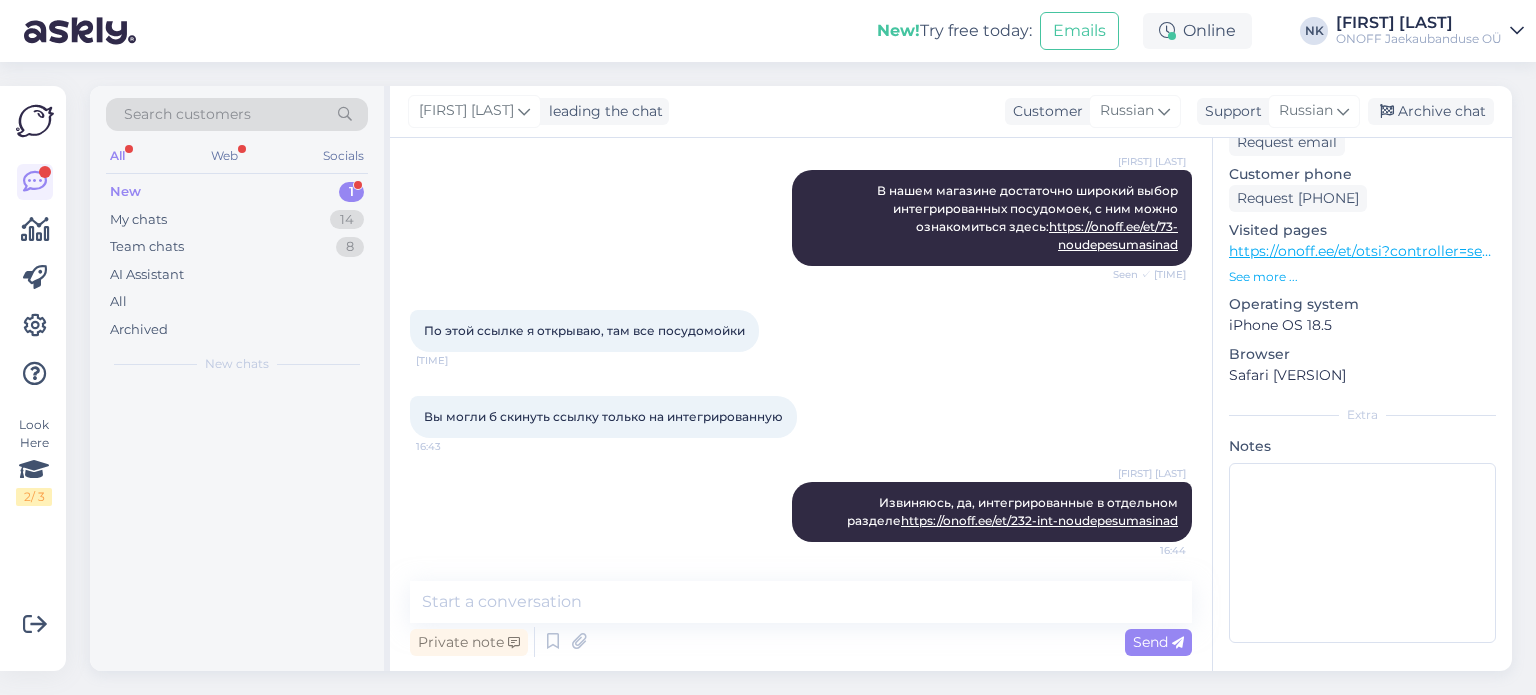 click on "New 1" at bounding box center [237, 192] 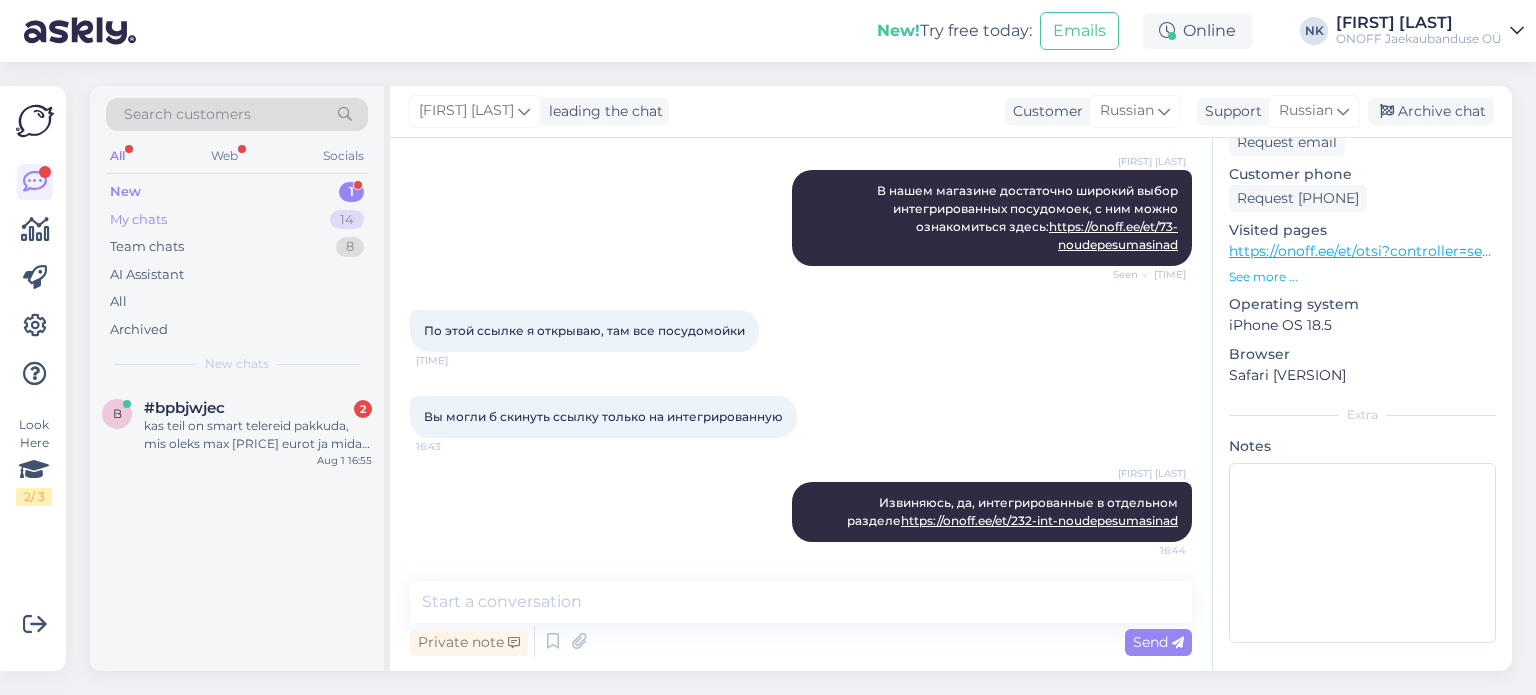 click on "My chats 14" at bounding box center [237, 220] 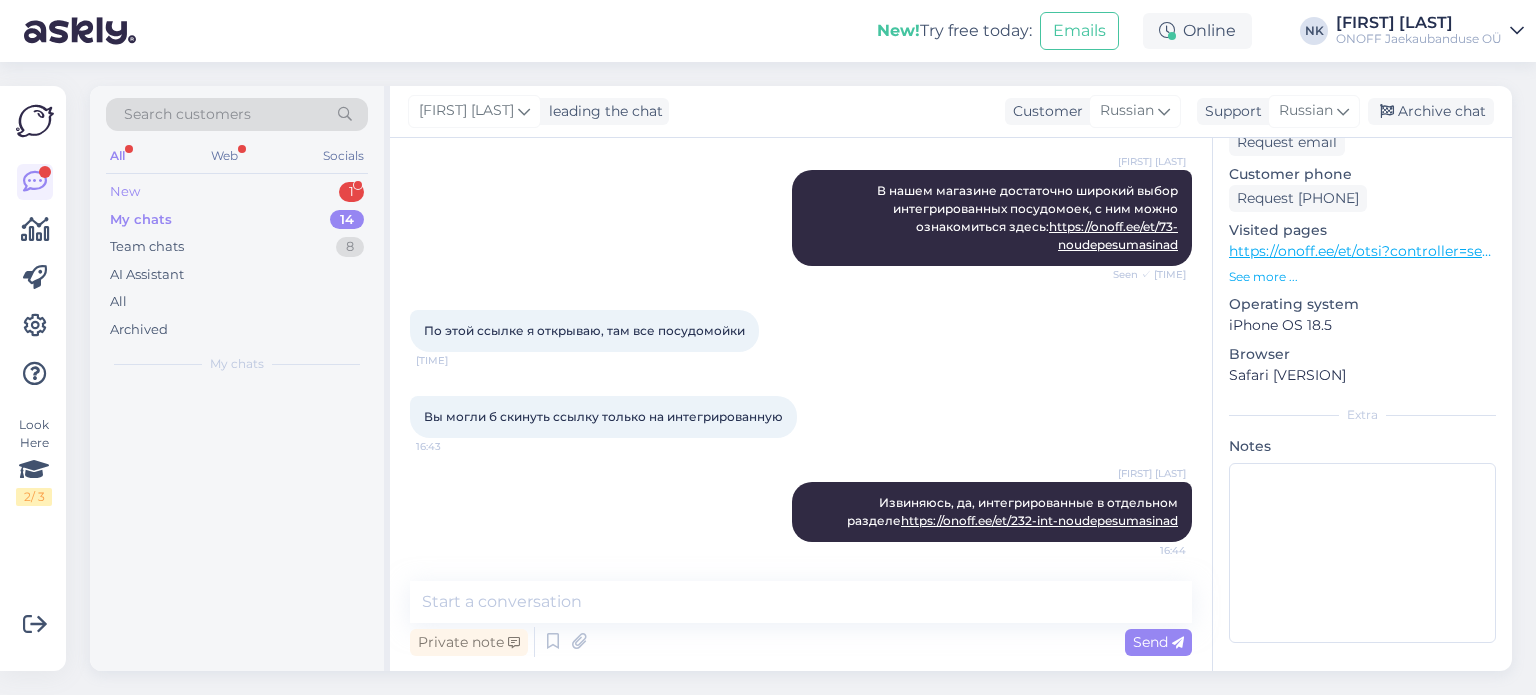 click on "New 1" at bounding box center [237, 192] 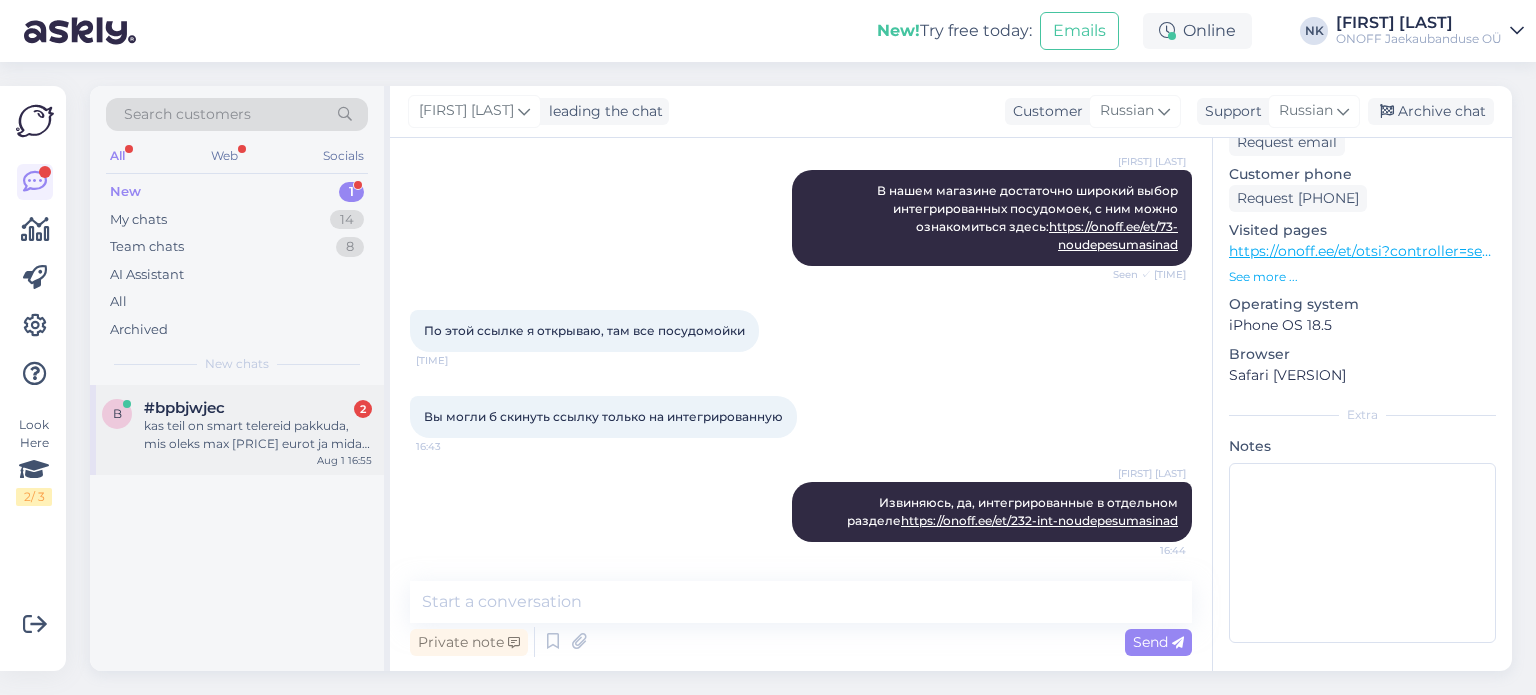 click on "kas teil on smart telereid pakkuda, mis oleks max [PRICE] eurot ja mida saaks kinnitada seinale" at bounding box center (258, 435) 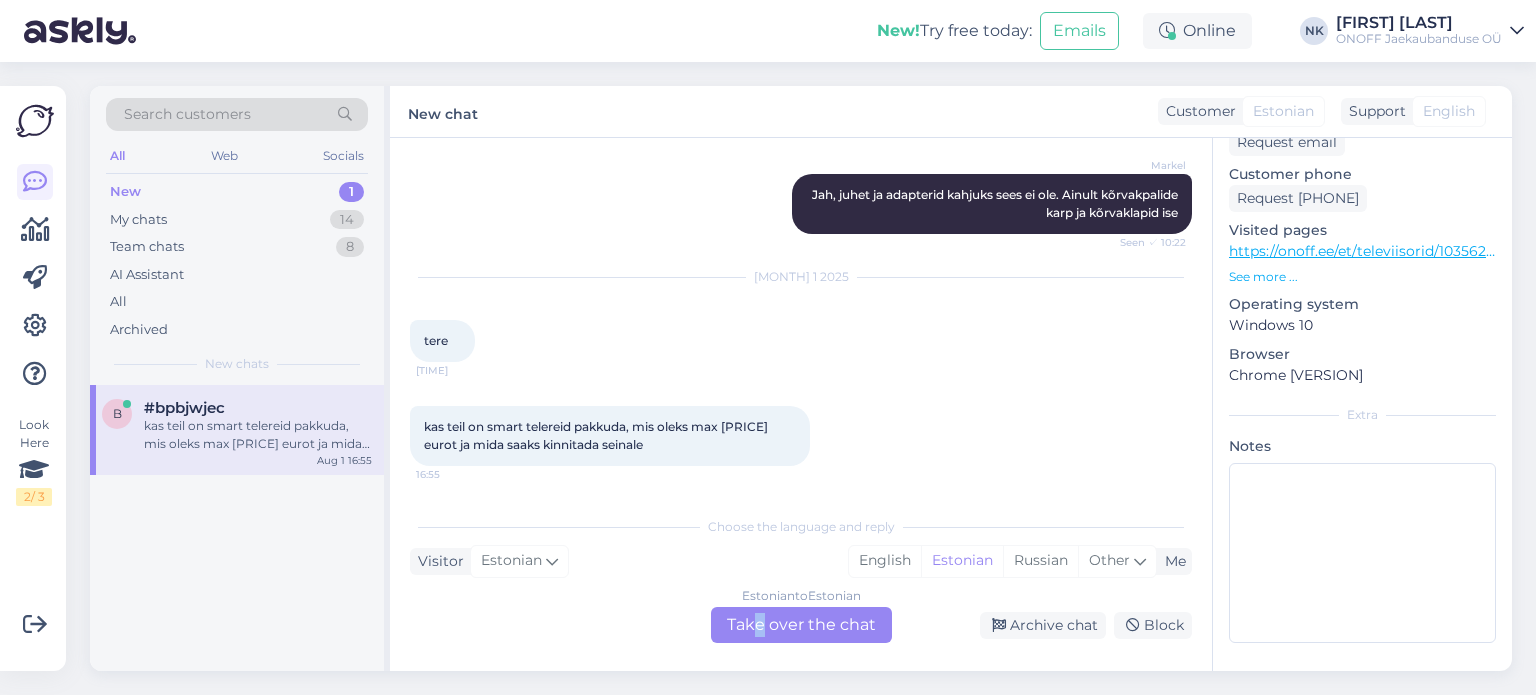 click on "Estonian  to  Estonian Take over the chat" at bounding box center (801, 625) 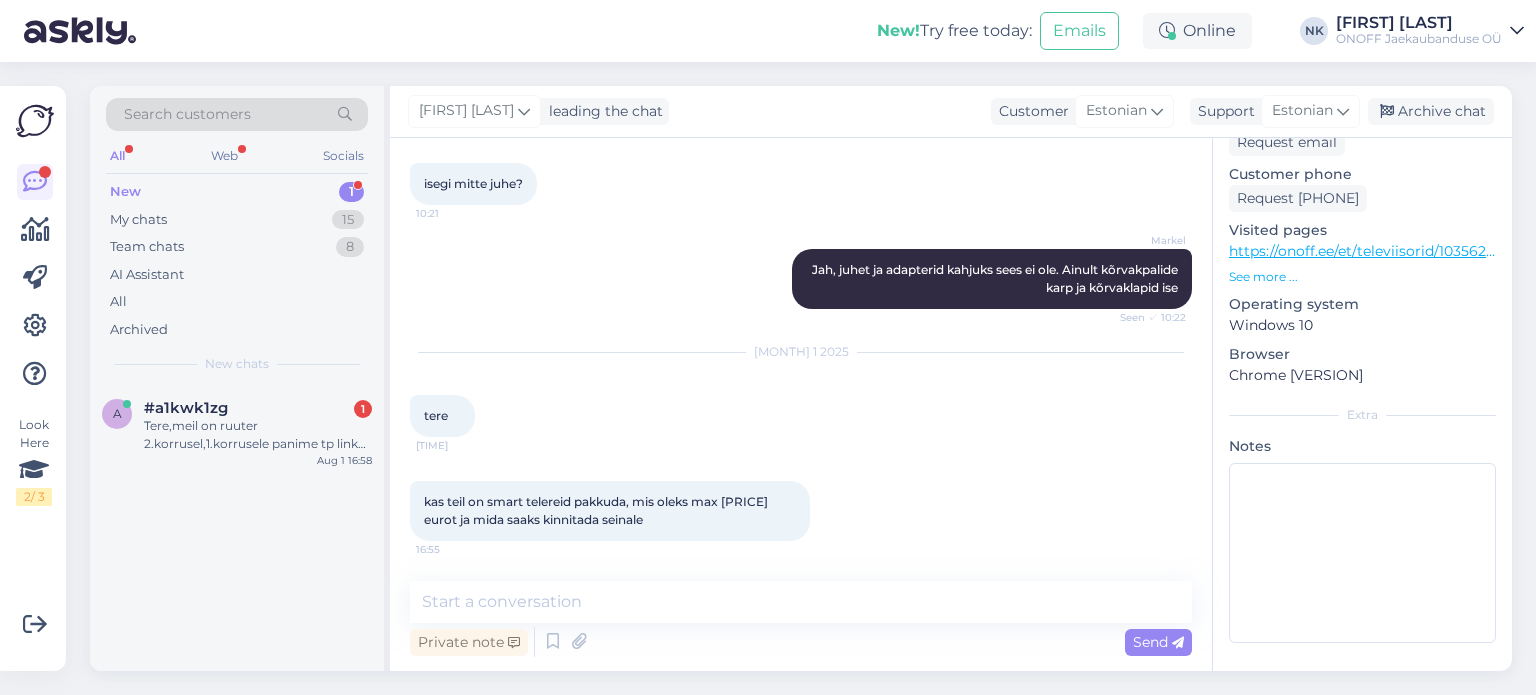 click on "https://onoff.ee/et/televiisorid/103562-hisense-50a6n-4k-uhd-241088804-6942351406268.html" at bounding box center [1553, 251] 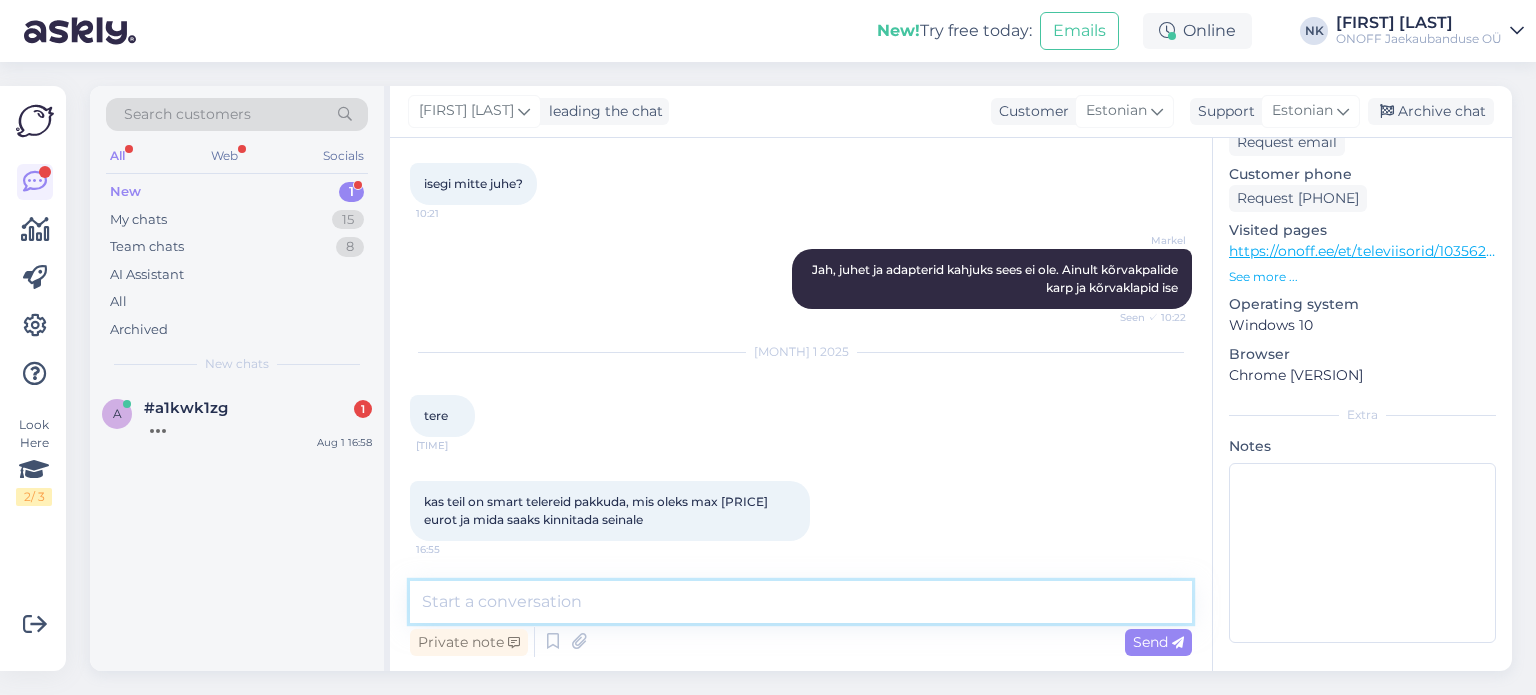 click at bounding box center (801, 602) 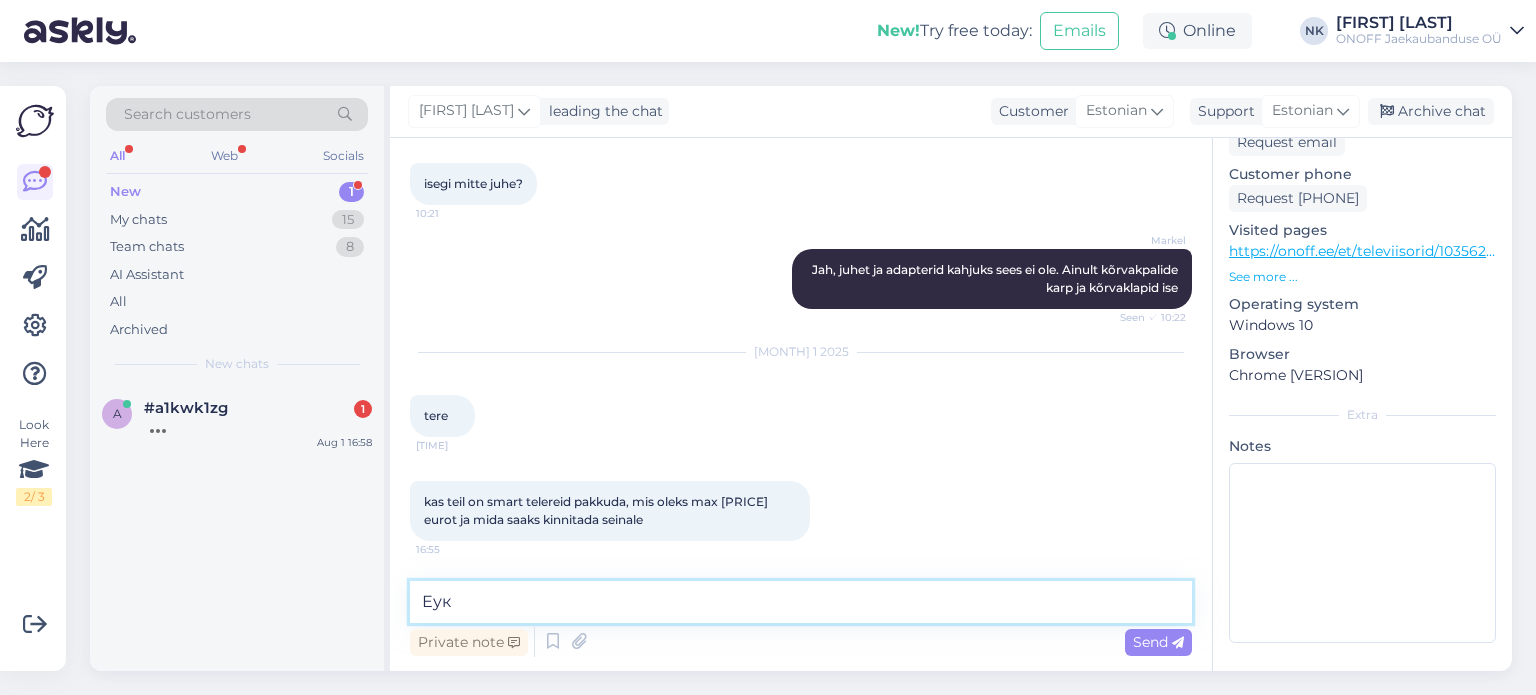 click on "Еук" at bounding box center [801, 602] 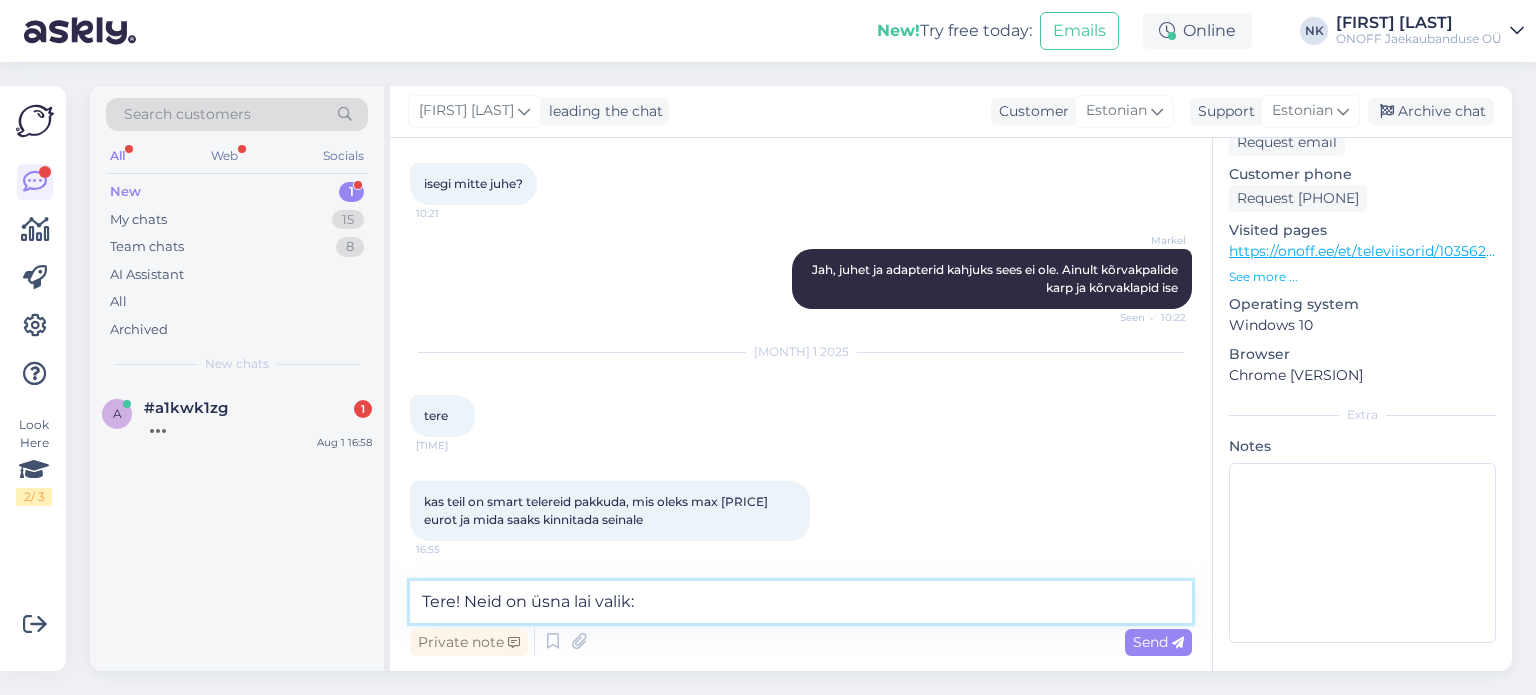 paste on "https://onoff.ee/et/35-televiisorid?q=Hind-%E2%82%AC-[PRICE]-[PRICE]" 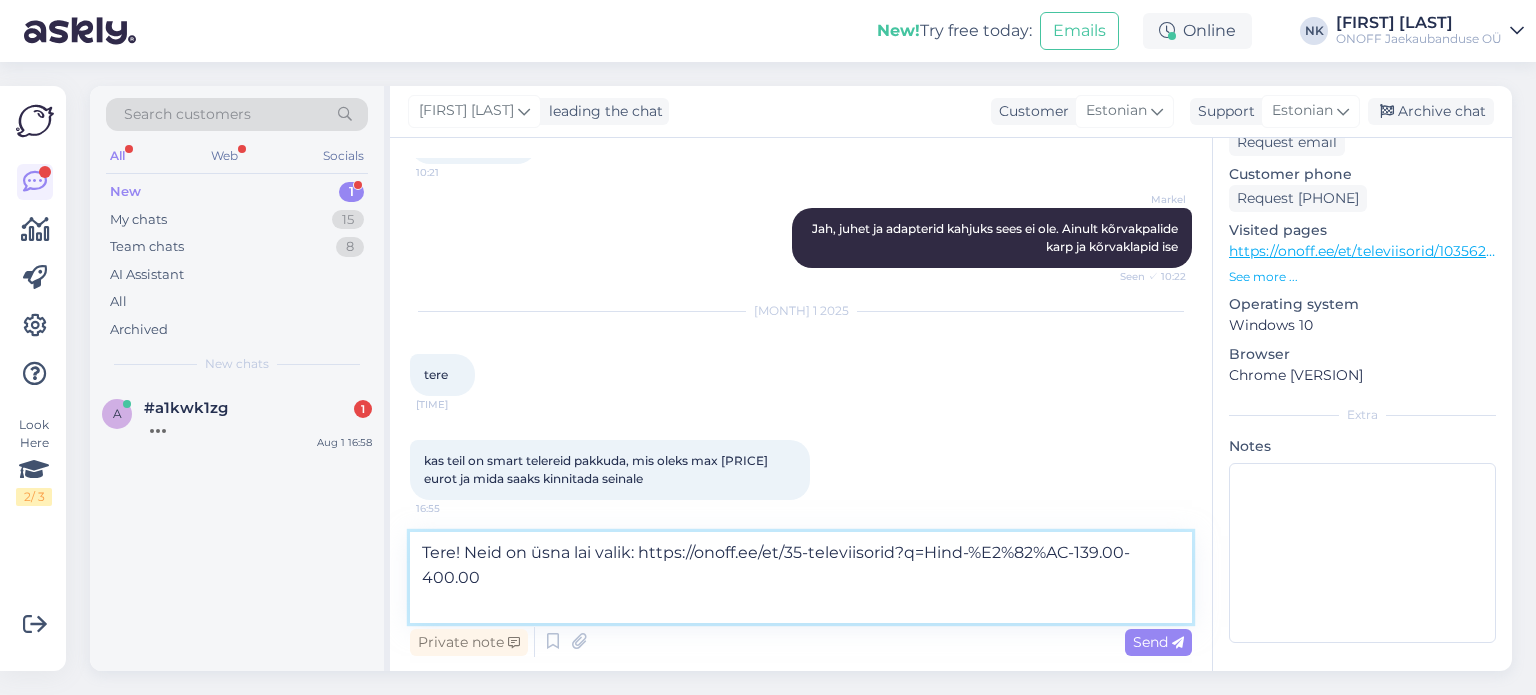scroll, scrollTop: 566, scrollLeft: 0, axis: vertical 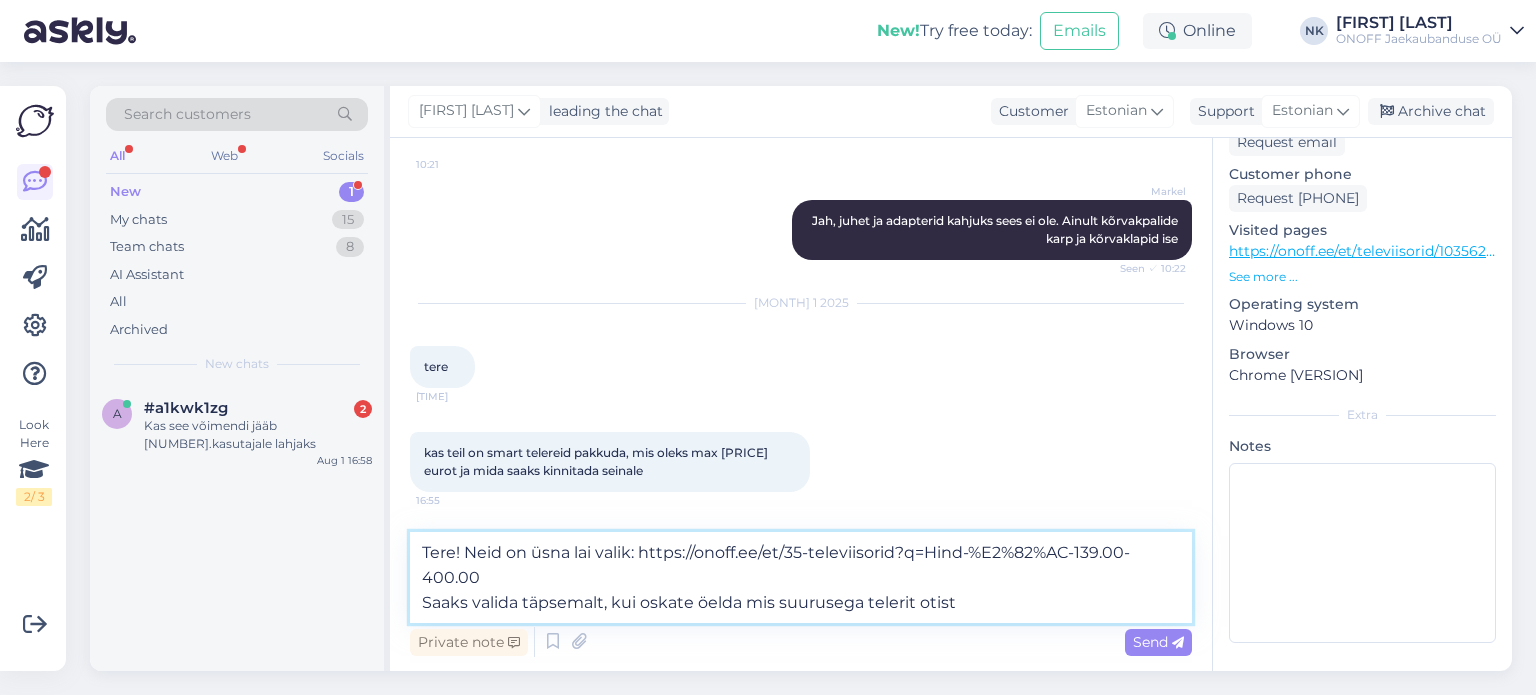type on "Tere! Neid on üsna lai valik: https://onoff.ee/et/35-televiisorid?q=Hind-%E2%82%AC-139.00-400.00
Saaks valida täpsemalt, kui oskate öelda mis suurusega telerit otiste" 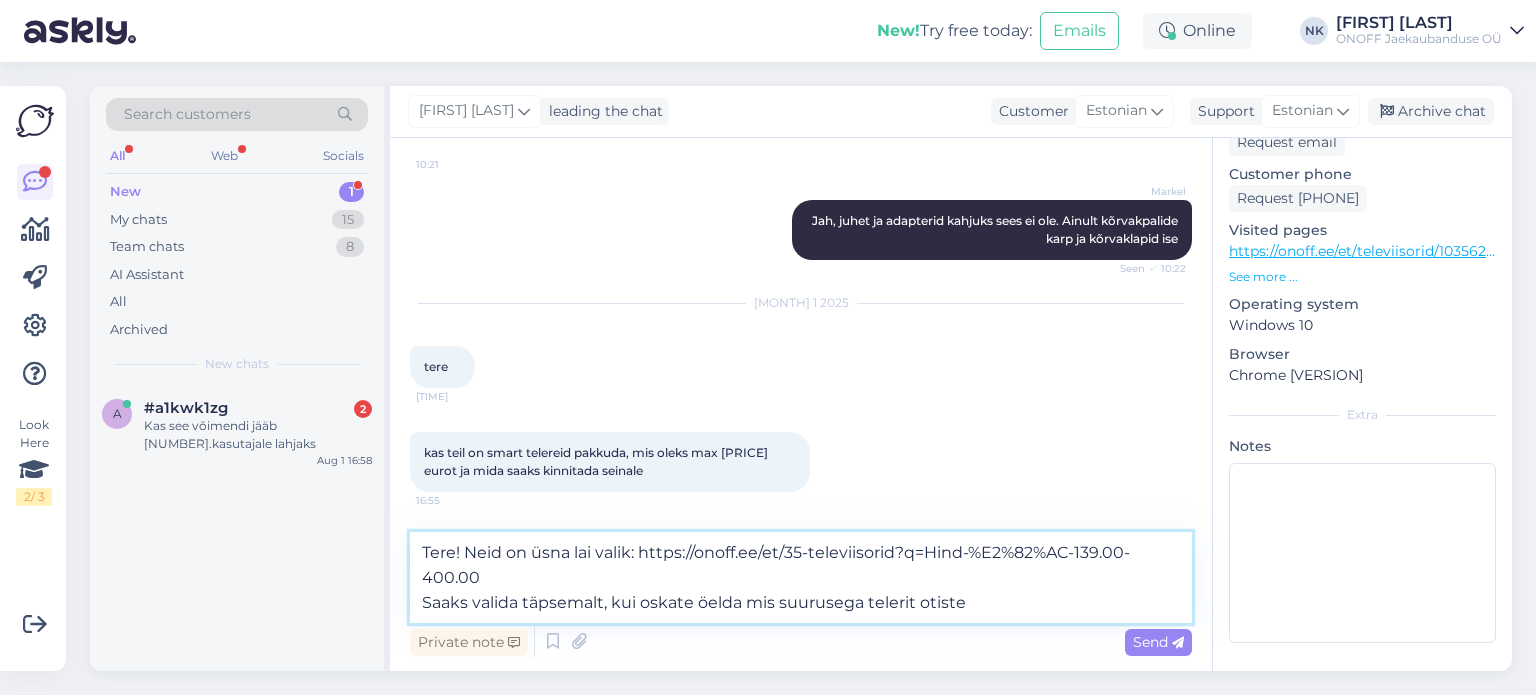 type 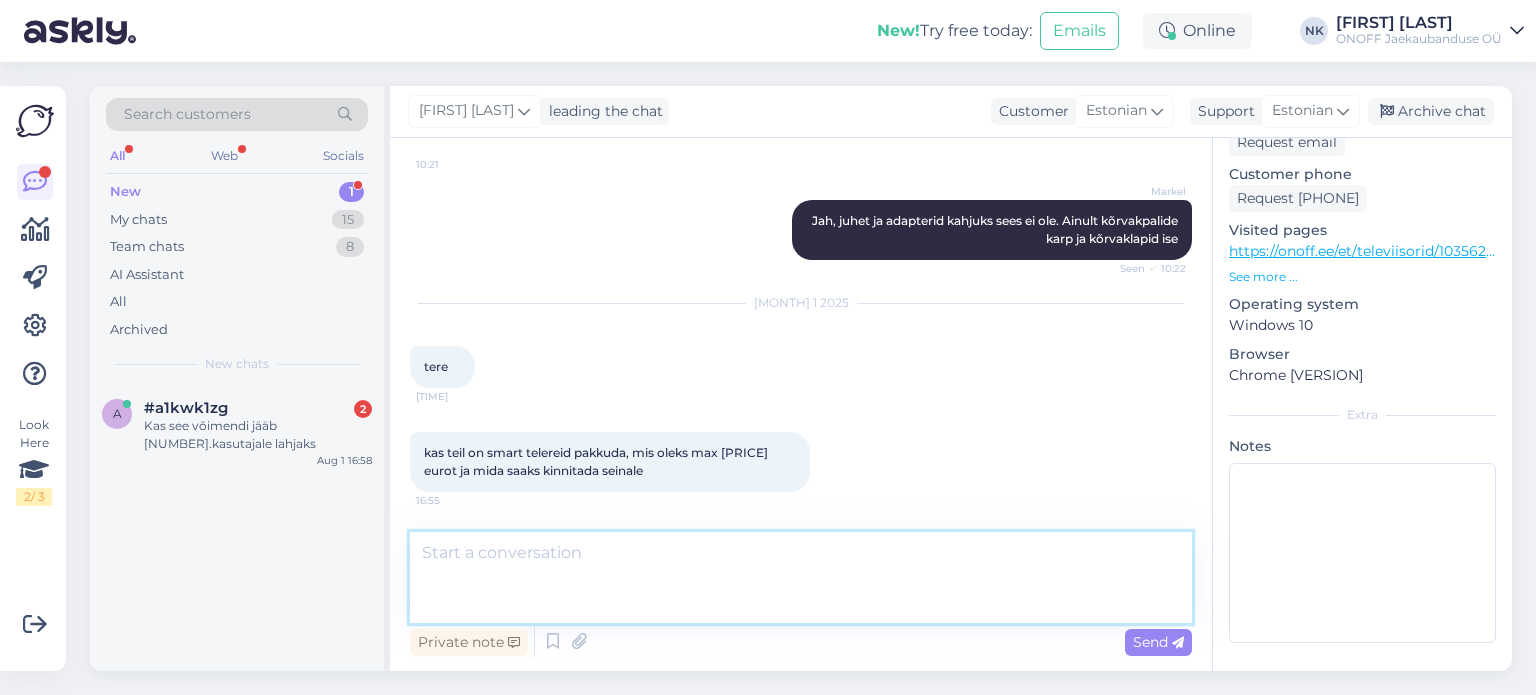 scroll, scrollTop: 656, scrollLeft: 0, axis: vertical 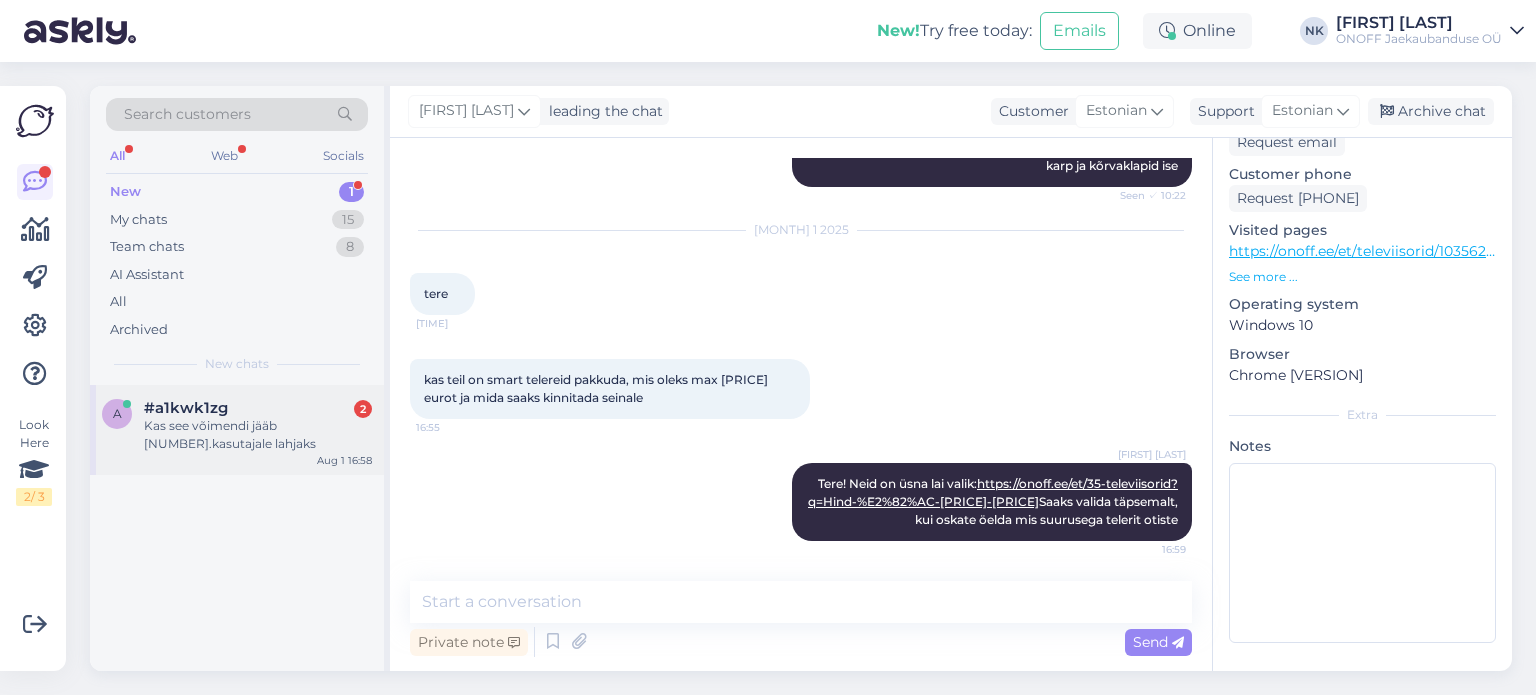 click on "Kas see võimendi jääb [NUMBER].kasutajale lahjaks" at bounding box center [258, 435] 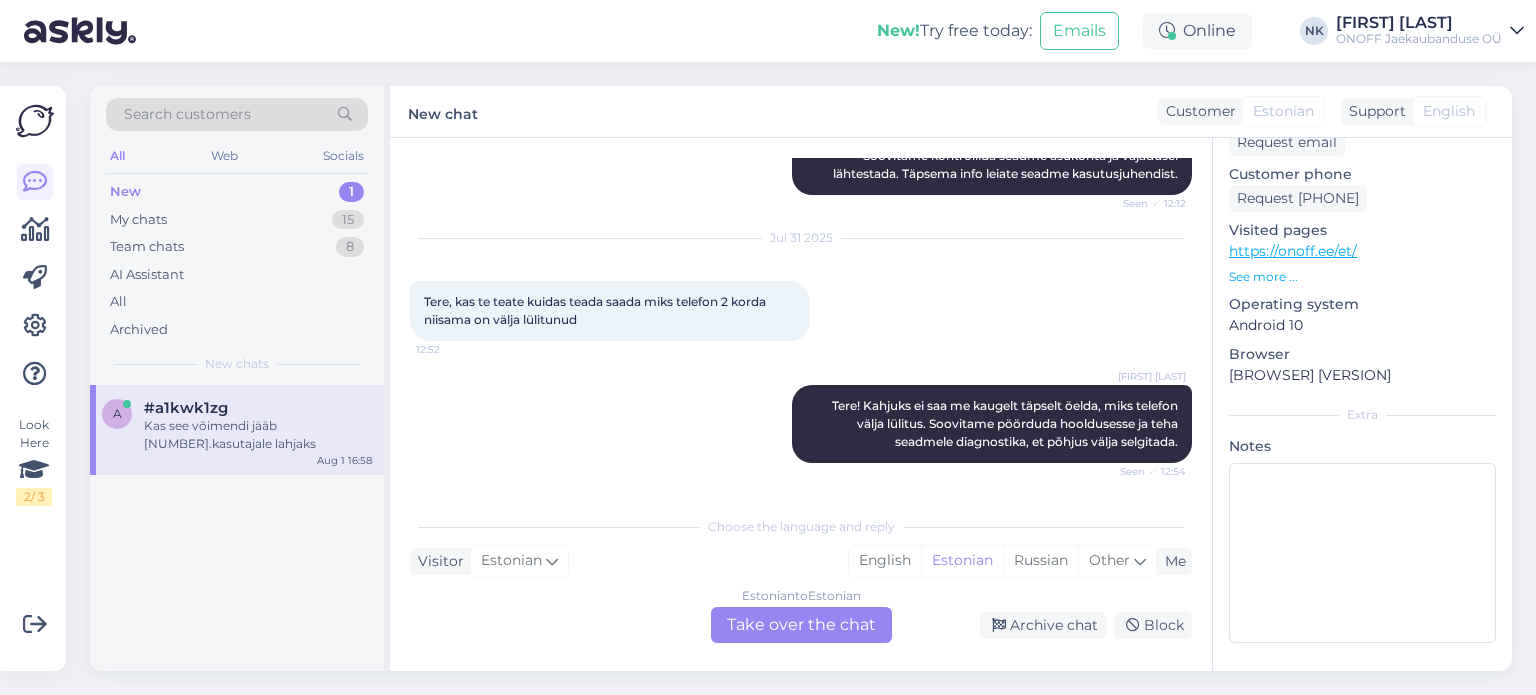 scroll, scrollTop: 2277, scrollLeft: 0, axis: vertical 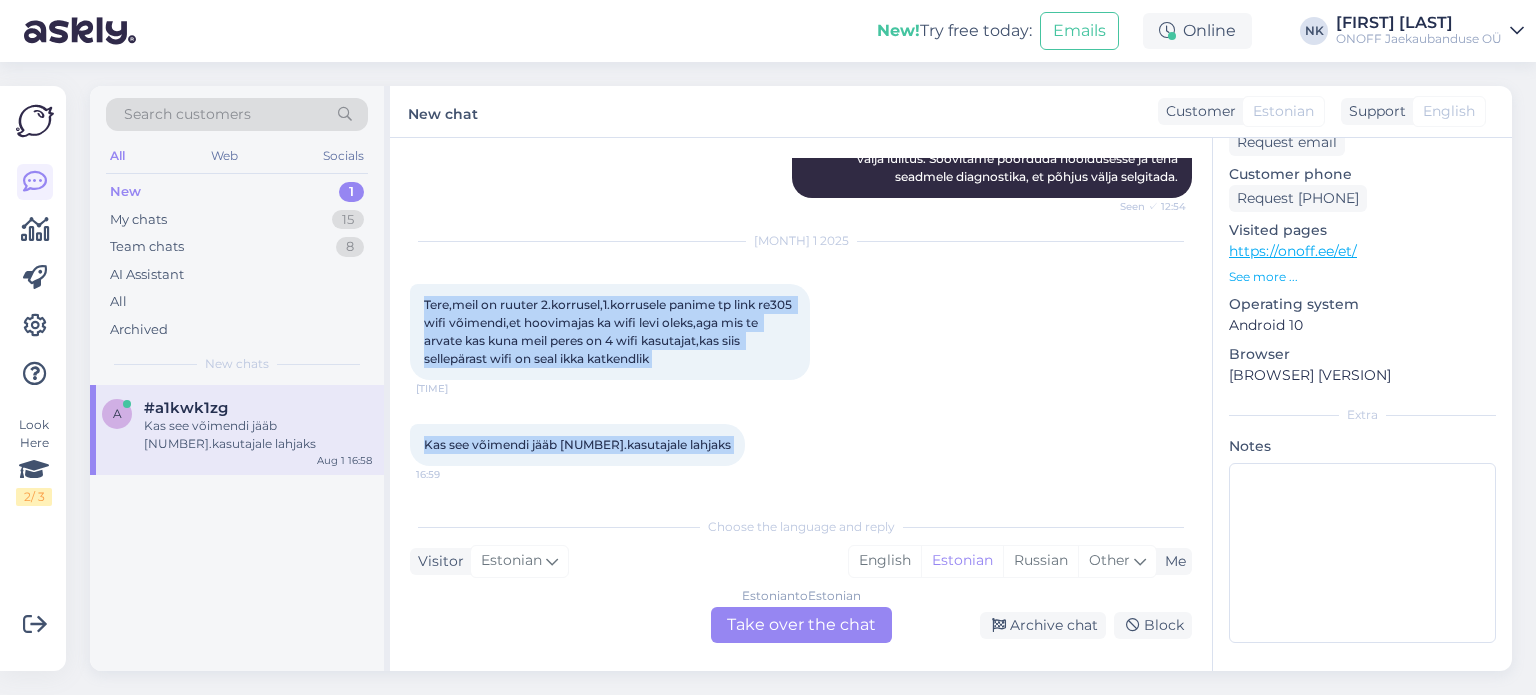 drag, startPoint x: 424, startPoint y: 299, endPoint x: 700, endPoint y: 460, distance: 319.5262 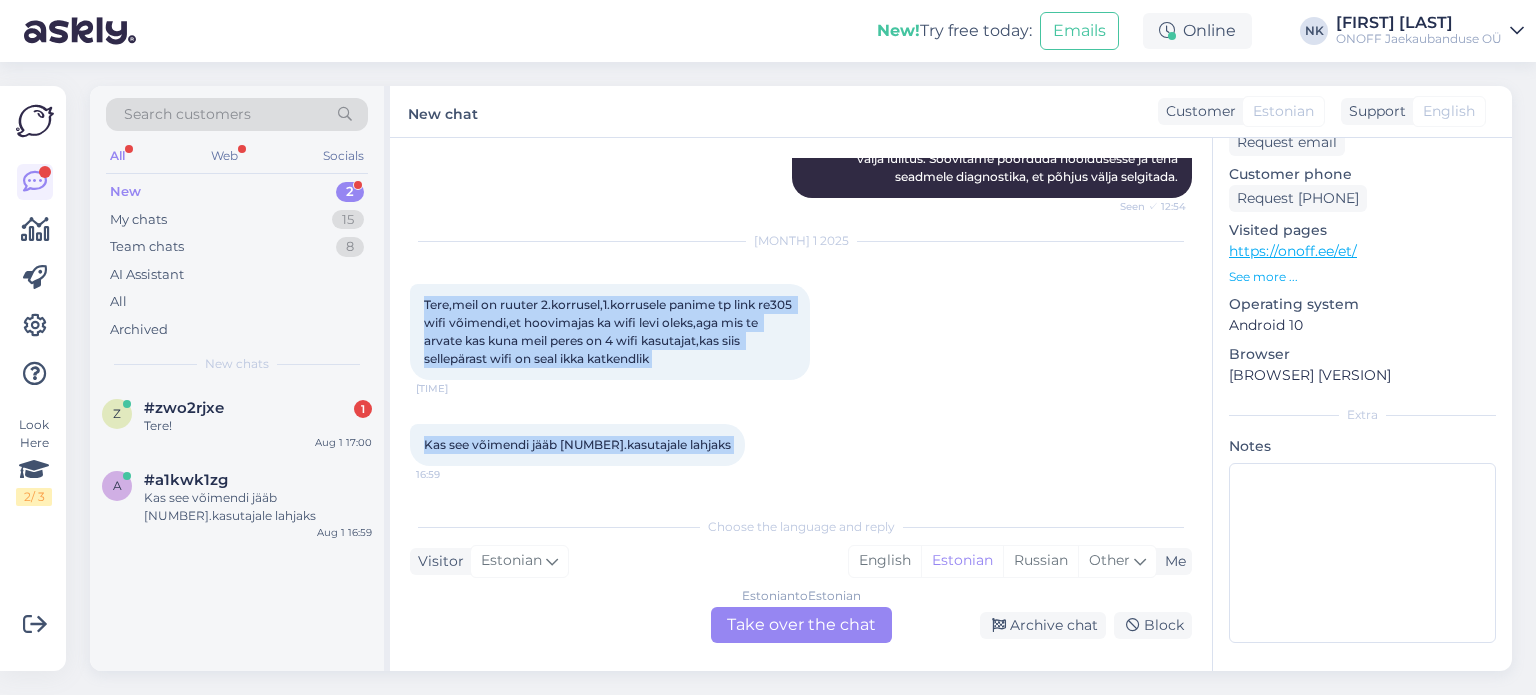 click on "Tere,meil on ruuter 2.korrusel,1.korrusele panime tp link re305 wifi võimendi,et hoovimajas ka wifi levi oleks,aga mis te arvate kas kuna meil peres on 4 wifi kasutajat,kas siis sellepärast wifi on seal ikka katkendlik 16:58" at bounding box center (610, 332) 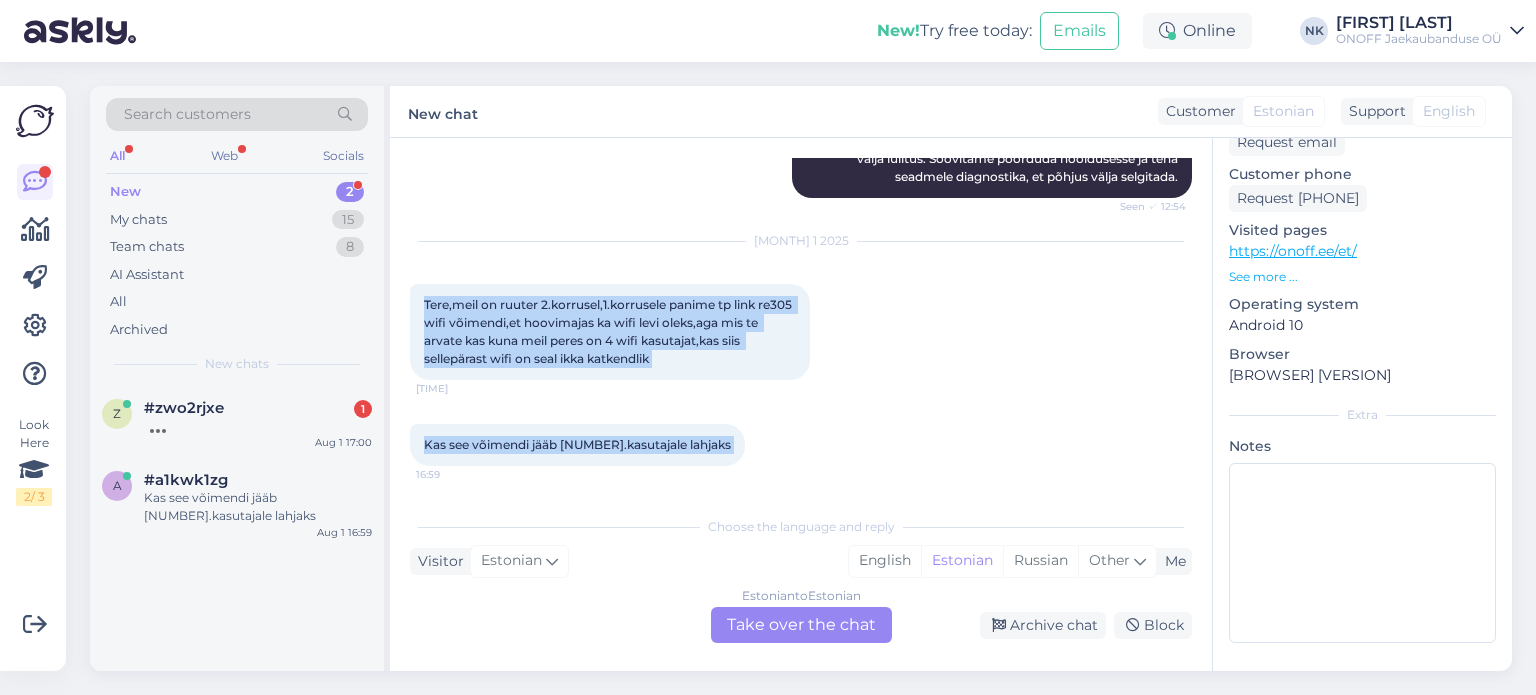 click on "Tere,meil on ruuter 2.korrusel,1.korrusele panime tp link re305 wifi võimendi,et hoovimajas ka wifi levi oleks,aga mis te arvate kas kuna meil peres on 4 wifi kasutajat,kas siis sellepärast wifi on seal ikka katkendlik" at bounding box center (609, 331) 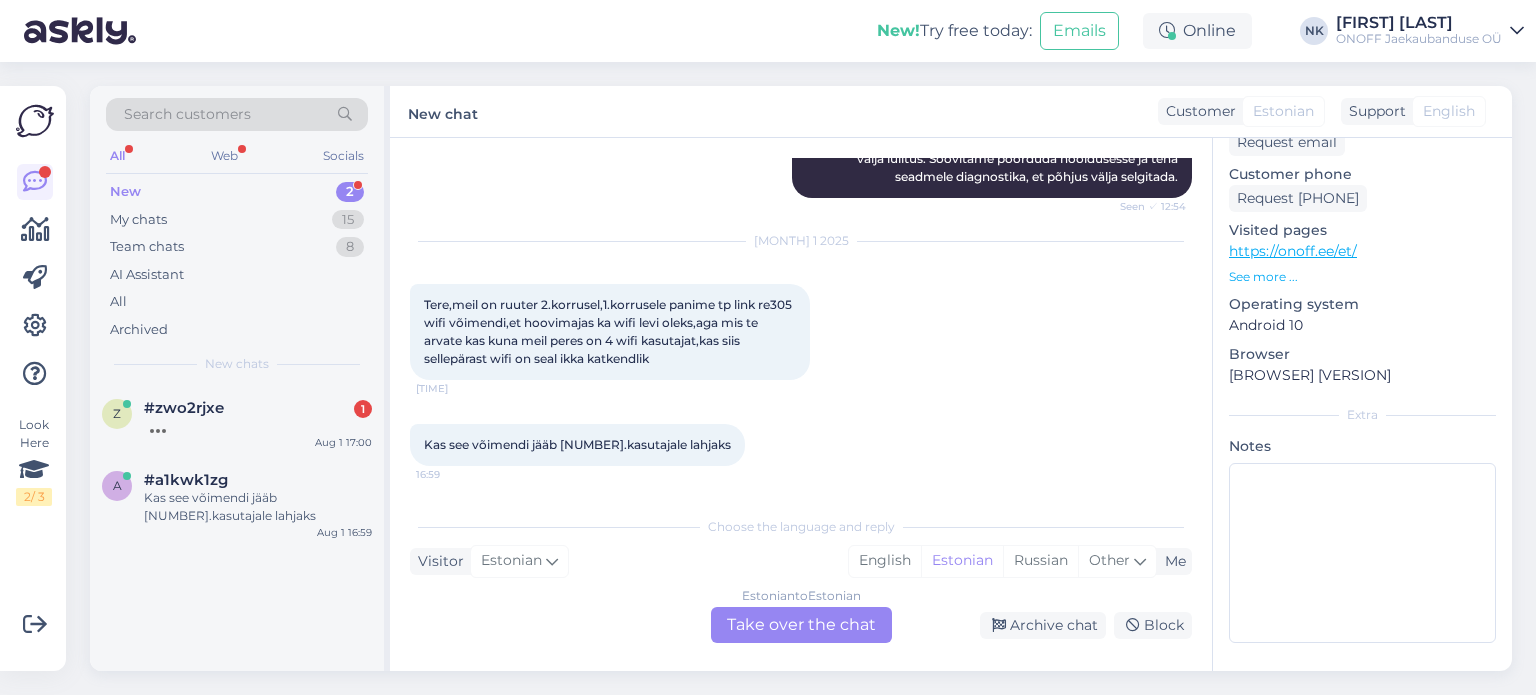 click on "Estonian  to  Estonian Take over the chat" at bounding box center [801, 625] 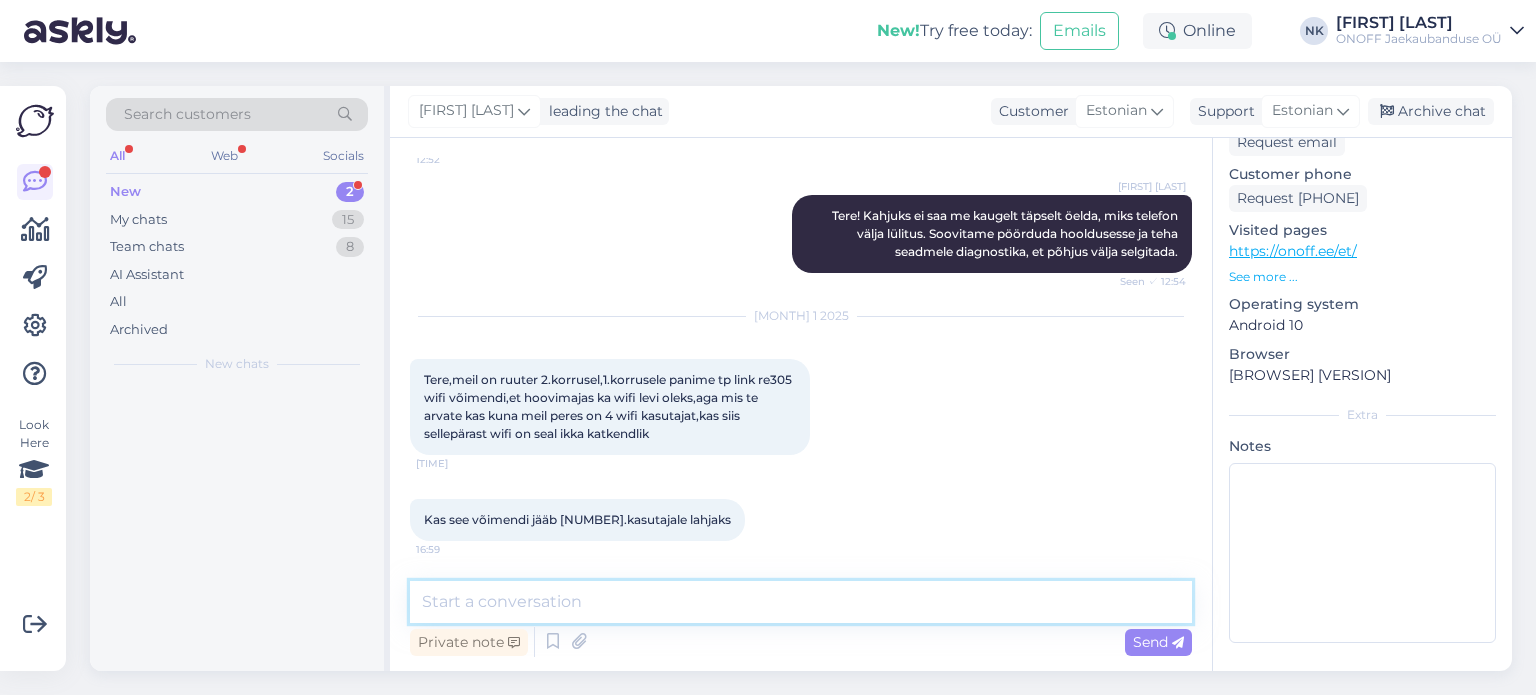 click at bounding box center [801, 602] 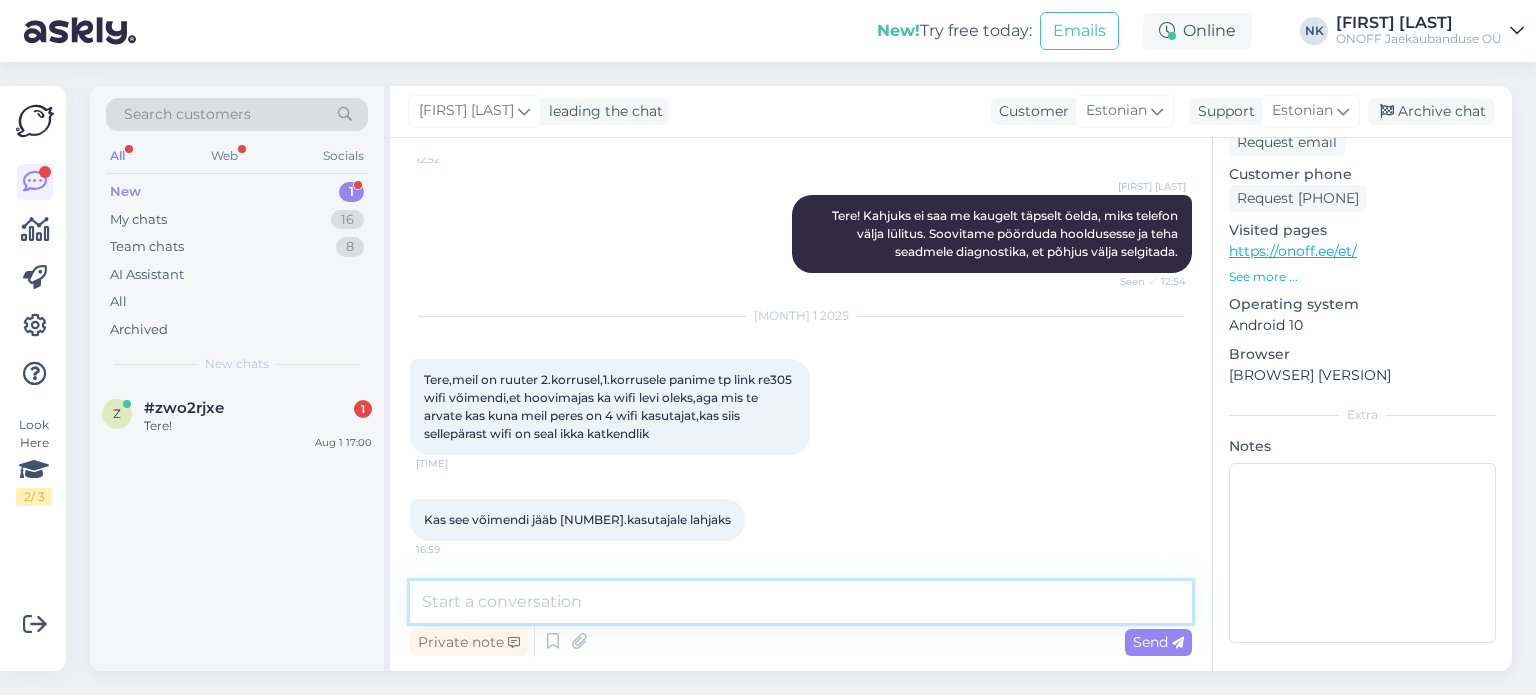 paste on "Tere! RE305 on tavaline kodune wifi võimendi ning 4 kasutajat talle ei ole probleemiks. Kui signaal on ebastabiilne, on põhjus pigem nõrgas ühenduses ruuteri ja võimendi vahel. Sellisel juhul aitaks võimendi paigutamine ruuterile lähemale või kaabliühendus." 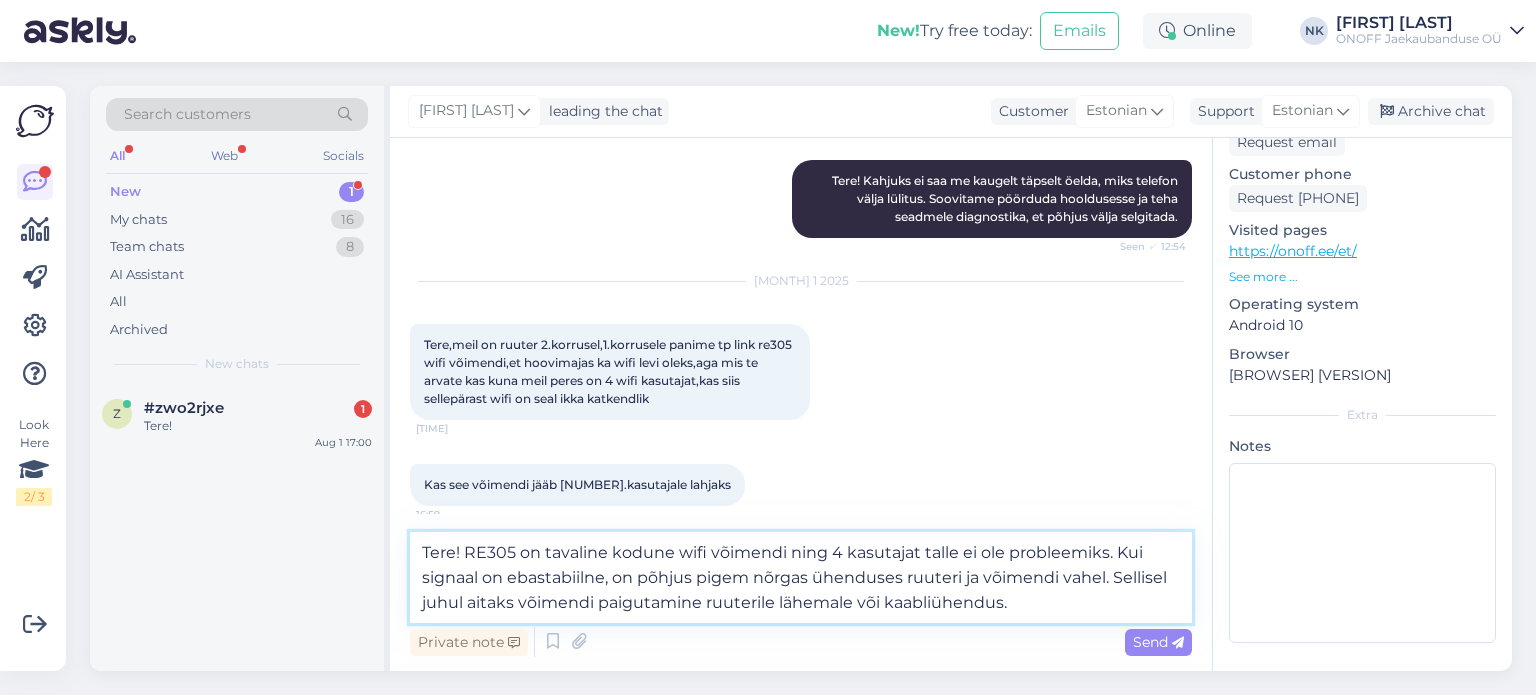 type on "Tere! RE305 on tavaline kodune wifi võimendi ning 4 kasutajat talle ei ole probleemiks. Kui signaal on ebastabiilne, on põhjus pigem nõrgas ühenduses ruuteri ja võimendi vahel. Sellisel juhul aitaks võimendi paigutamine ruuterile lähemale või kaabliühendus." 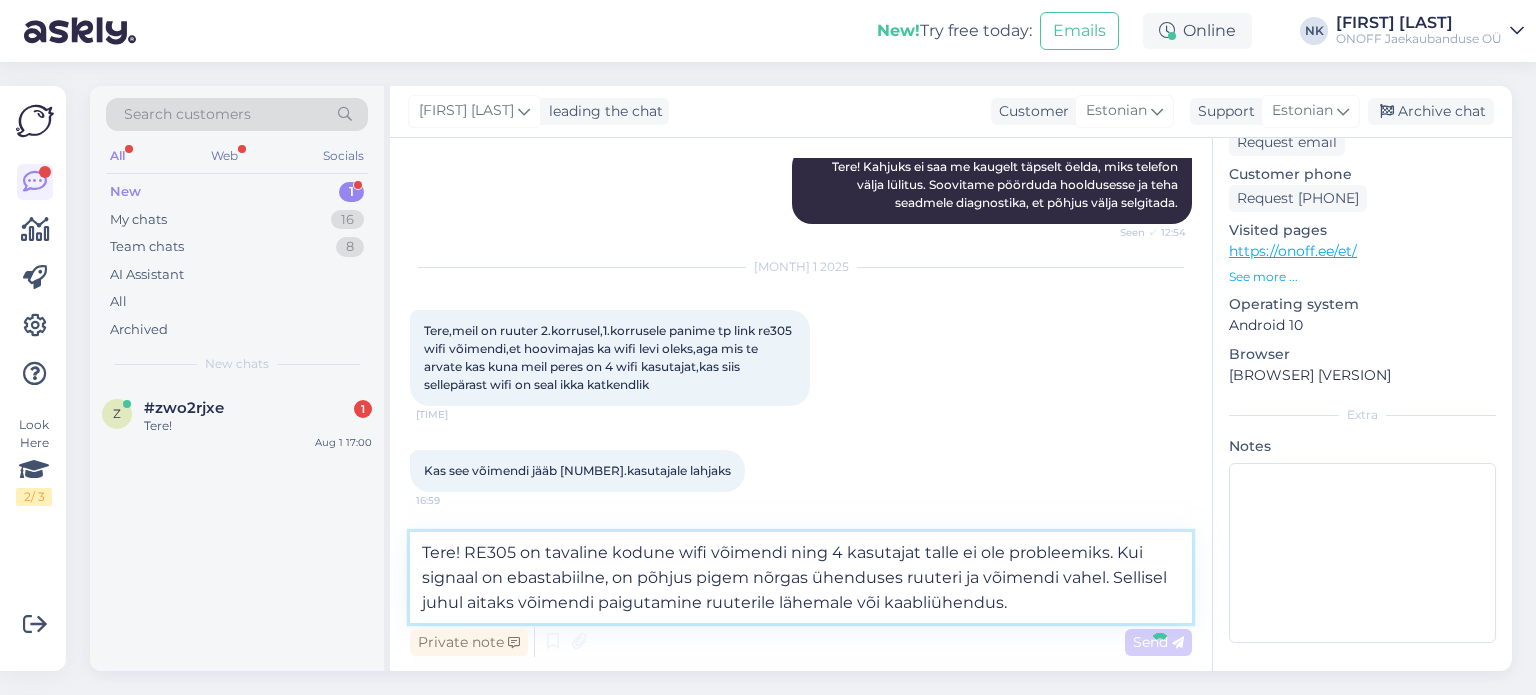 type 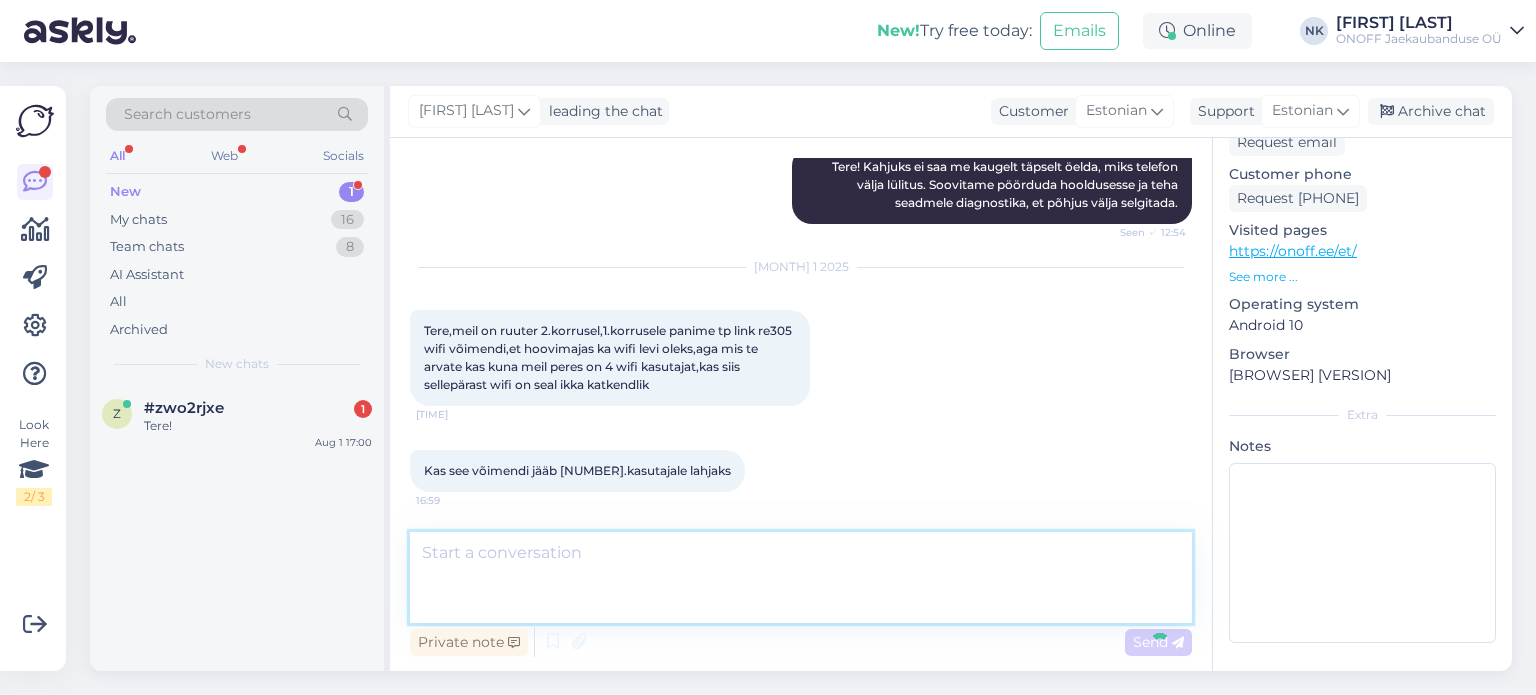 scroll, scrollTop: 2360, scrollLeft: 0, axis: vertical 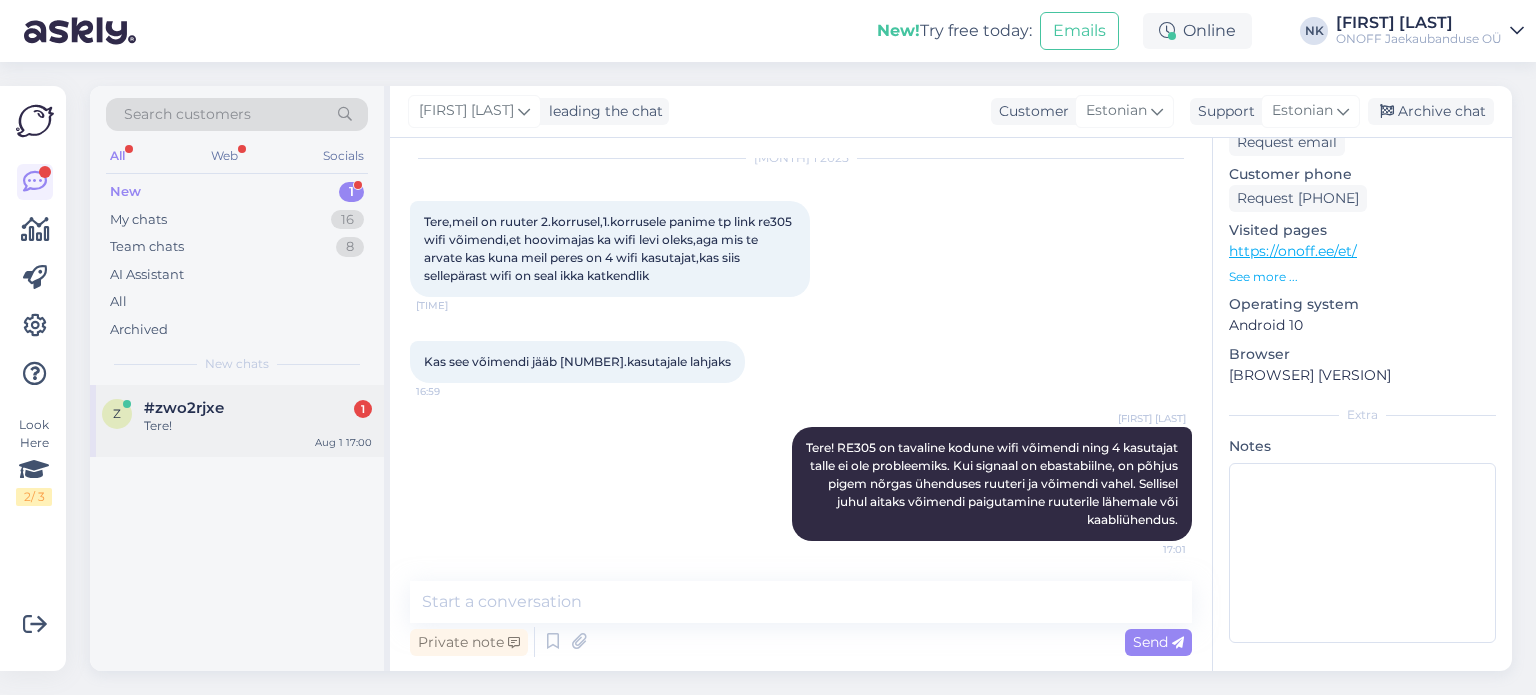 click on "z #zwo2rjxe 1 Tere! [MONTH] 1 17:00" at bounding box center [237, 421] 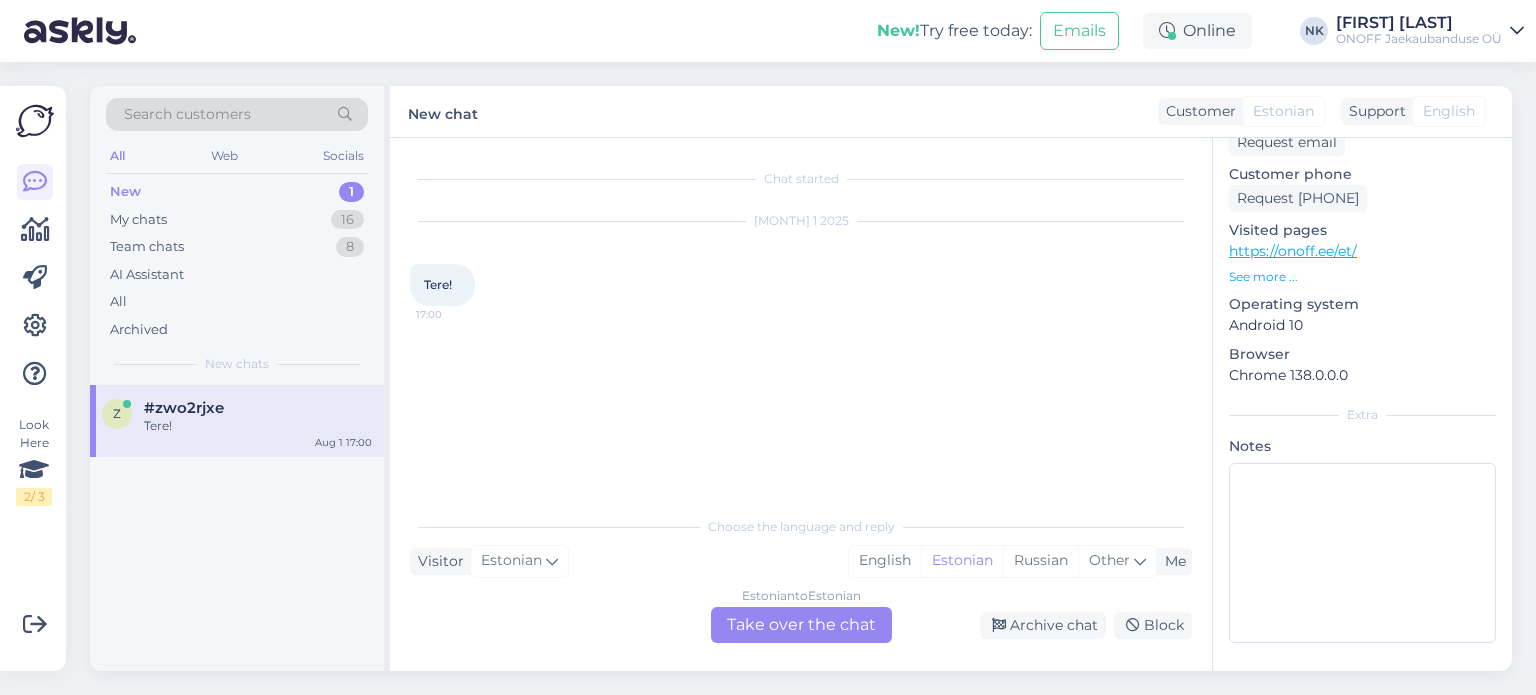 click on "Estonian  to  Estonian Take over the chat" at bounding box center (801, 625) 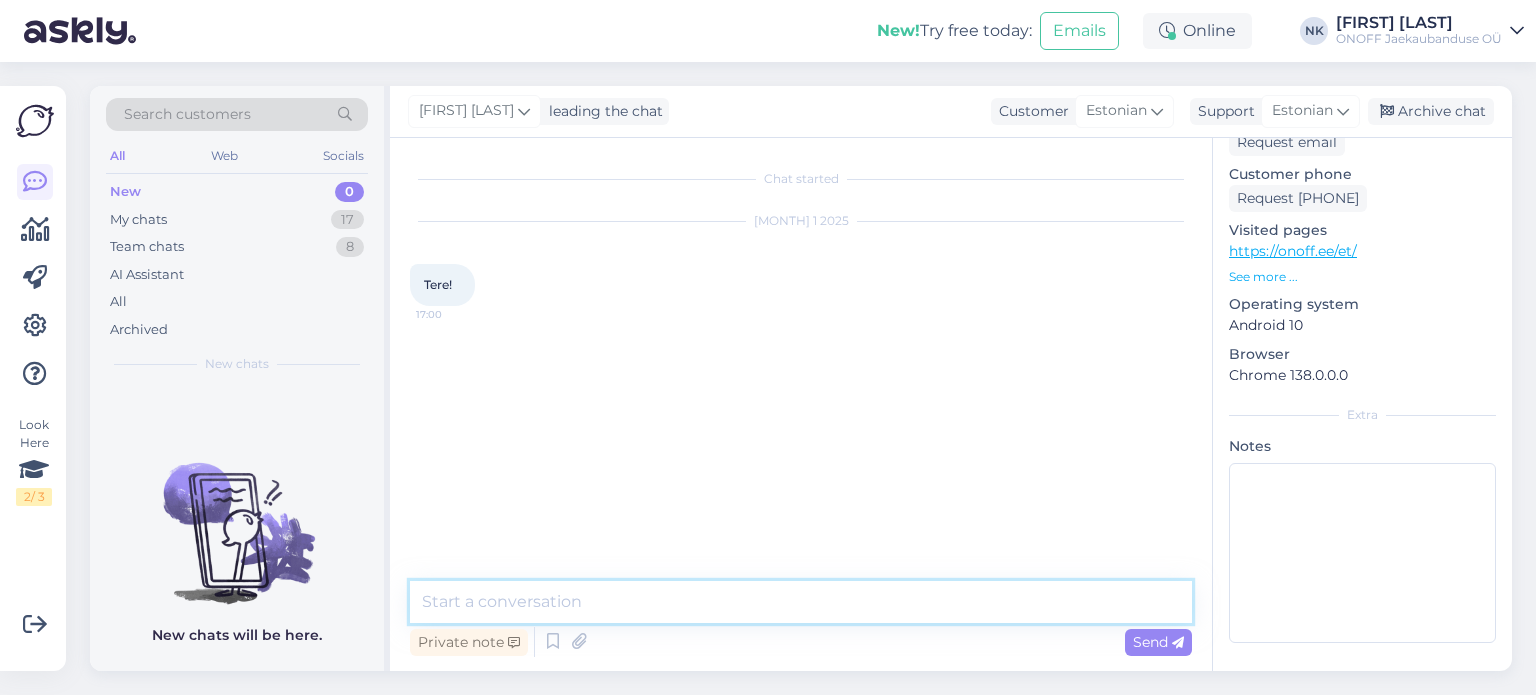 click at bounding box center [801, 602] 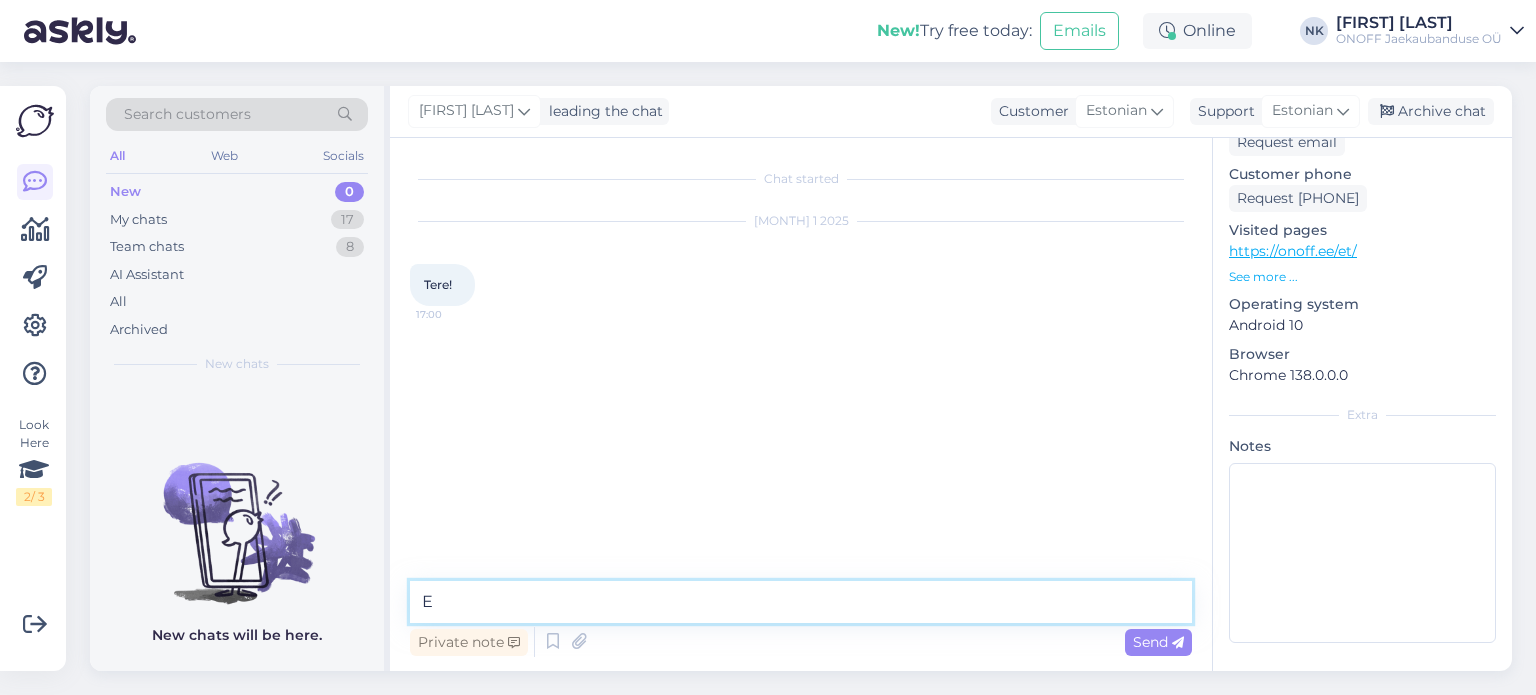 click on "Е" at bounding box center (801, 602) 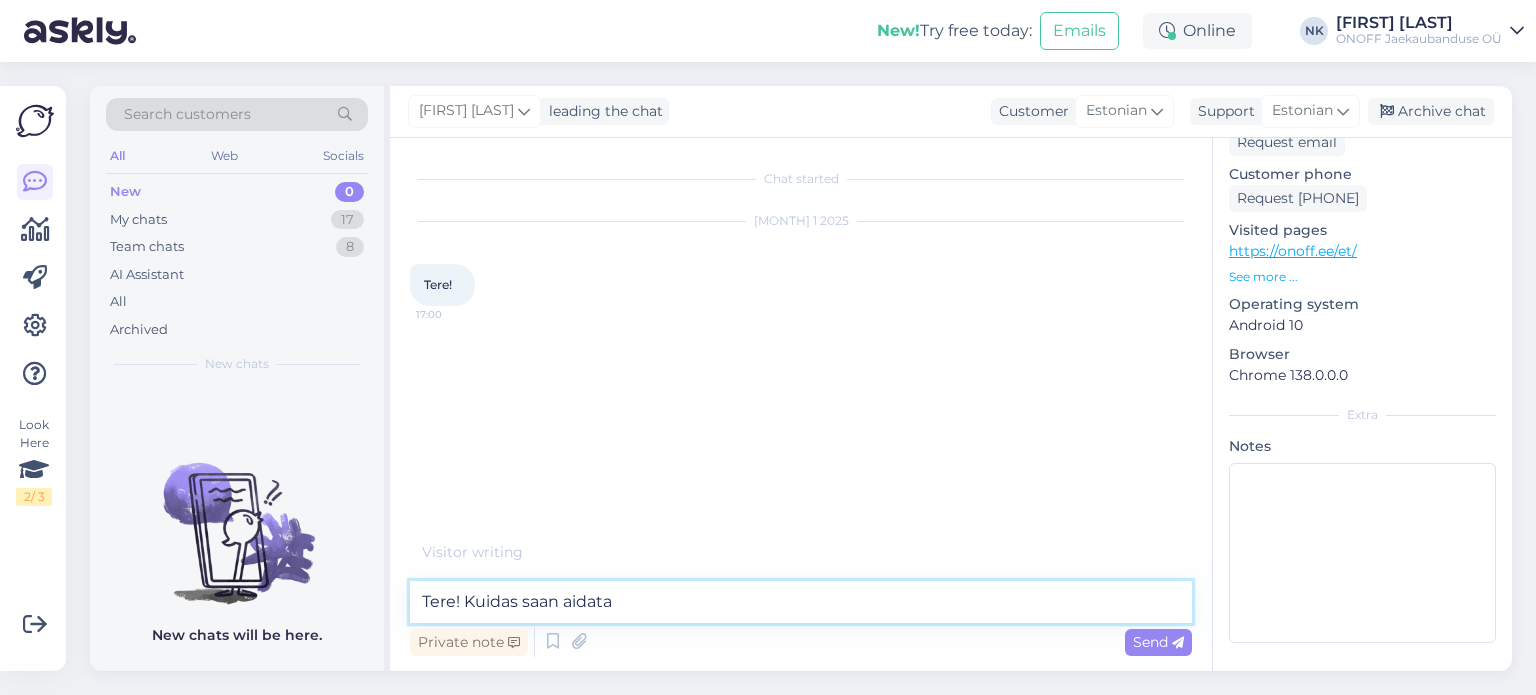 type on "Tere! Kuidas saan aidata?" 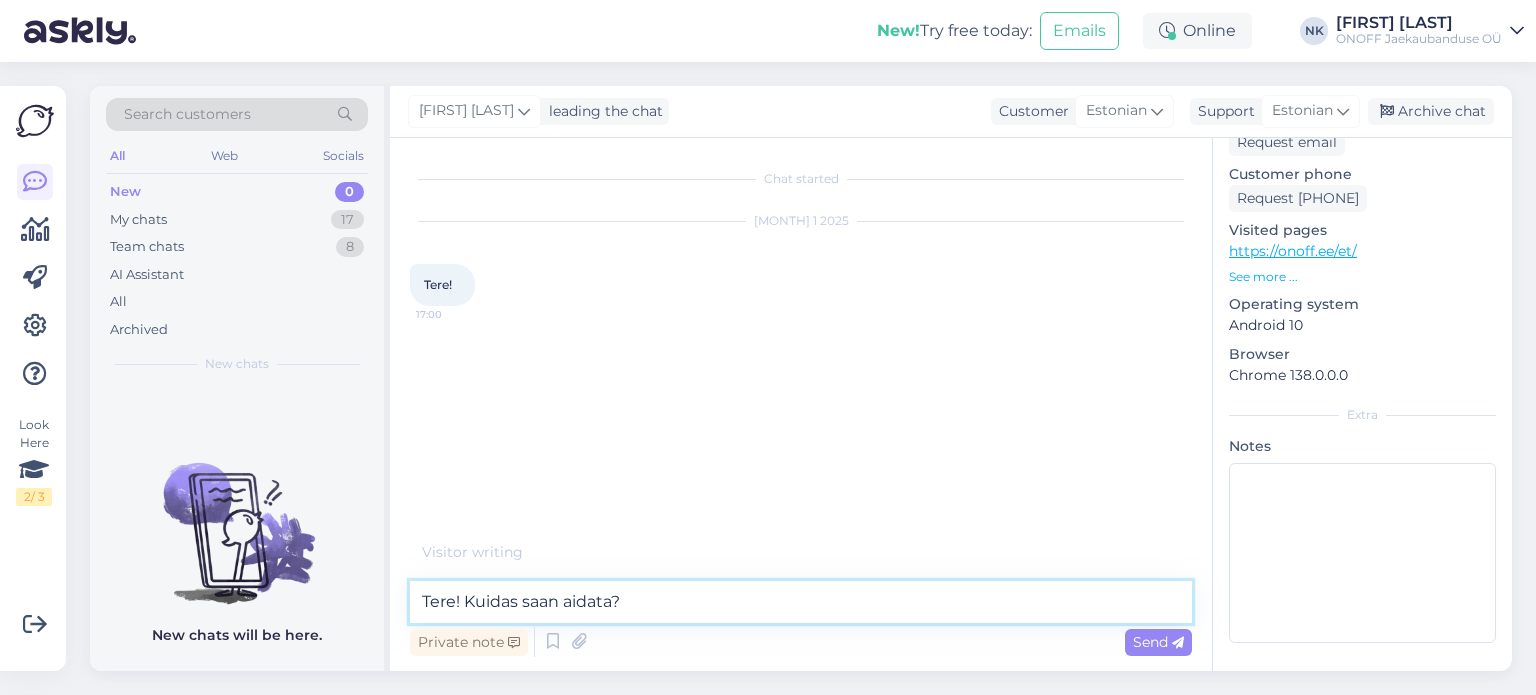 type 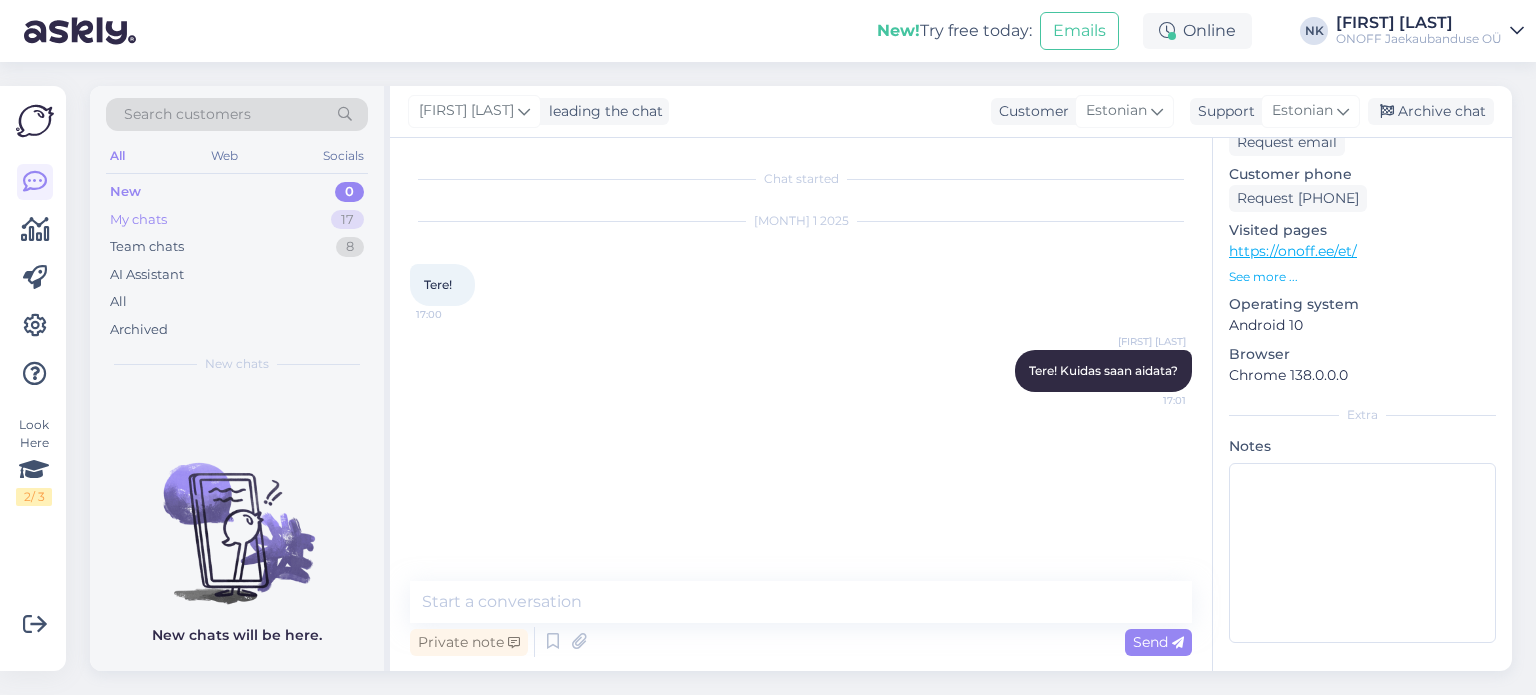 click on "My chats 17" at bounding box center (237, 220) 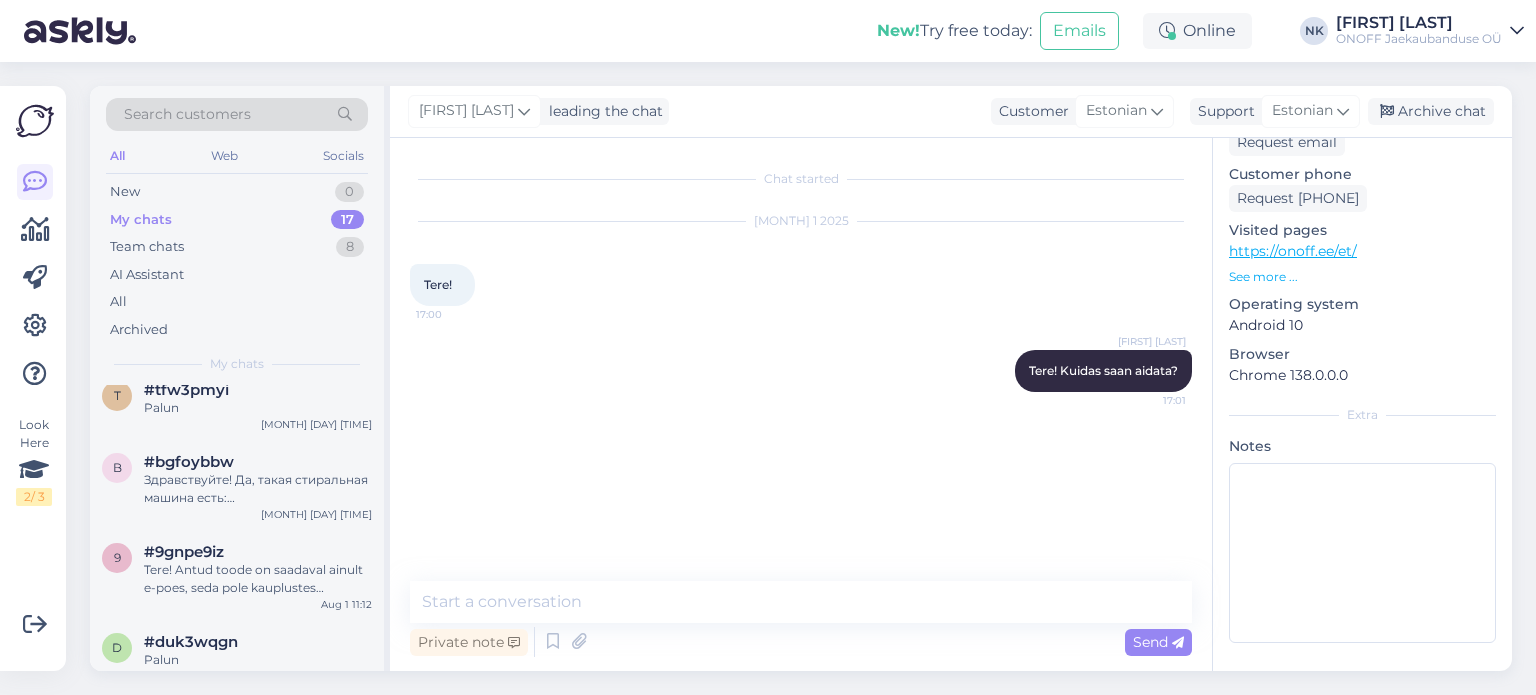 scroll, scrollTop: 1044, scrollLeft: 0, axis: vertical 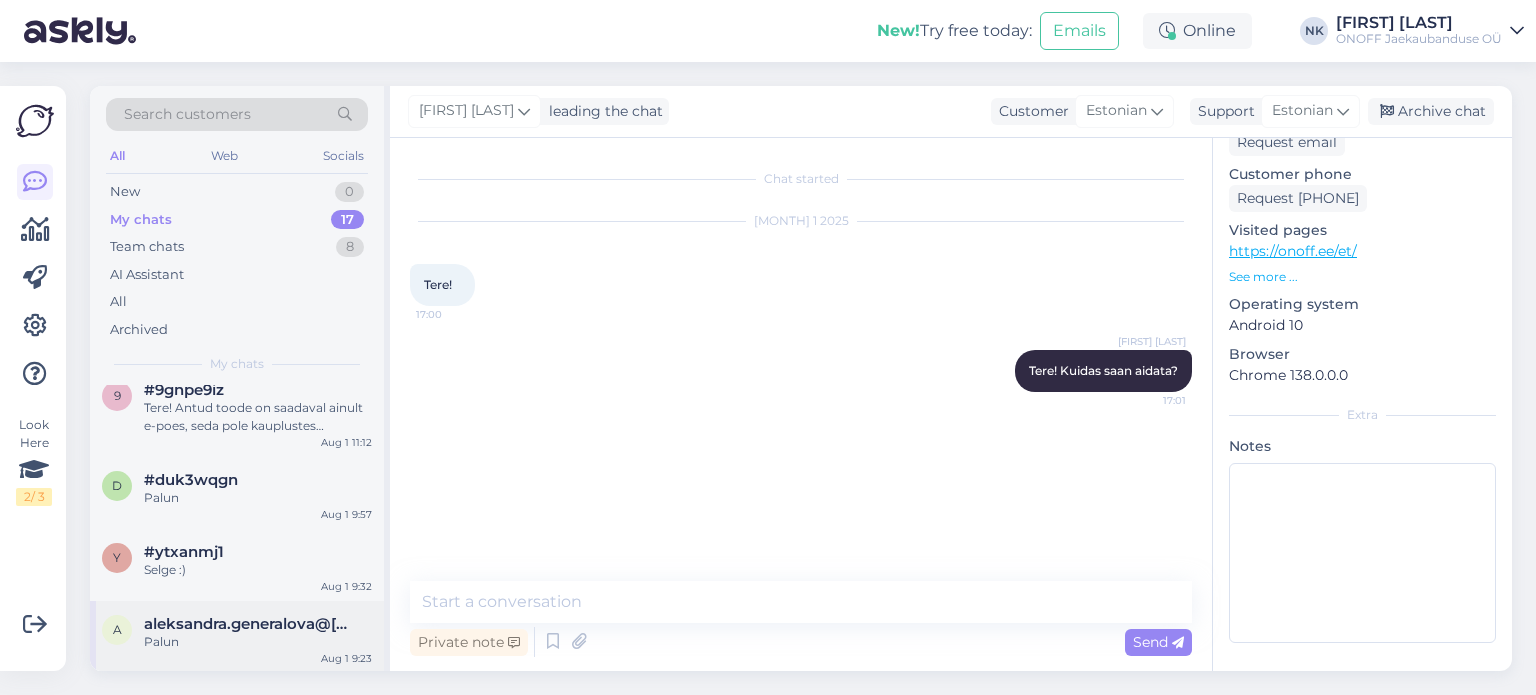 click on "aleksandra.generalova@[DOMAIN]" at bounding box center (248, 624) 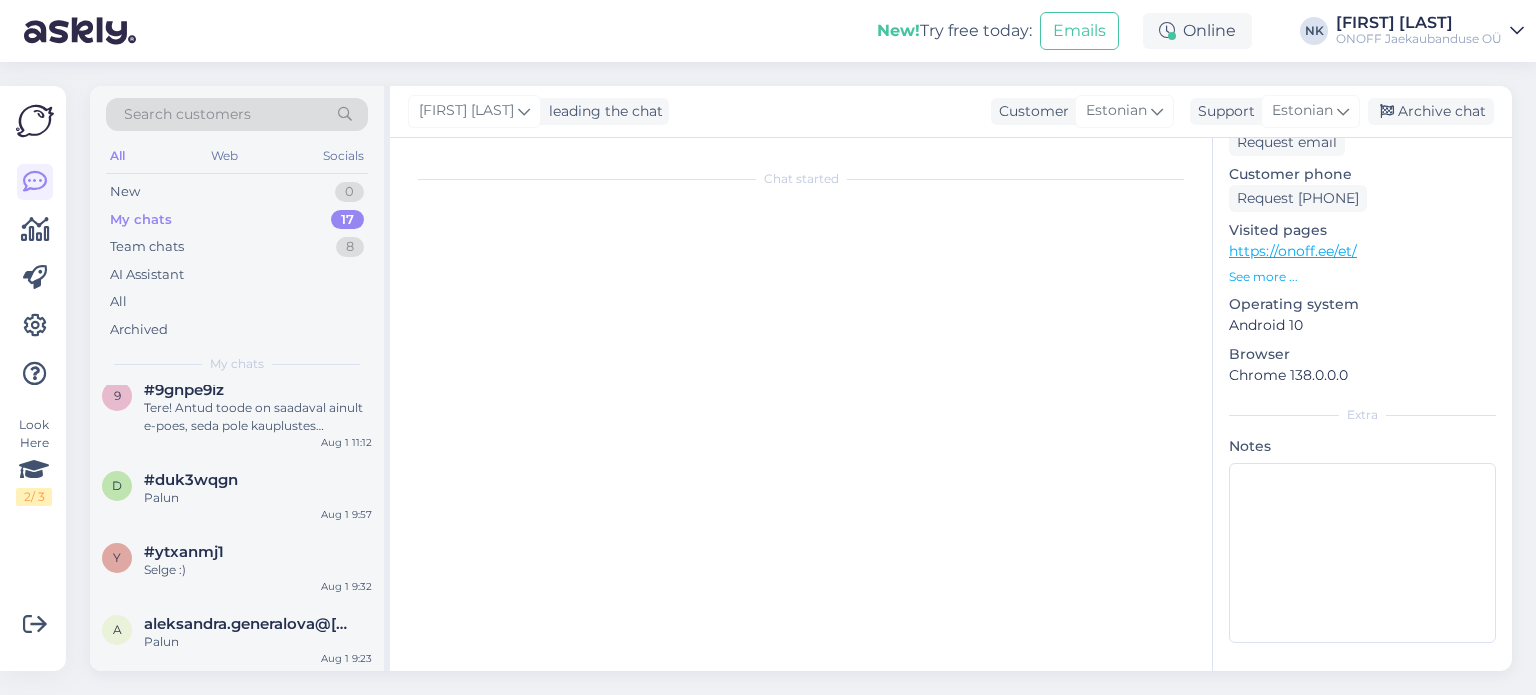scroll, scrollTop: 912, scrollLeft: 0, axis: vertical 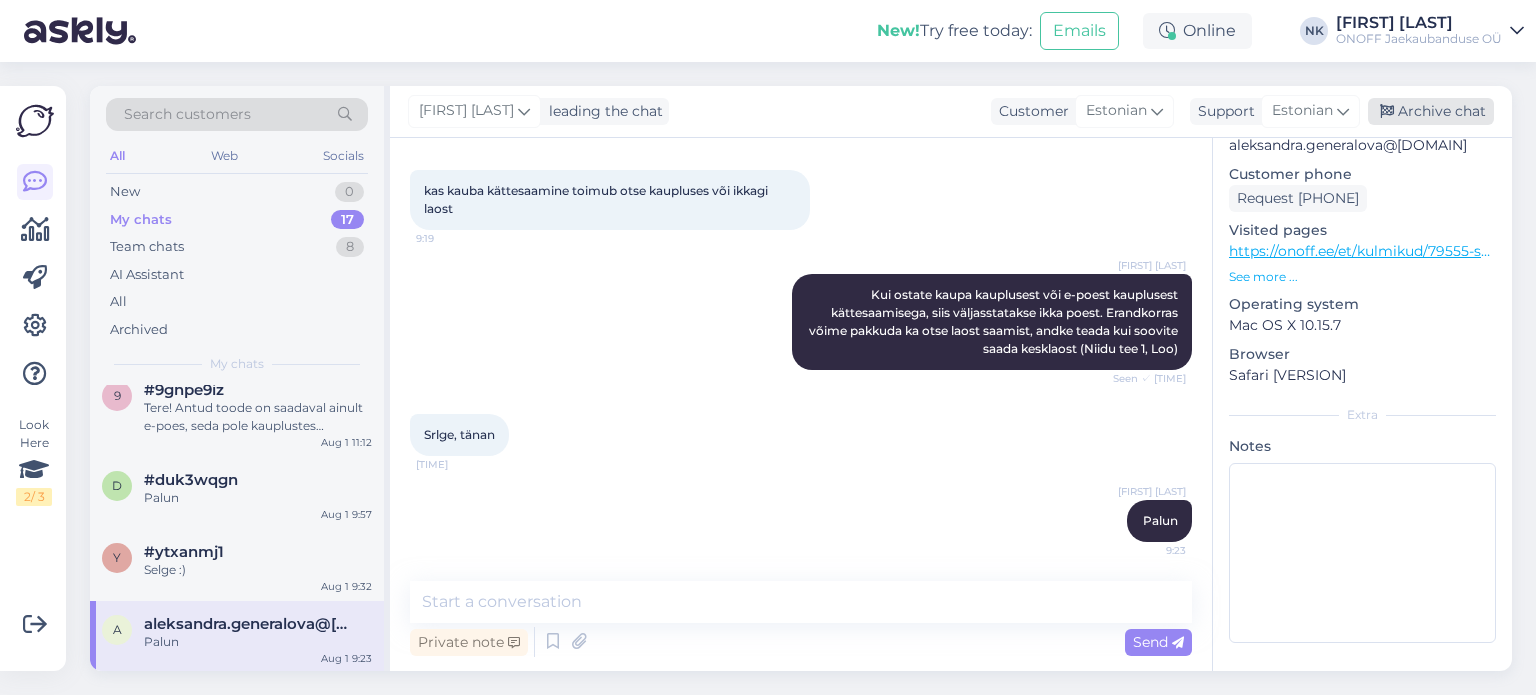 click on "Archive chat" at bounding box center (1431, 111) 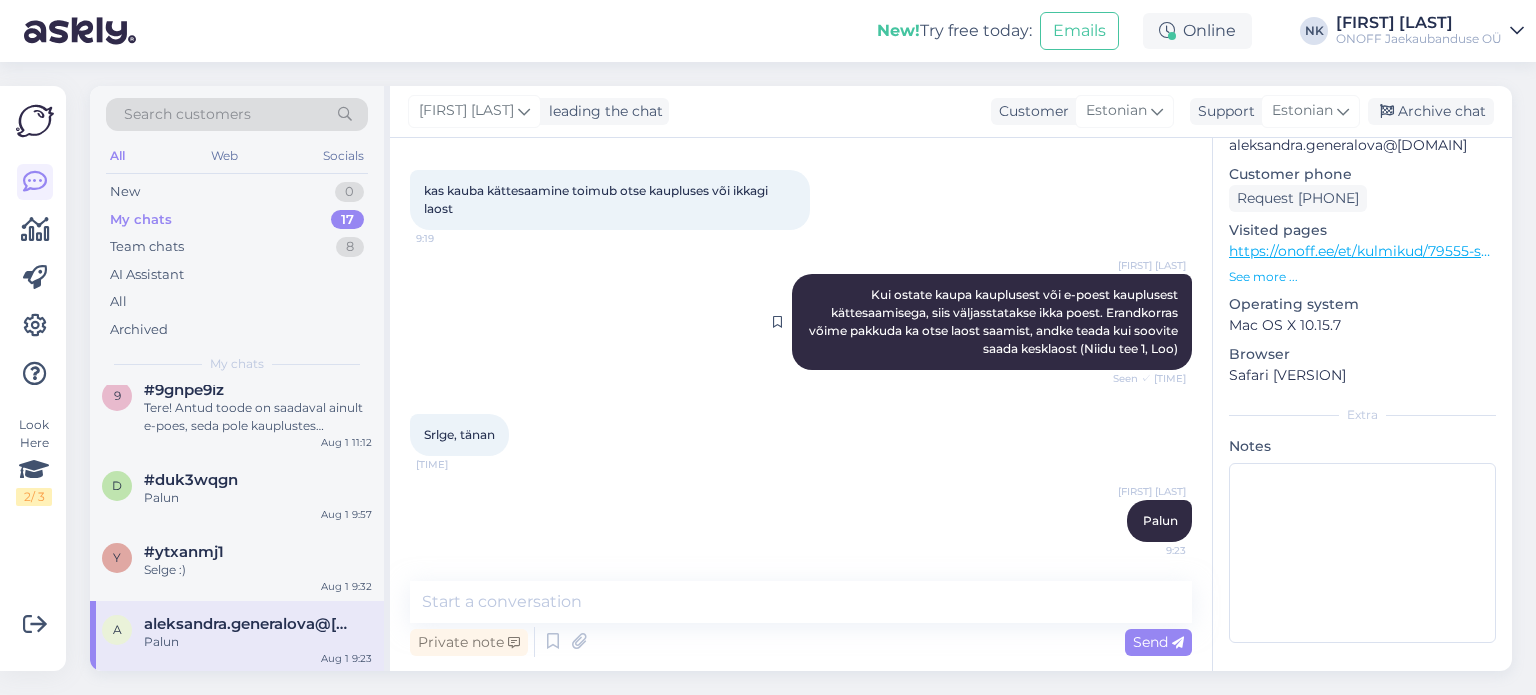 scroll, scrollTop: 0, scrollLeft: 0, axis: both 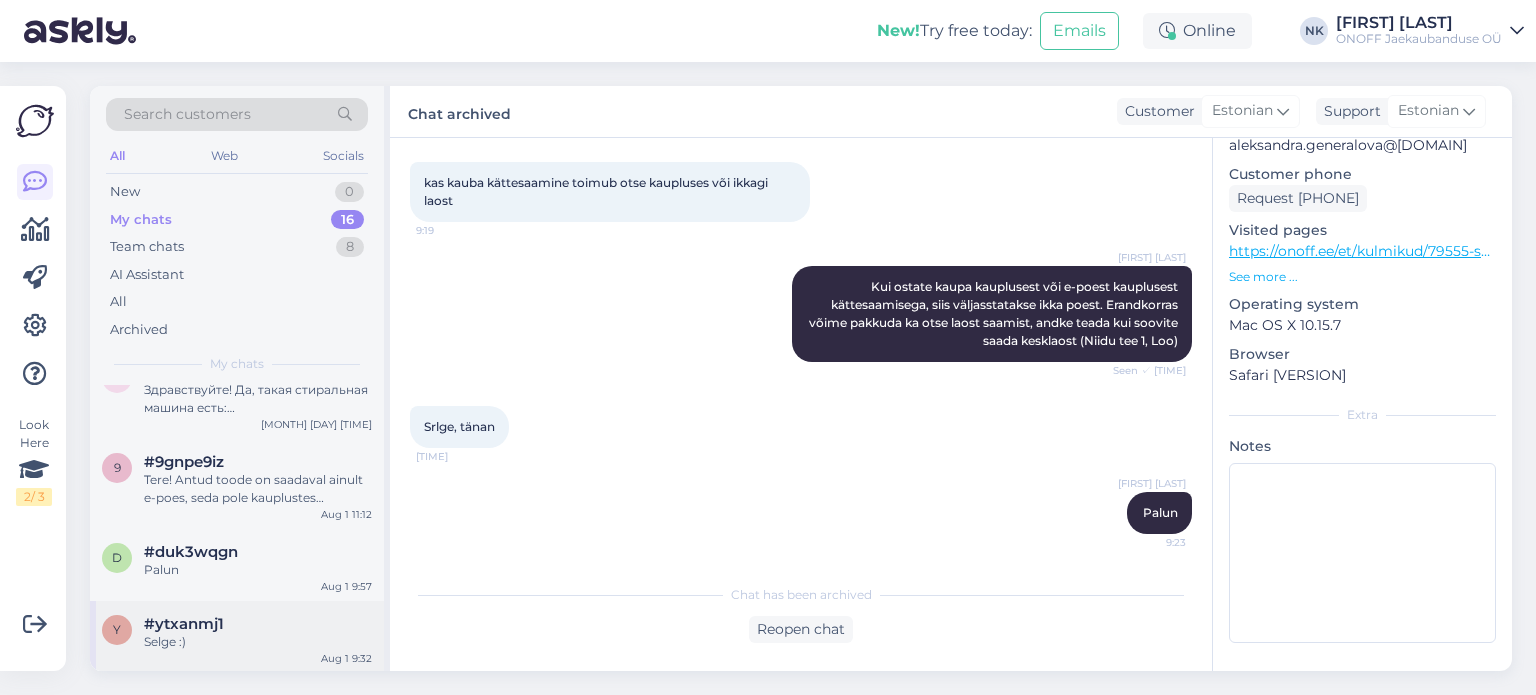 drag, startPoint x: 195, startPoint y: 615, endPoint x: 241, endPoint y: 603, distance: 47.539455 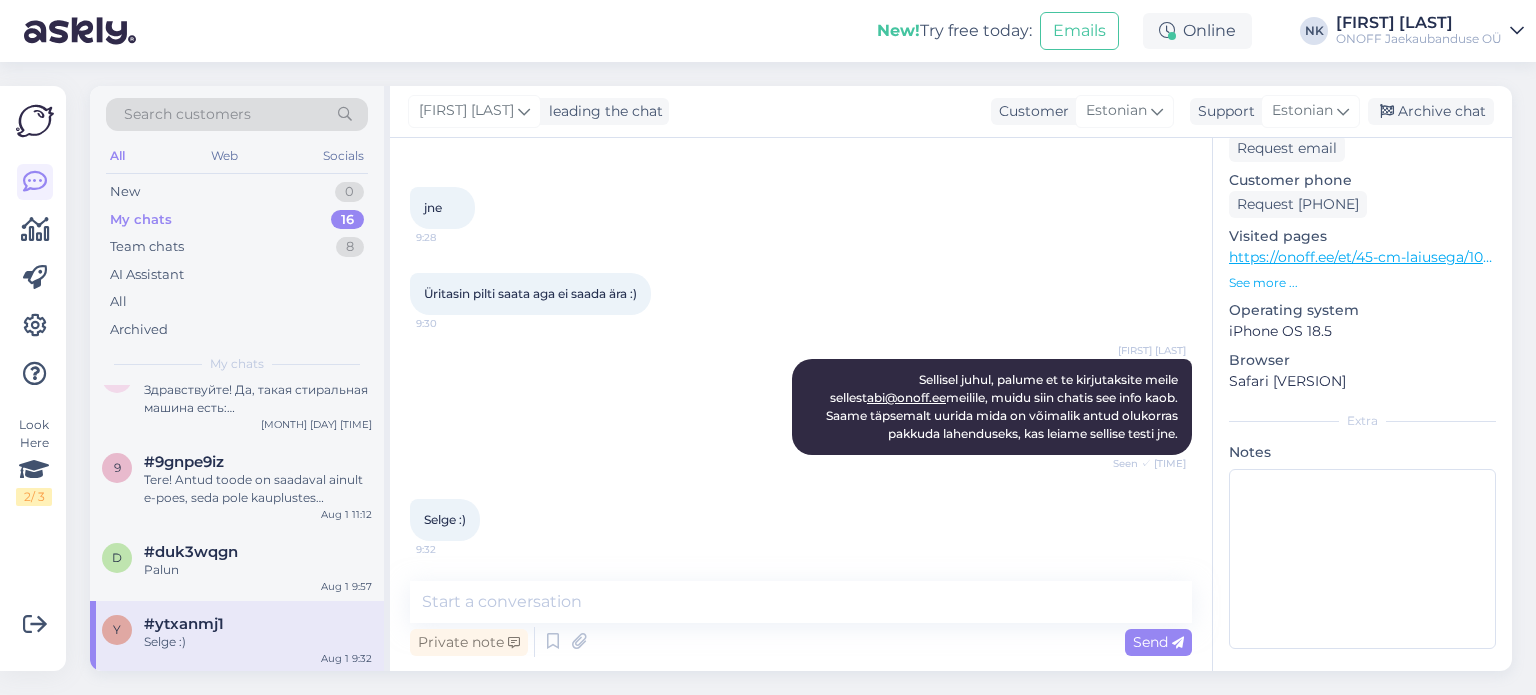 scroll, scrollTop: 510, scrollLeft: 0, axis: vertical 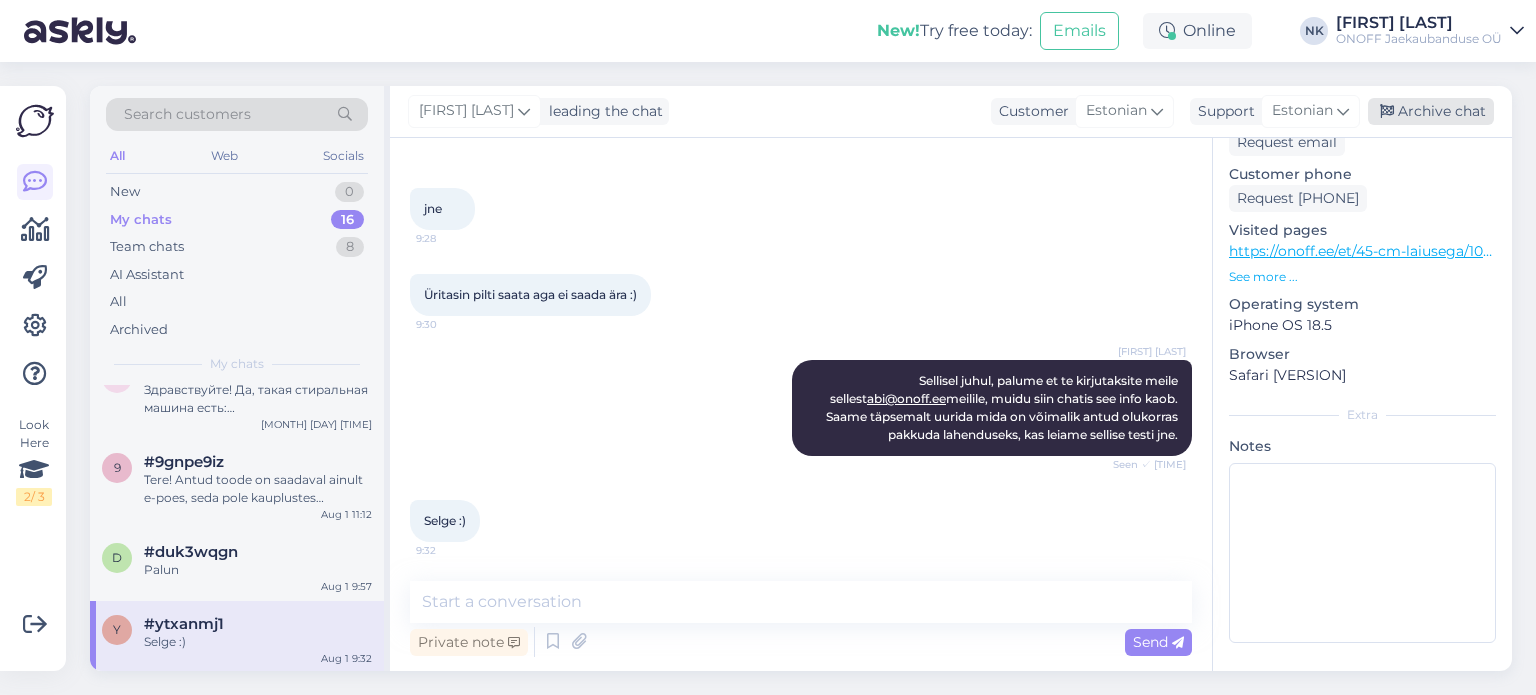 click on "Archive chat" at bounding box center (1431, 111) 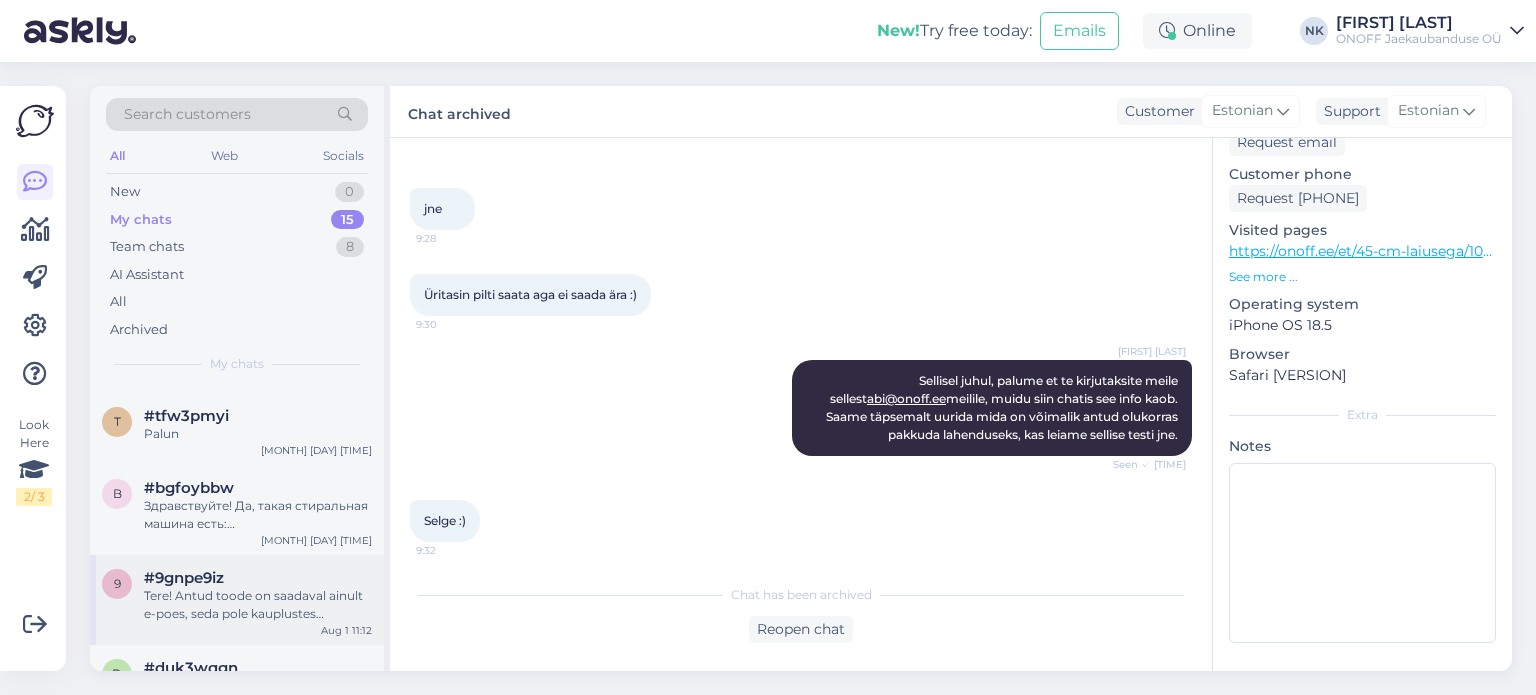 scroll, scrollTop: 900, scrollLeft: 0, axis: vertical 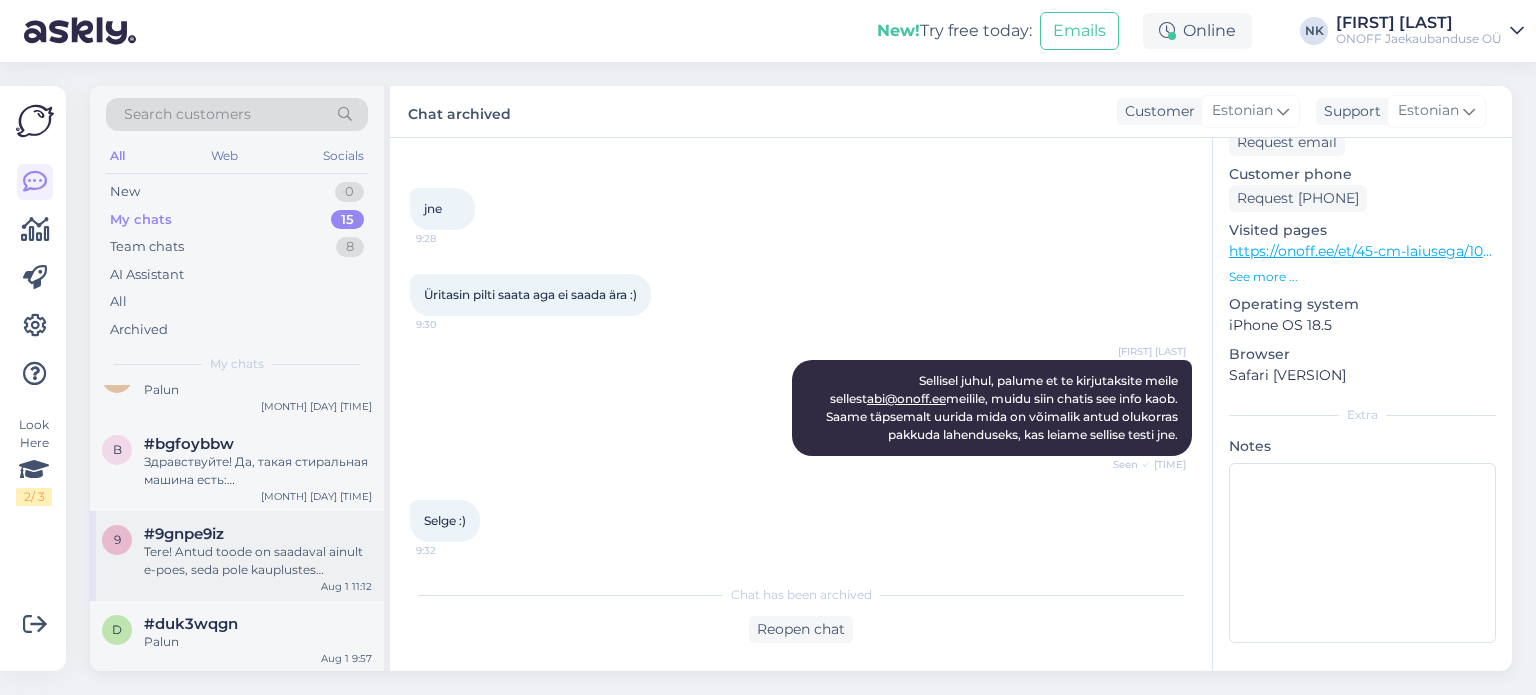 click on "Palun" at bounding box center [258, 642] 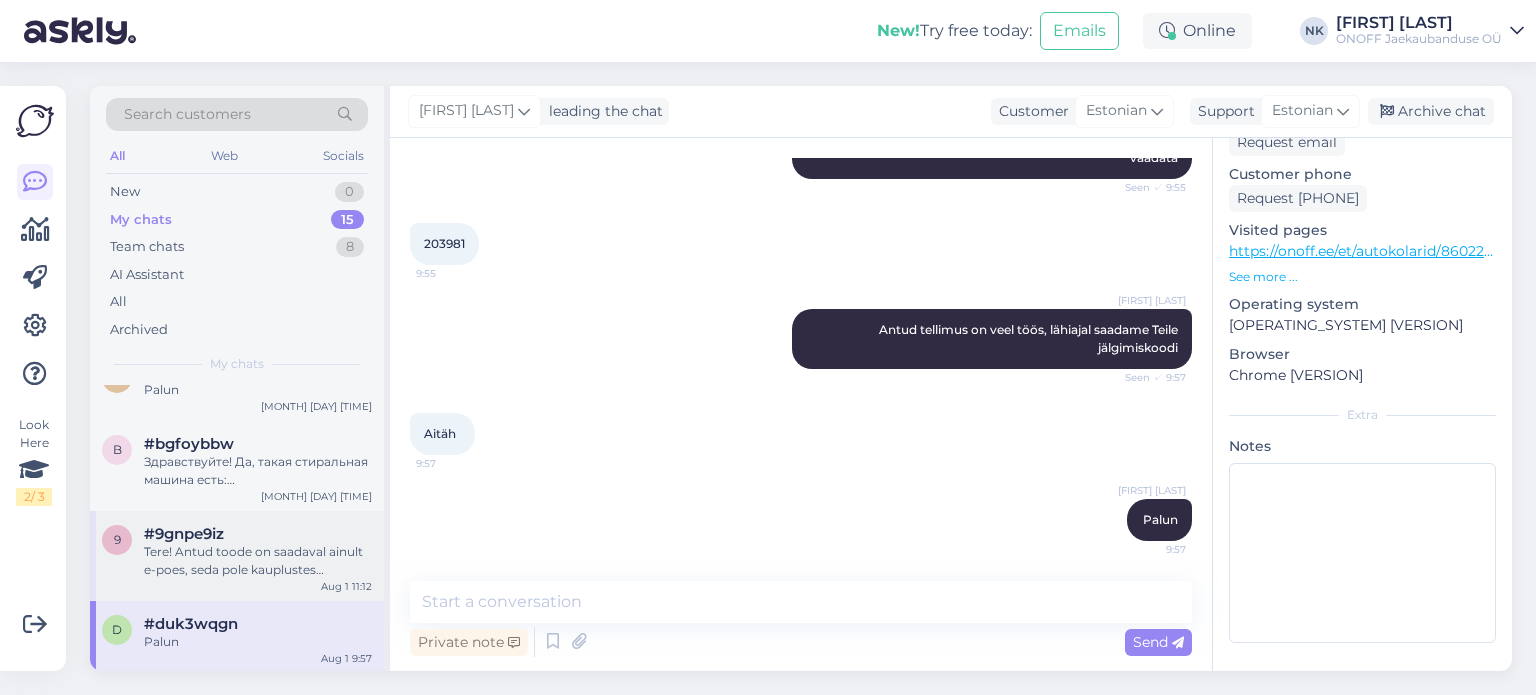 scroll, scrollTop: 284, scrollLeft: 0, axis: vertical 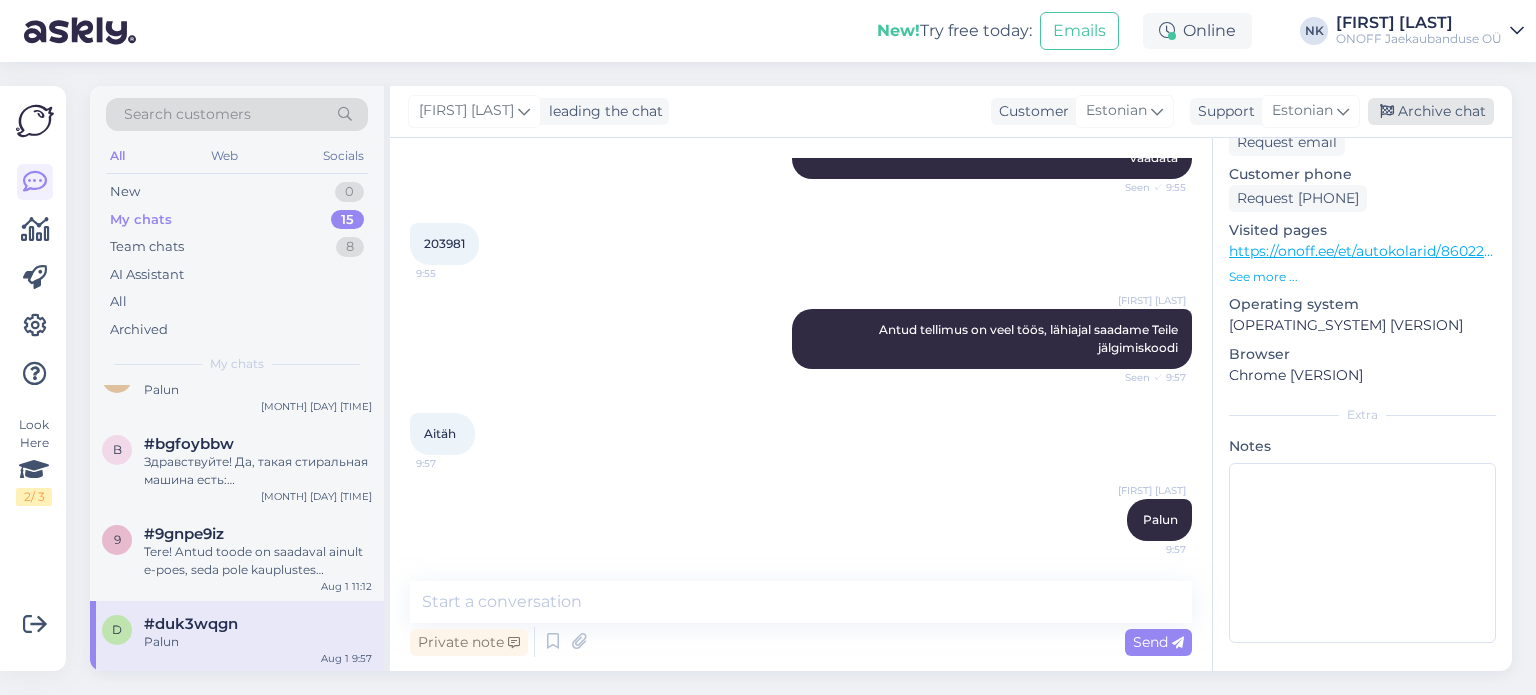 click on "Archive chat" at bounding box center (1431, 111) 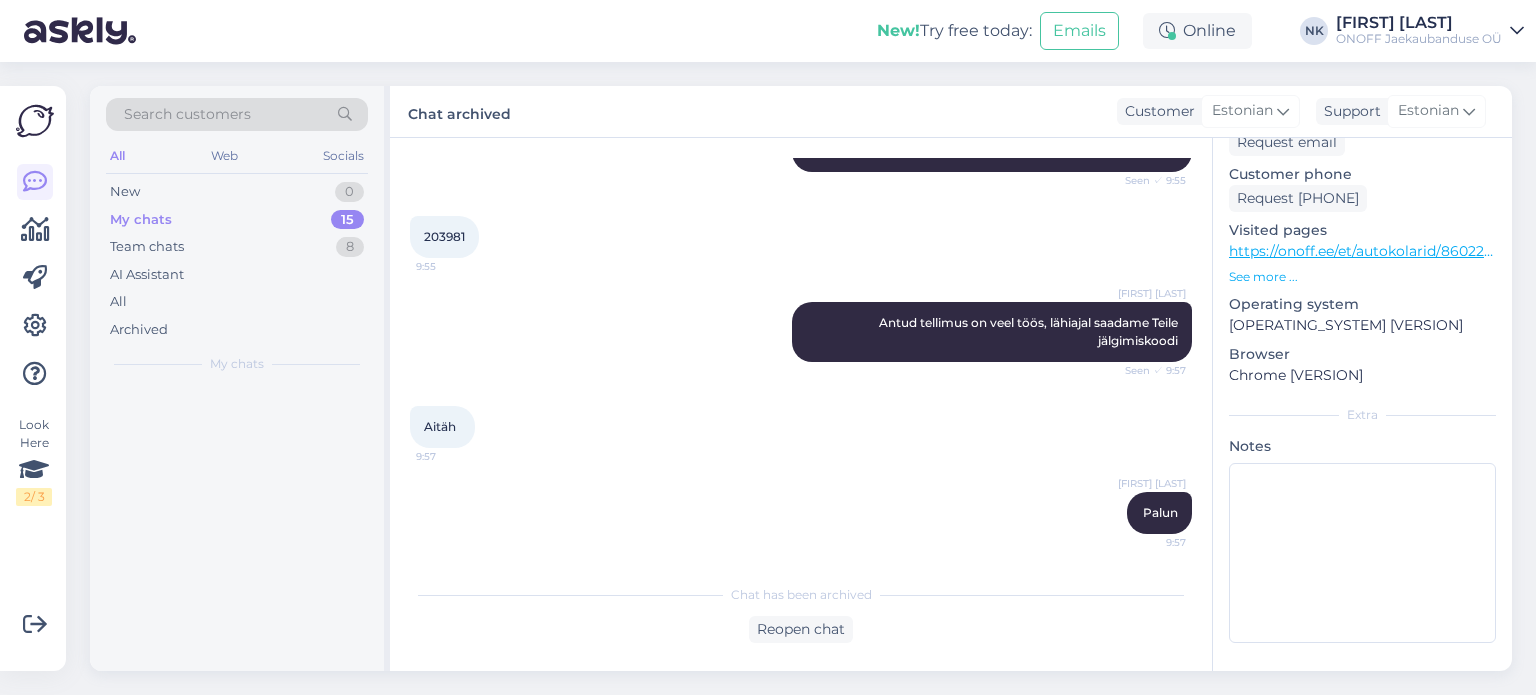 scroll, scrollTop: 0, scrollLeft: 0, axis: both 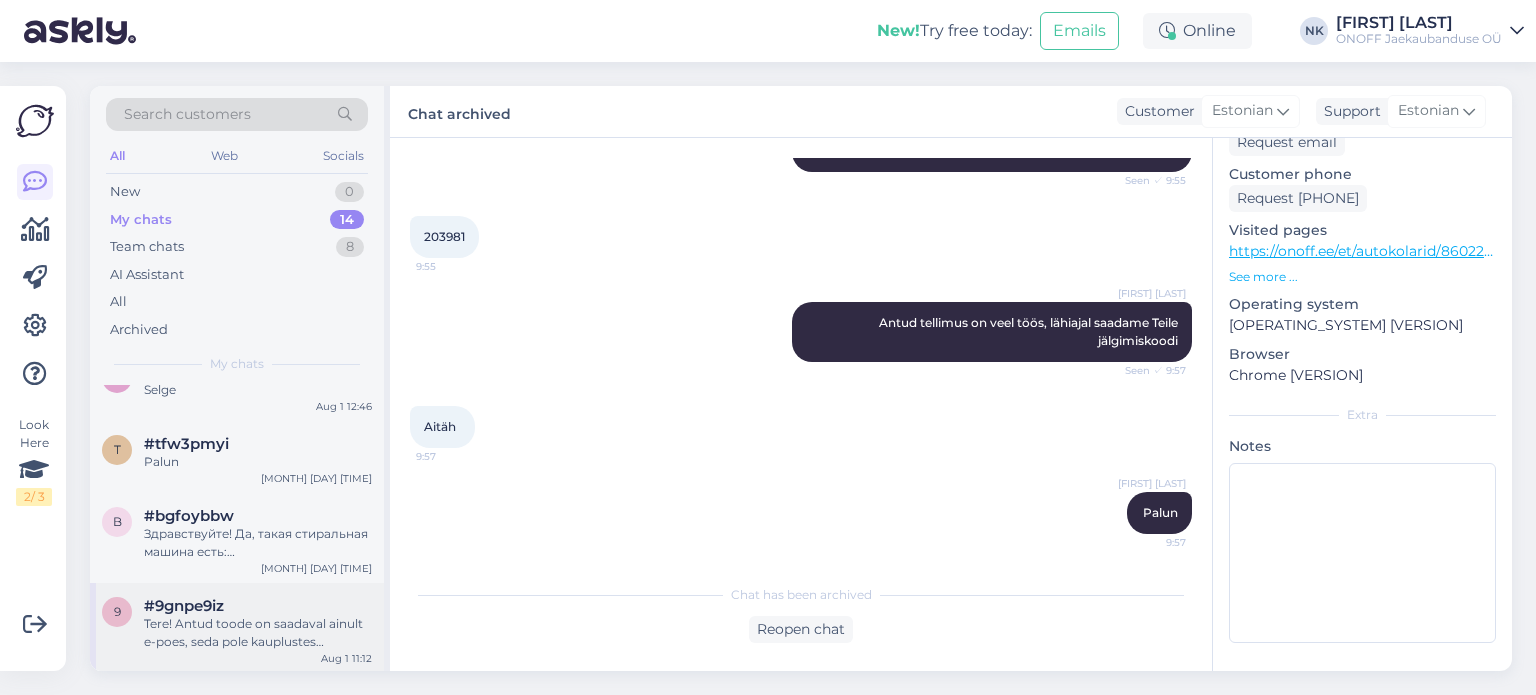 click on "#9gnpe9iz" at bounding box center (184, 606) 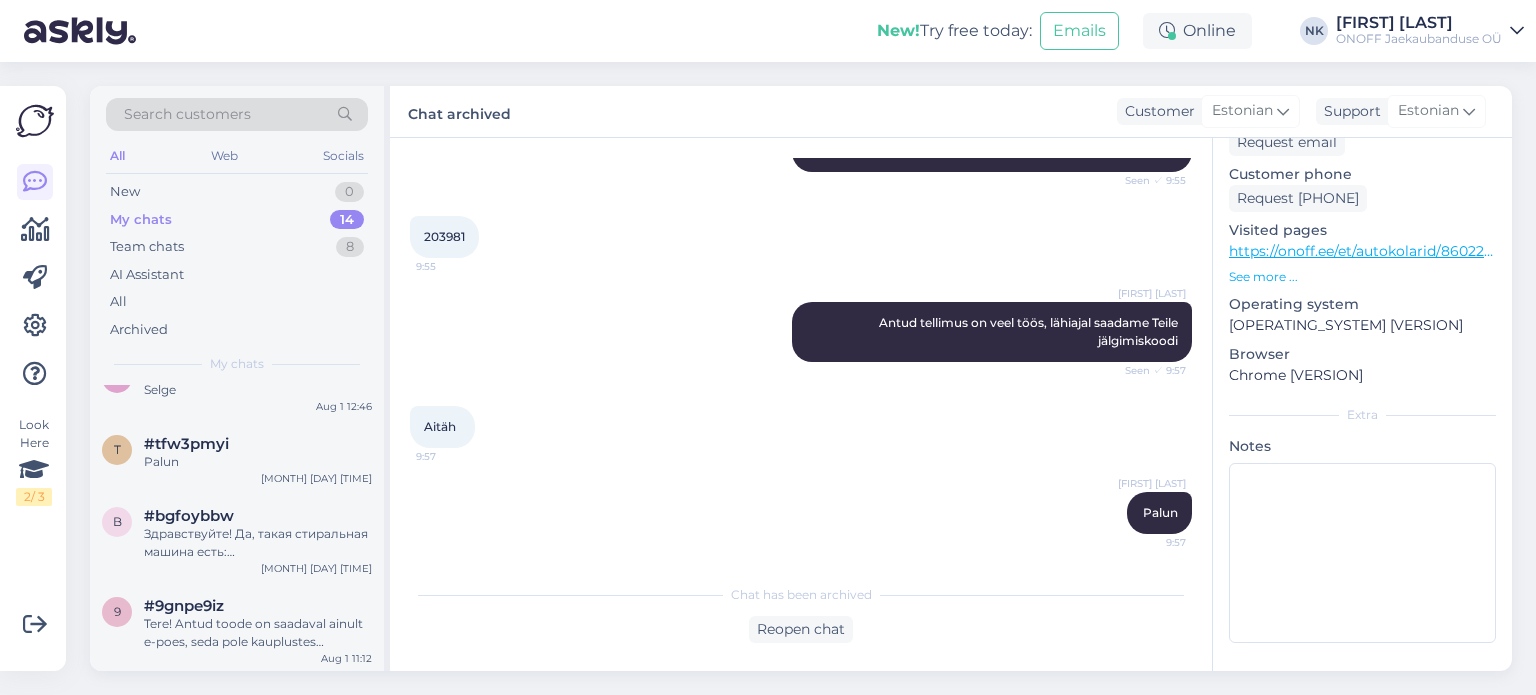 scroll, scrollTop: 1542, scrollLeft: 0, axis: vertical 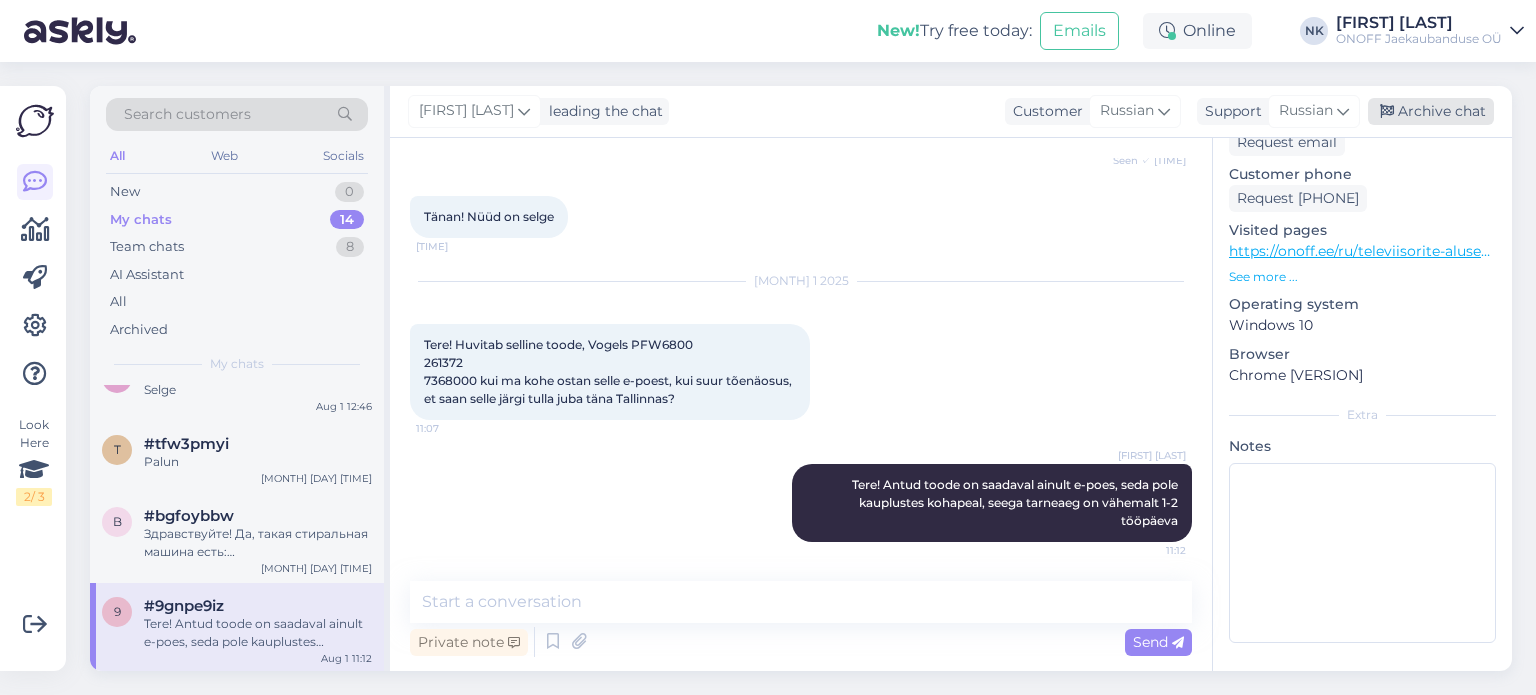 click on "Archive chat" at bounding box center [1431, 111] 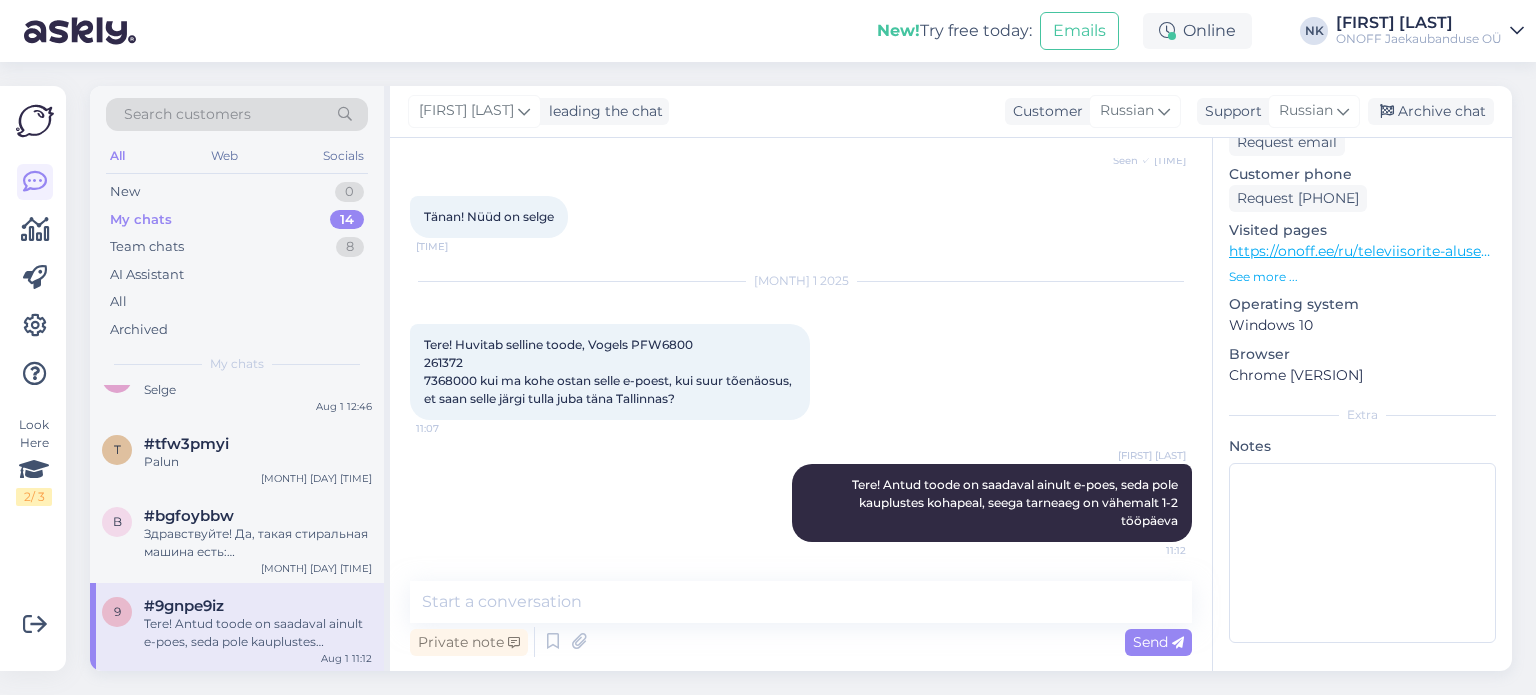 scroll, scrollTop: 0, scrollLeft: 0, axis: both 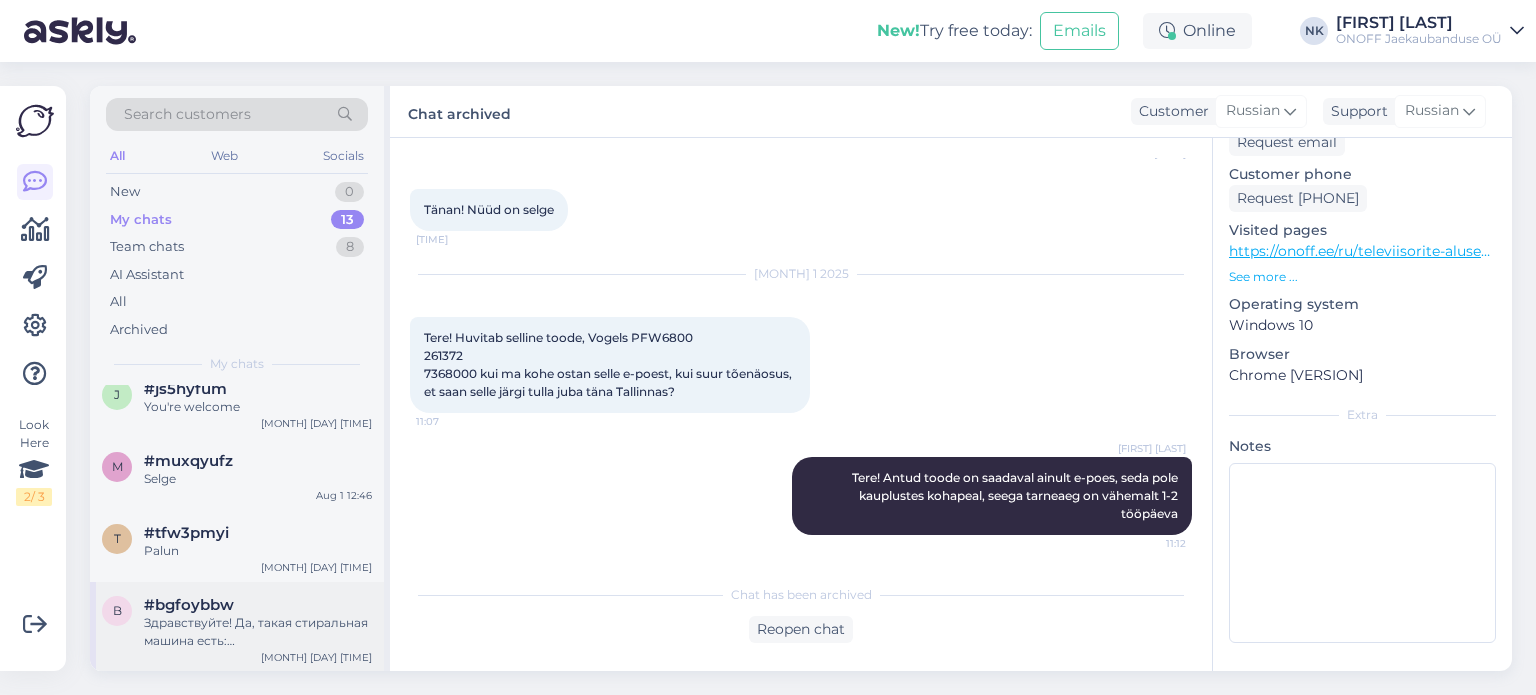 click on "Здравствуйте! Да, такая стиральная машина есть: https://onoff.ee/et/eestlaetavad-pesumasinad/113600-gorenje-w3ngpi62sbs-251090115-3838782922015.html" at bounding box center (258, 632) 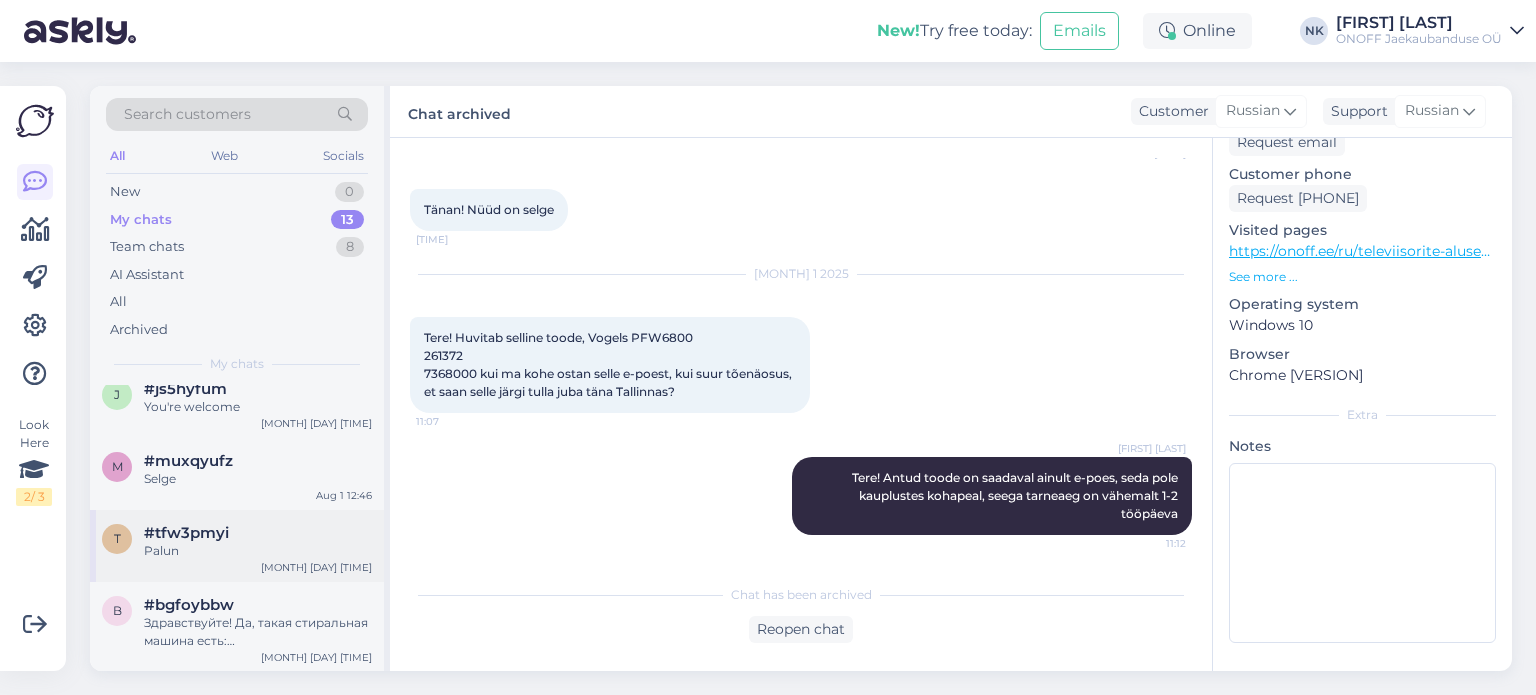 scroll, scrollTop: 0, scrollLeft: 0, axis: both 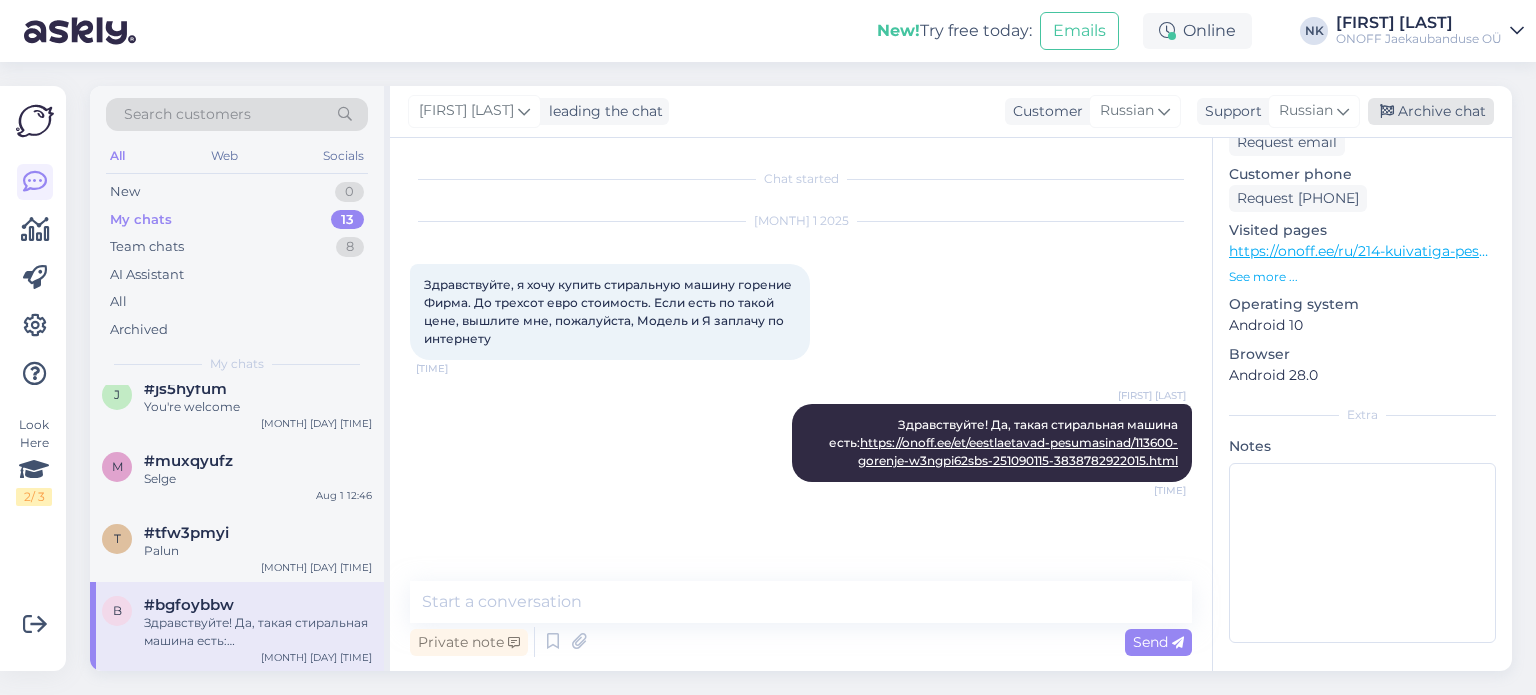 click on "Archive chat" at bounding box center [1431, 111] 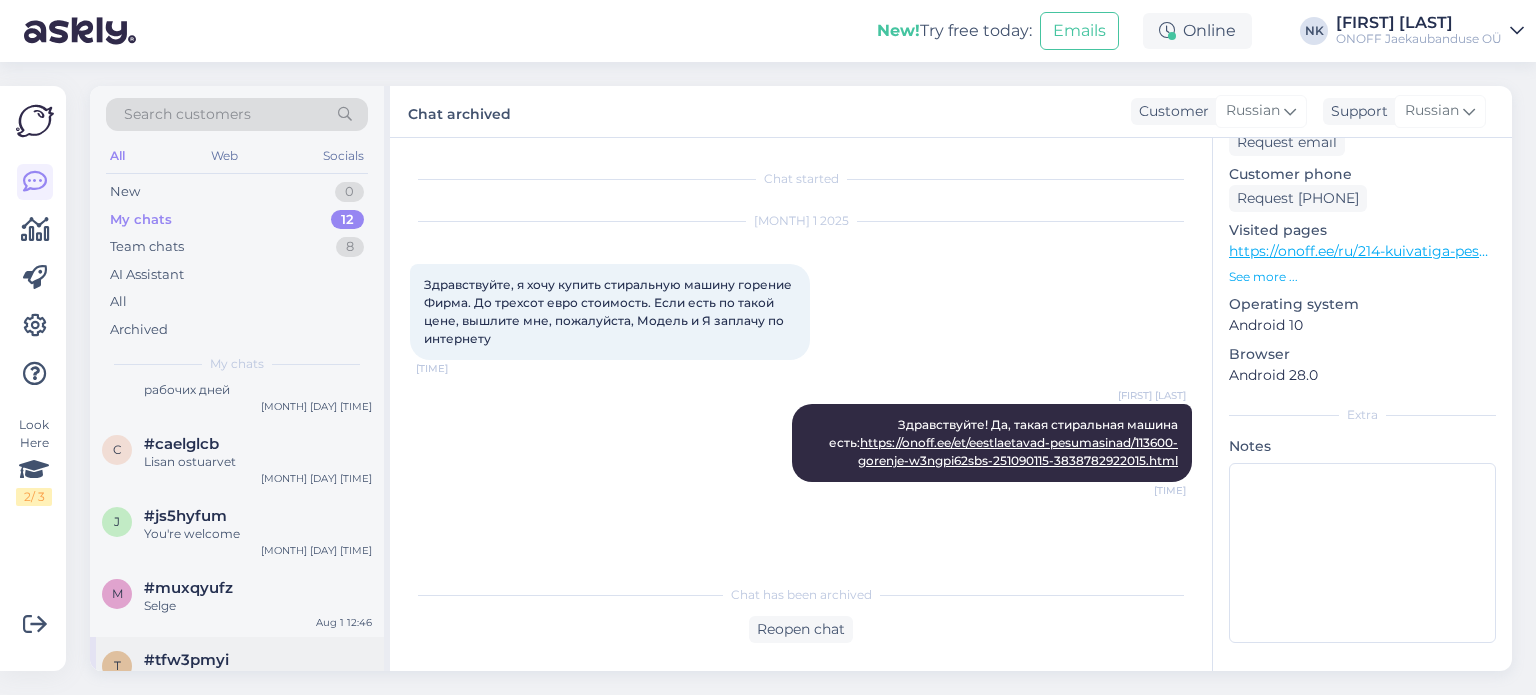 scroll, scrollTop: 648, scrollLeft: 0, axis: vertical 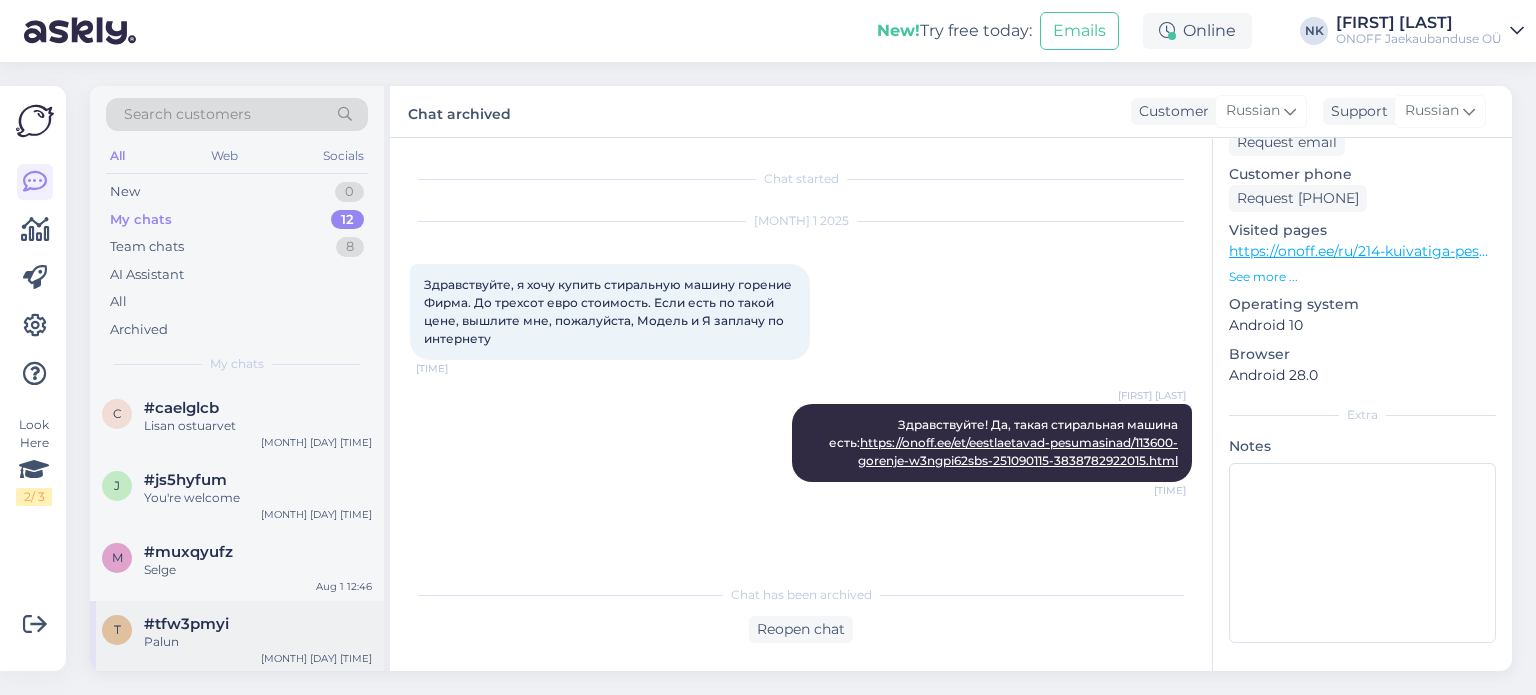 click on "t #tfw3pmyi Palun Aug 1 12:29" at bounding box center [237, 637] 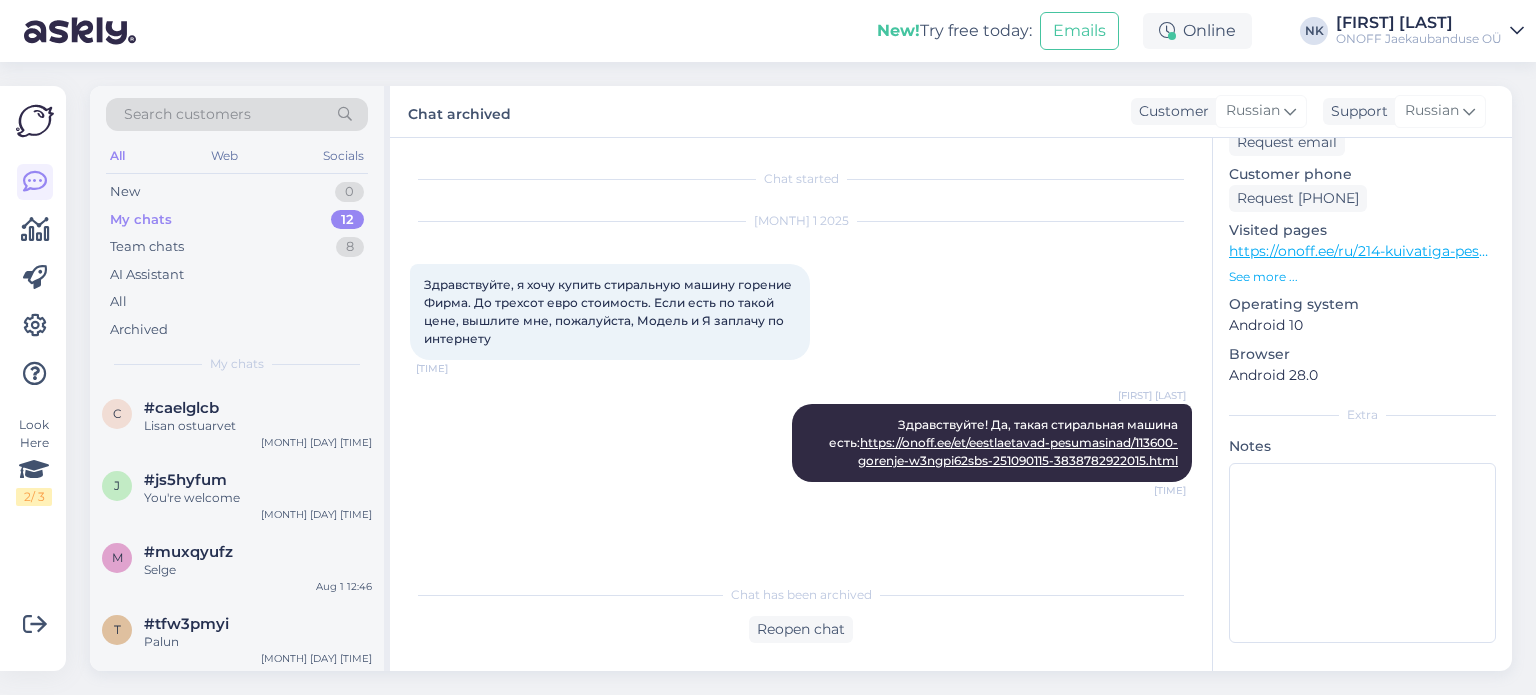 scroll, scrollTop: 144, scrollLeft: 0, axis: vertical 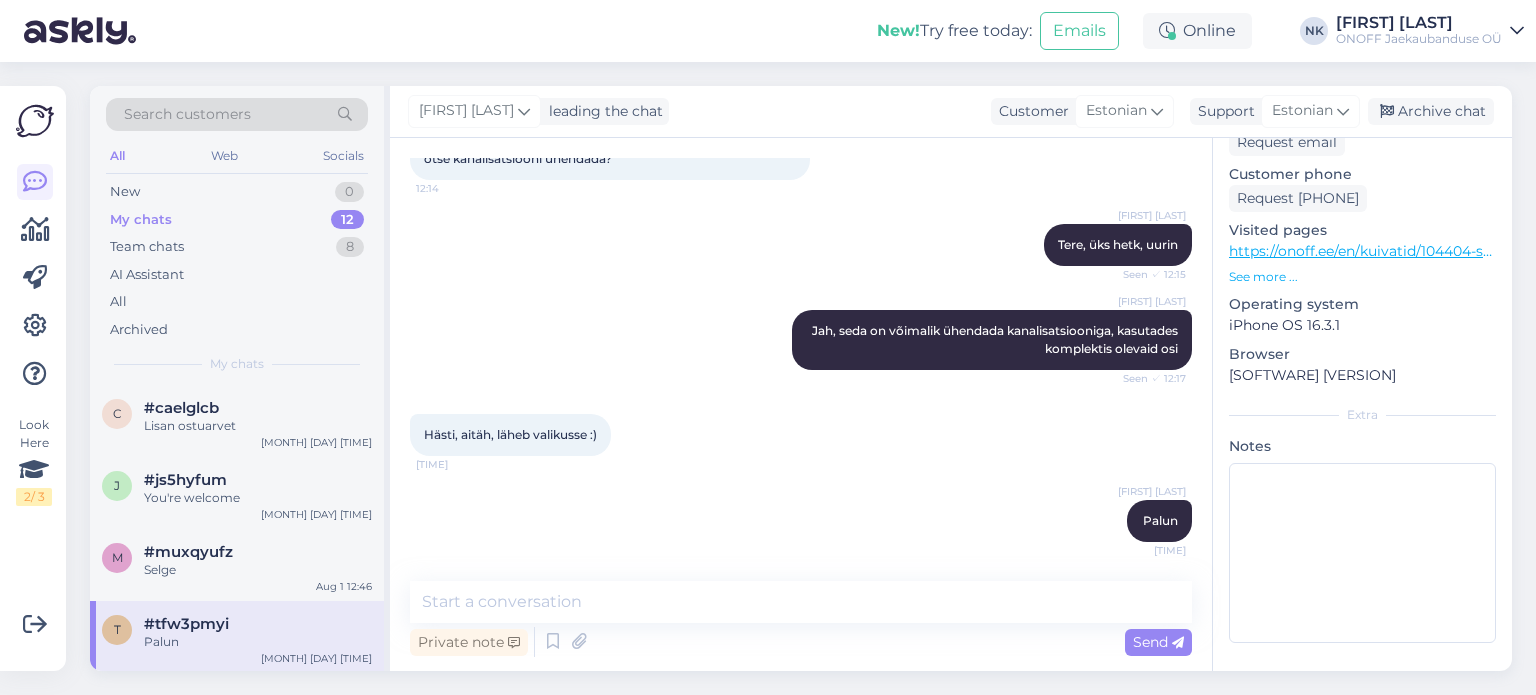 click on "[FIRST] [LAST] leading the chat Customer Estonian Support Estonian Archive chat" at bounding box center (951, 112) 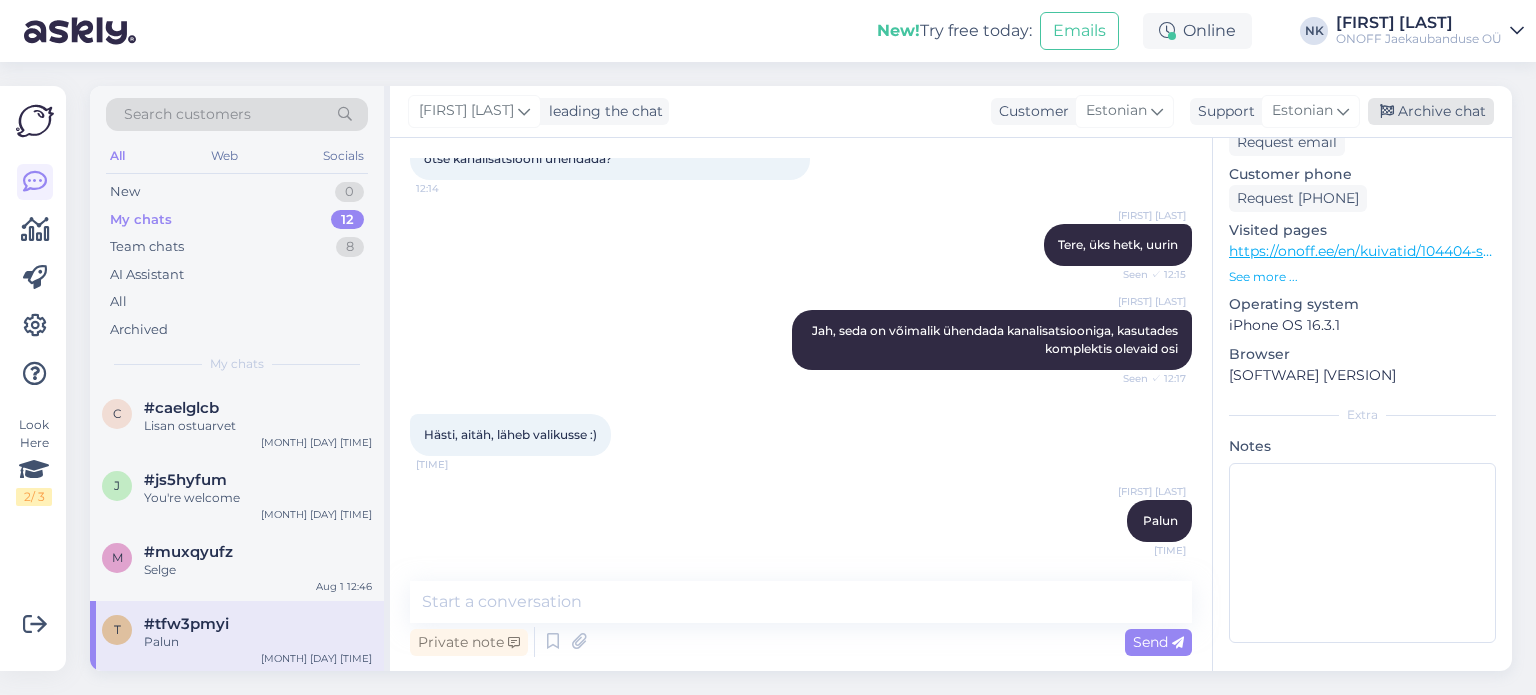click on "Archive chat" at bounding box center (1431, 111) 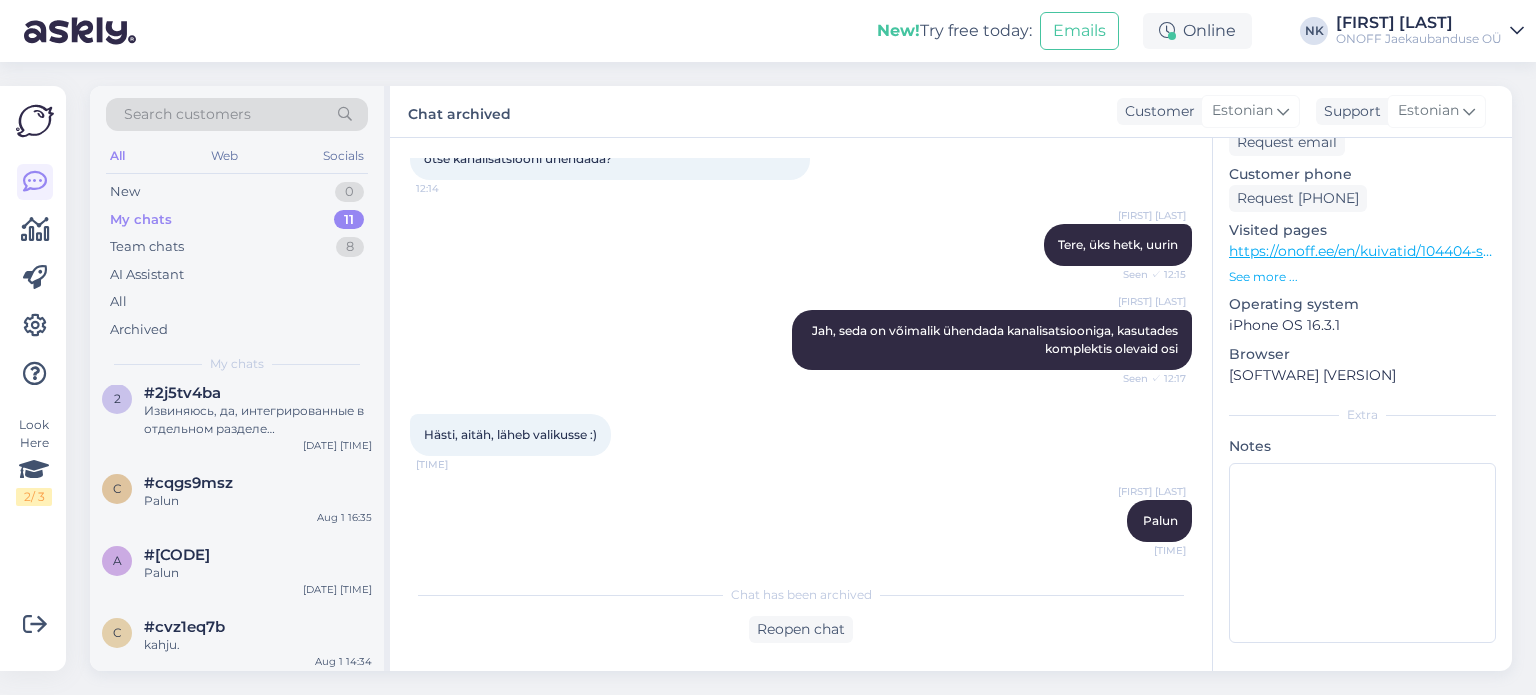 scroll, scrollTop: 576, scrollLeft: 0, axis: vertical 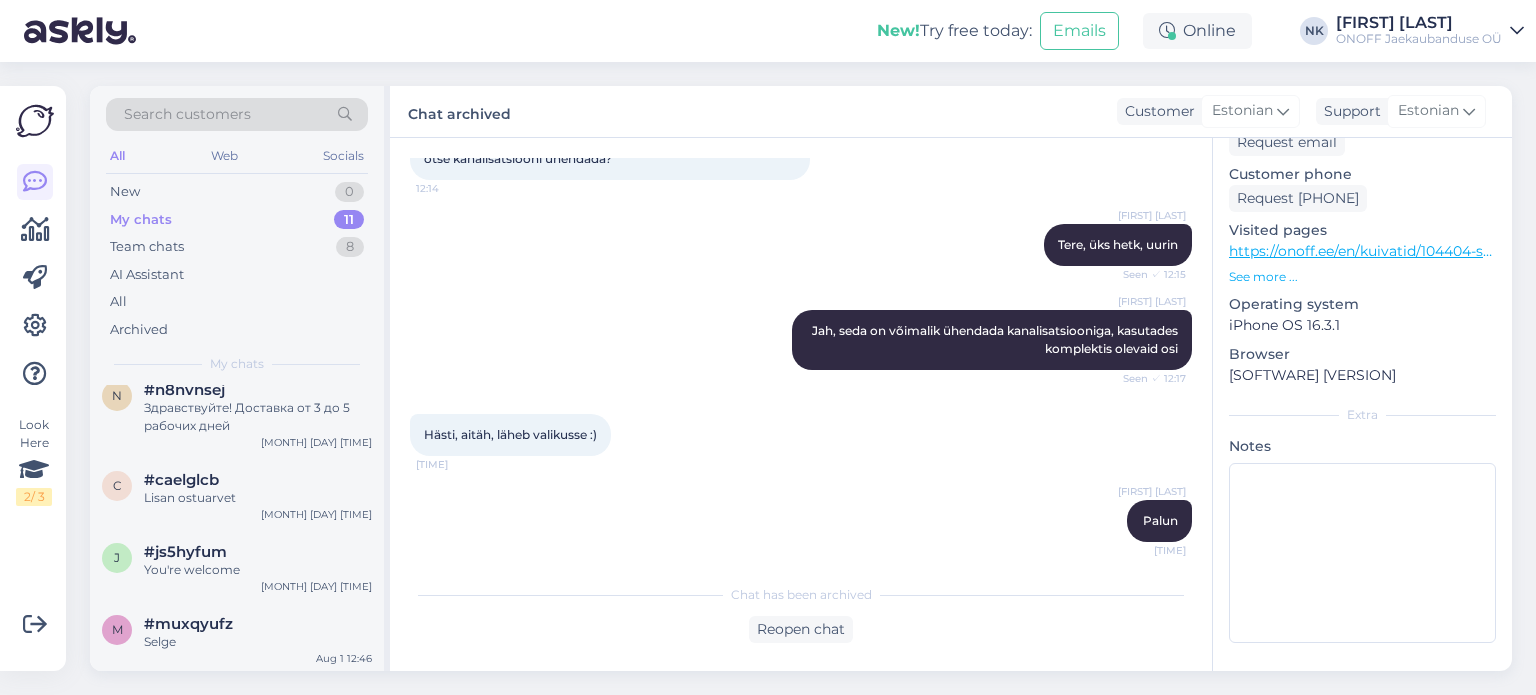 click on "j #js5hyfum You're welcome Aug 1 13:05" at bounding box center [237, 565] 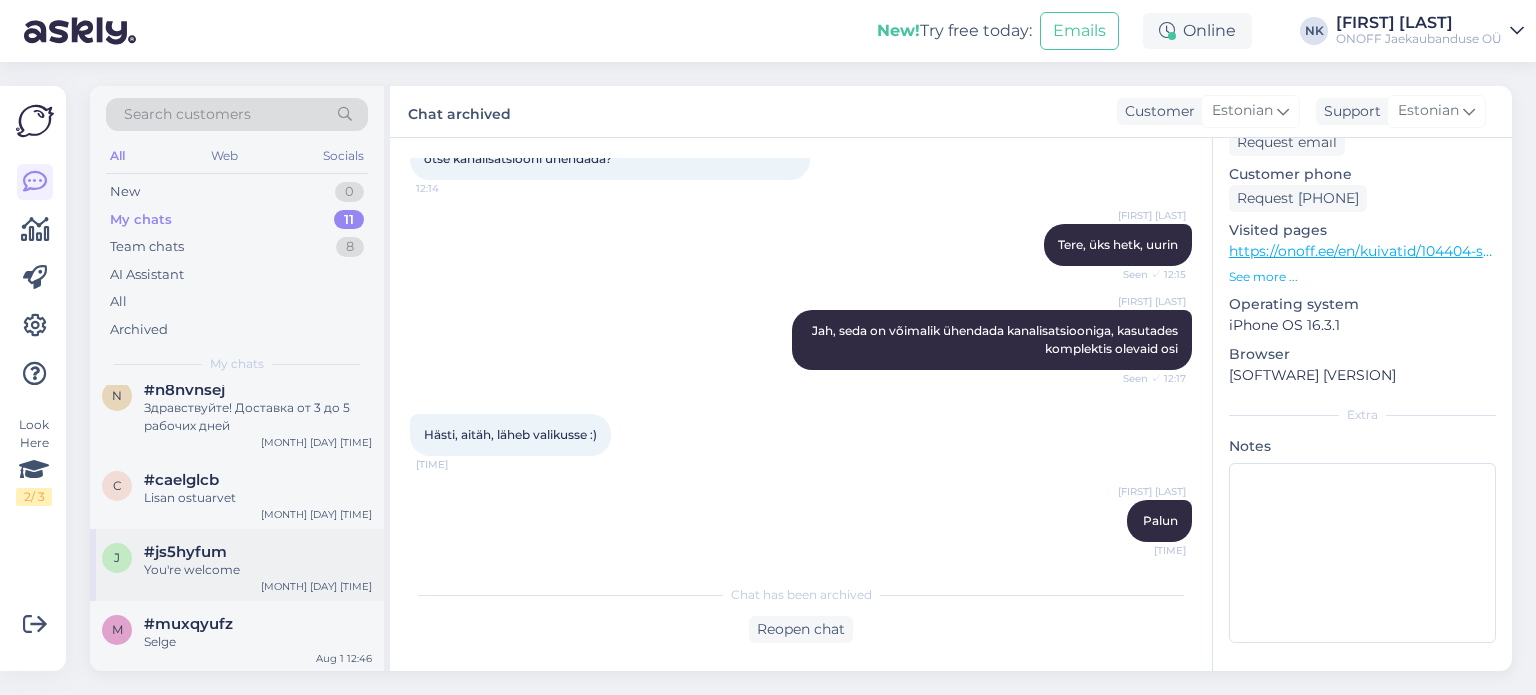 scroll, scrollTop: 958, scrollLeft: 0, axis: vertical 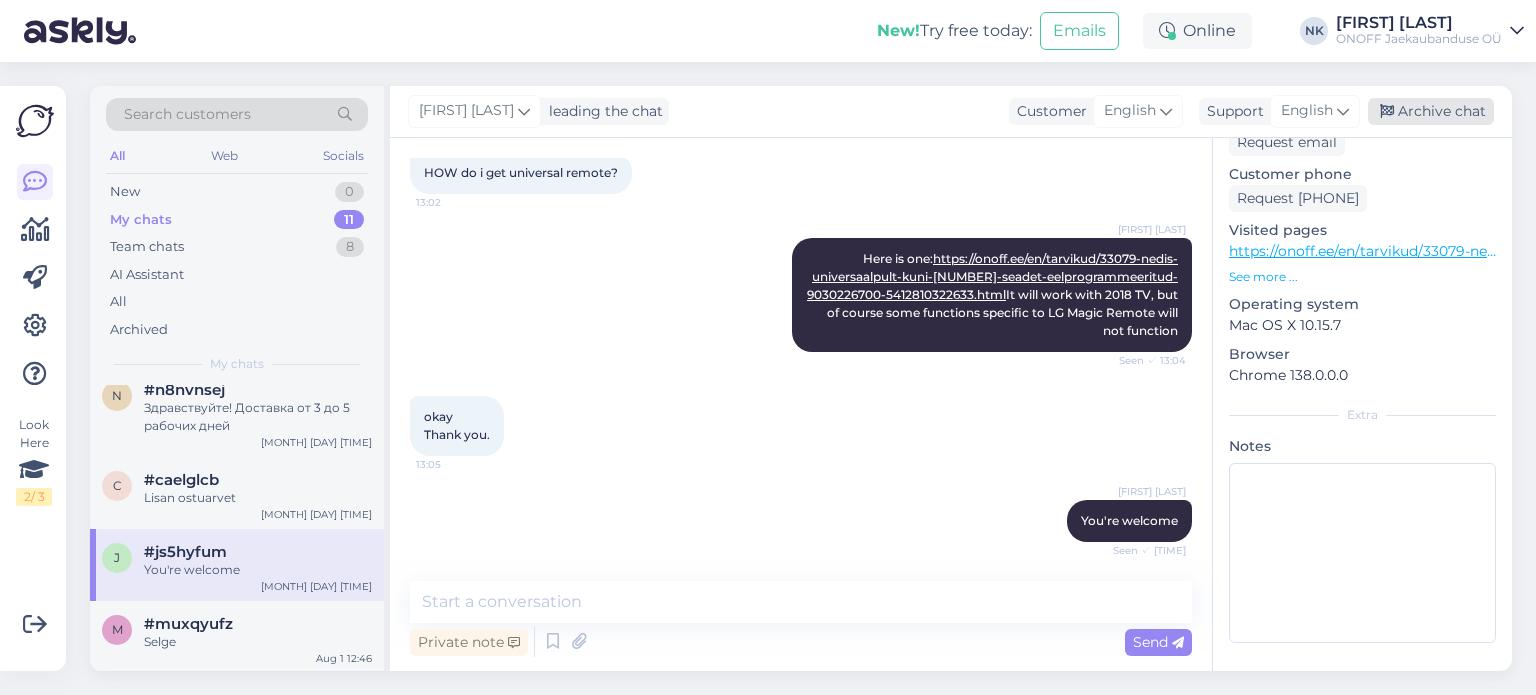 click on "Archive chat" at bounding box center [1431, 111] 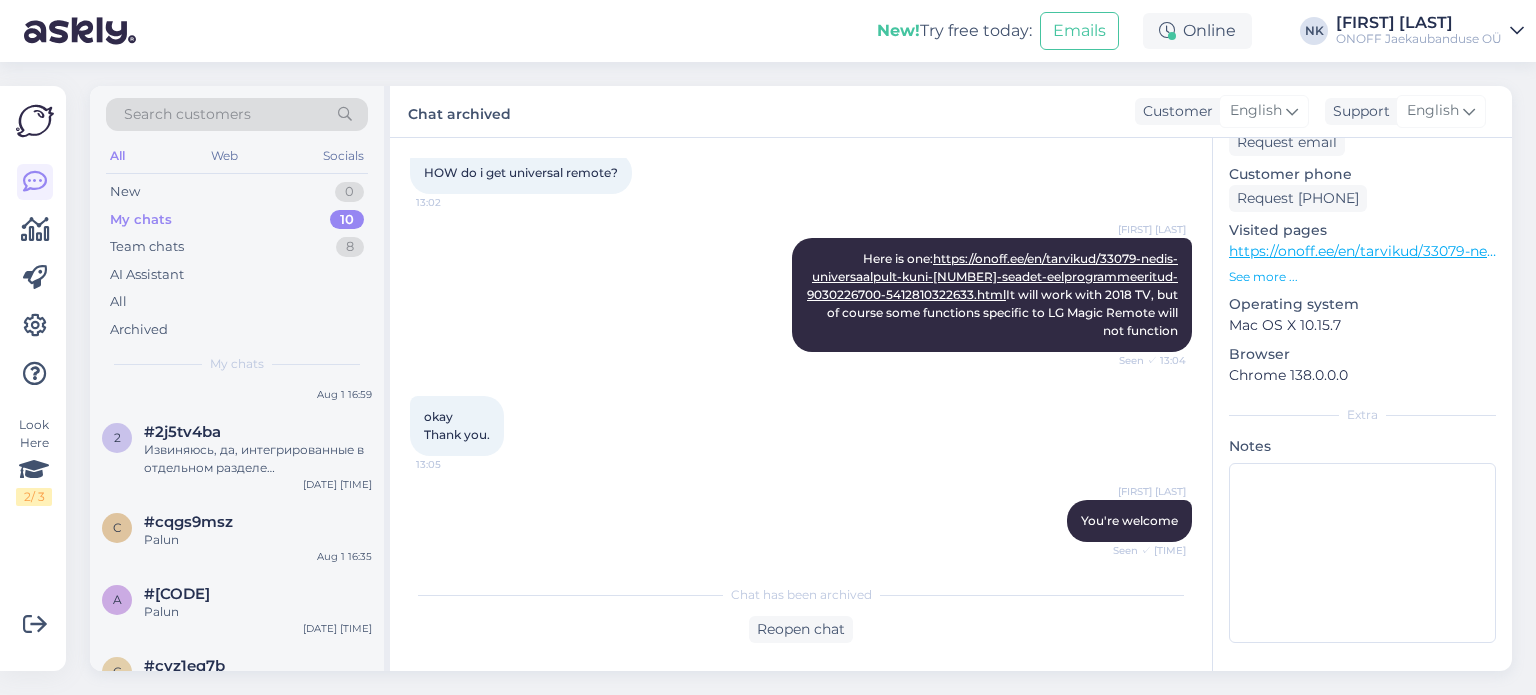 scroll, scrollTop: 504, scrollLeft: 0, axis: vertical 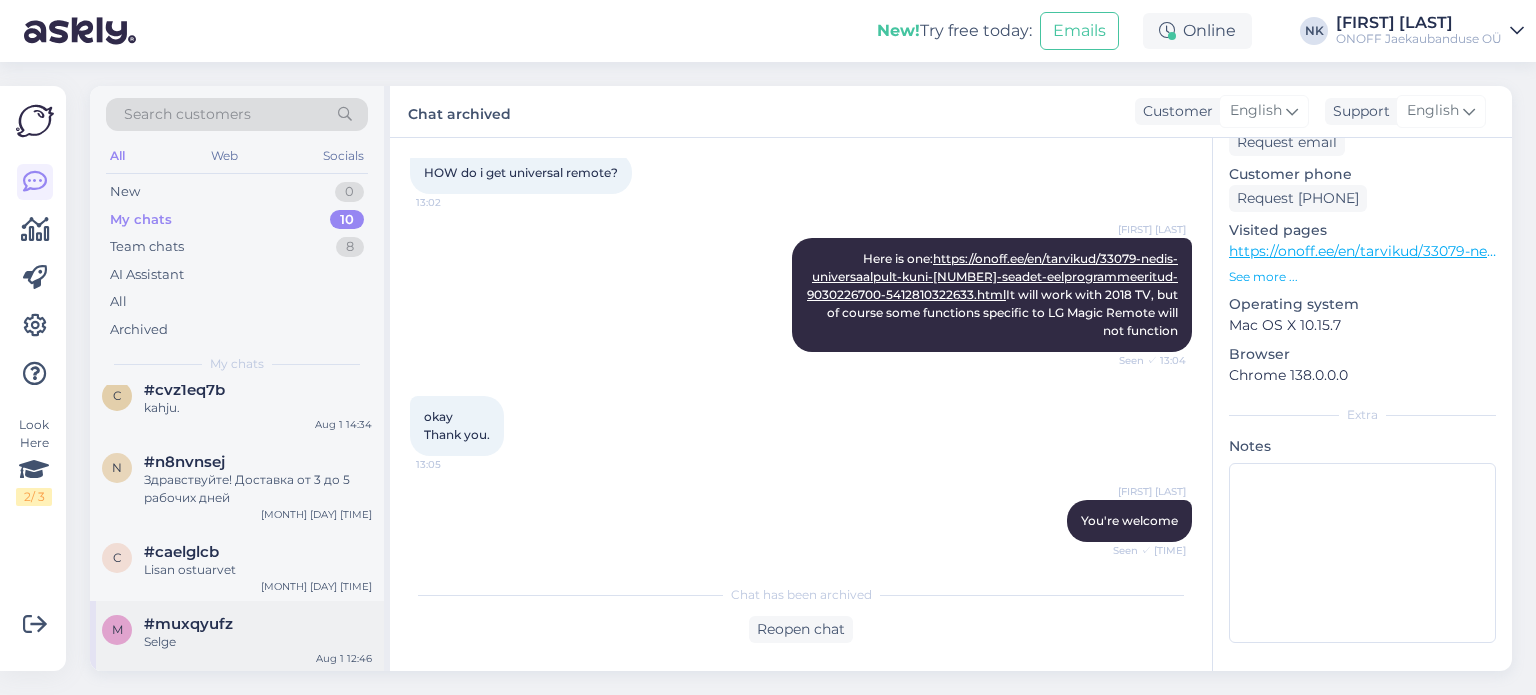 click on "#muxqyufz" at bounding box center [258, 624] 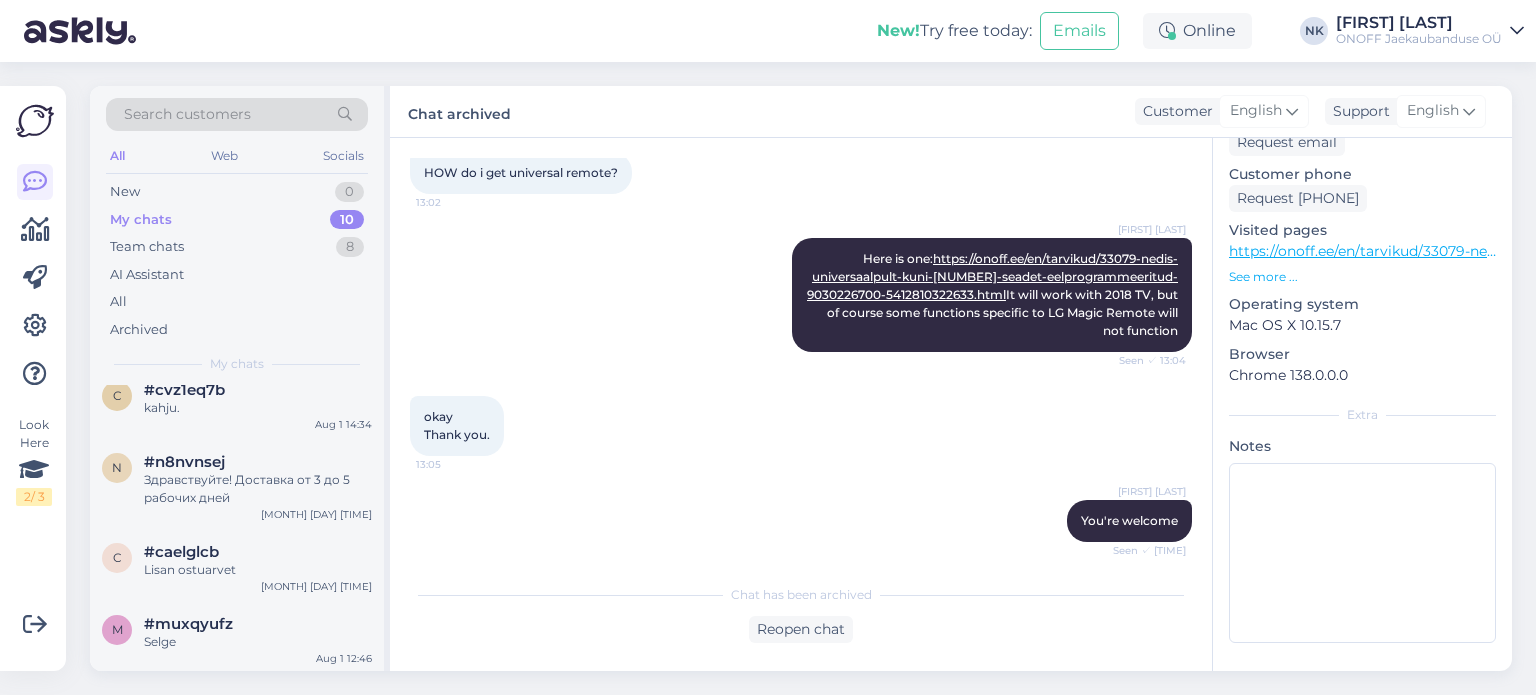 scroll 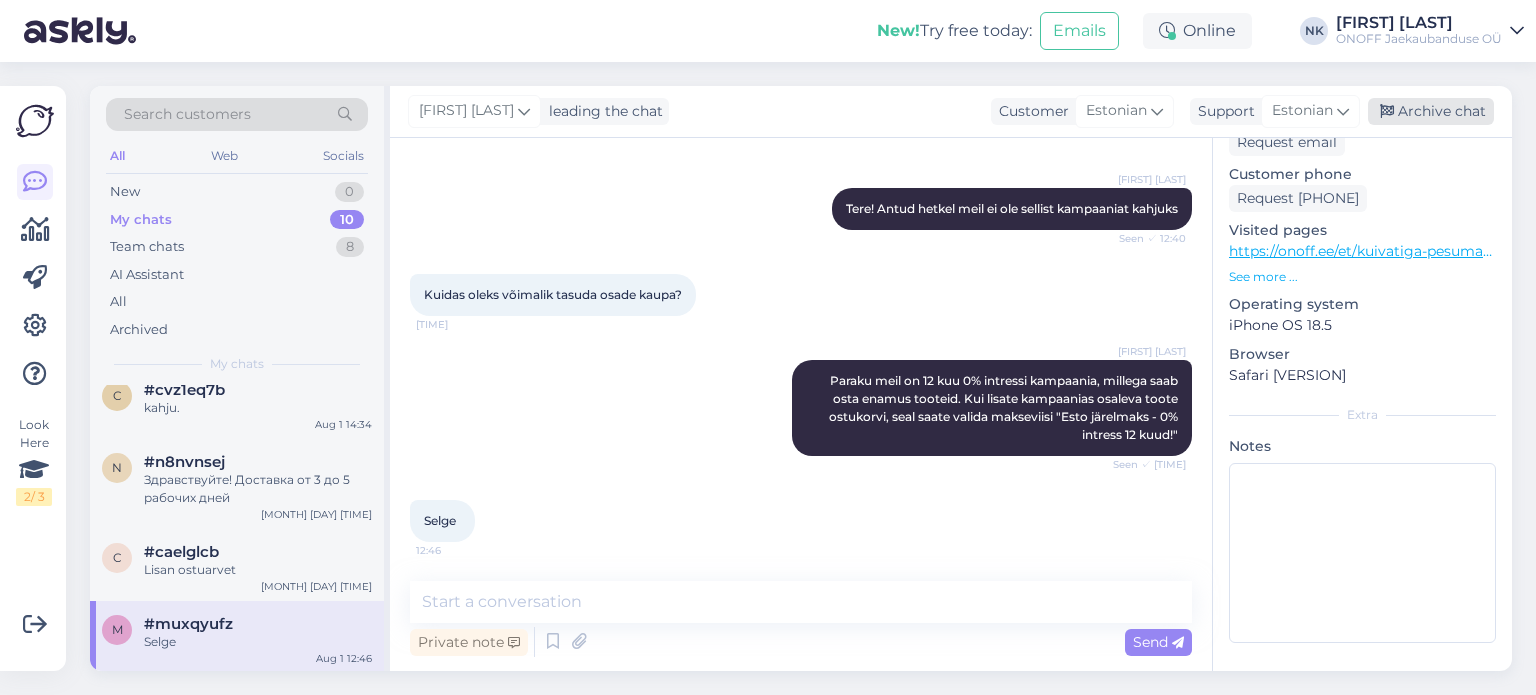click on "Archive chat" at bounding box center (1431, 111) 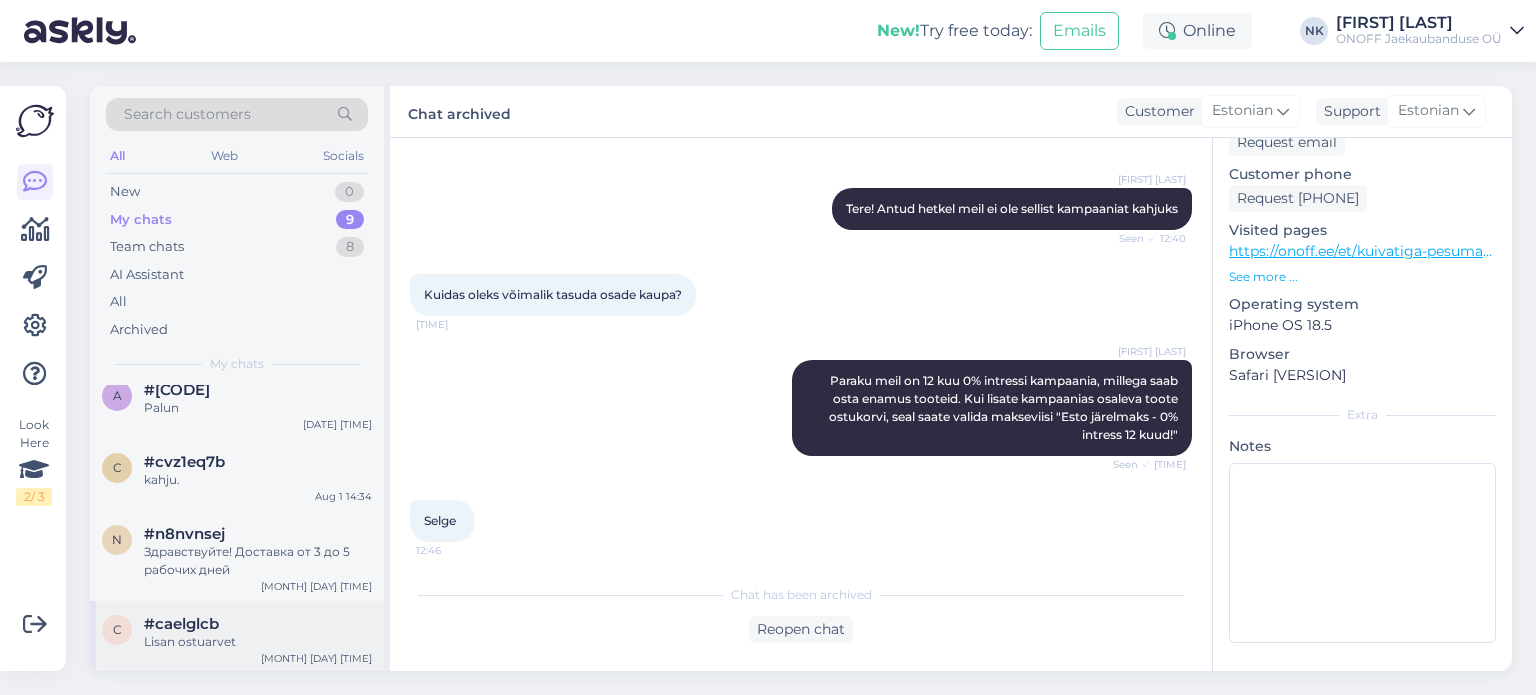 click on "#caelglcb" at bounding box center (181, 624) 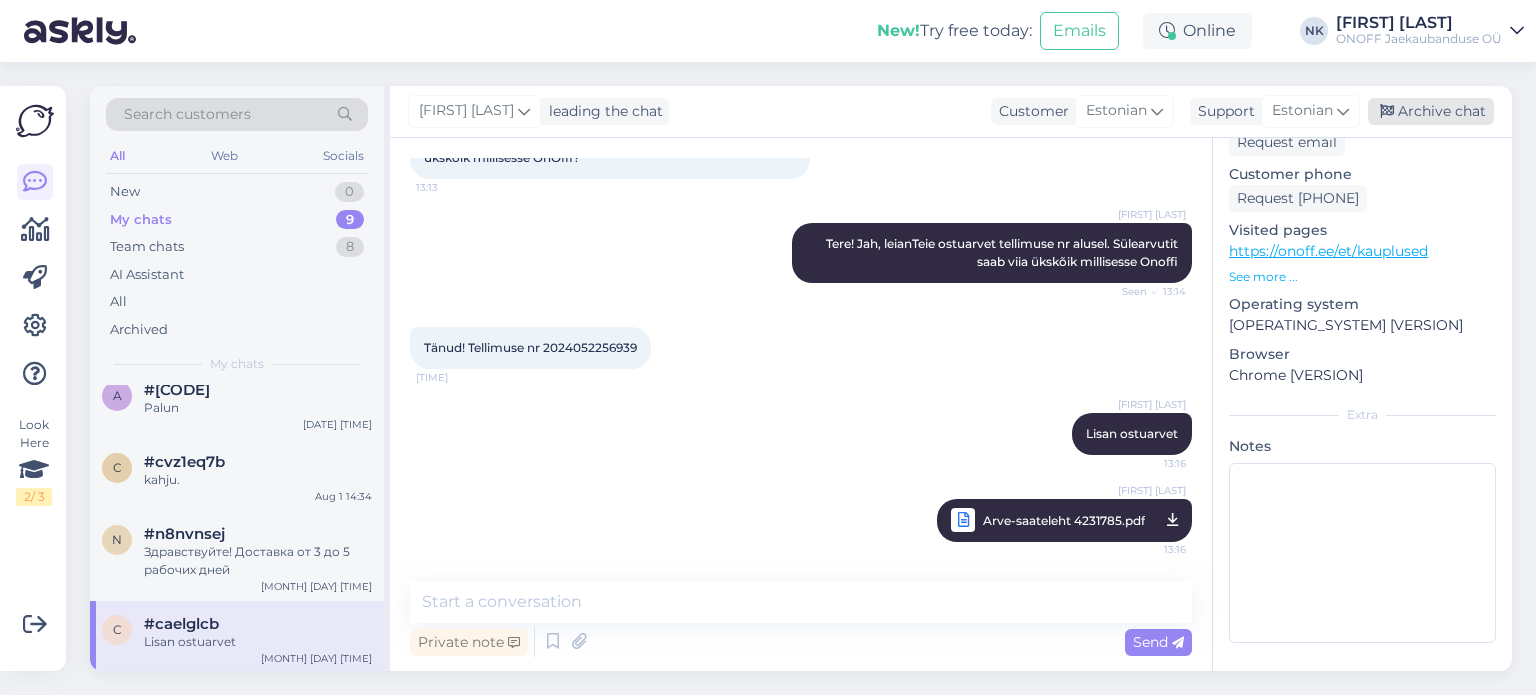 click at bounding box center [1387, 112] 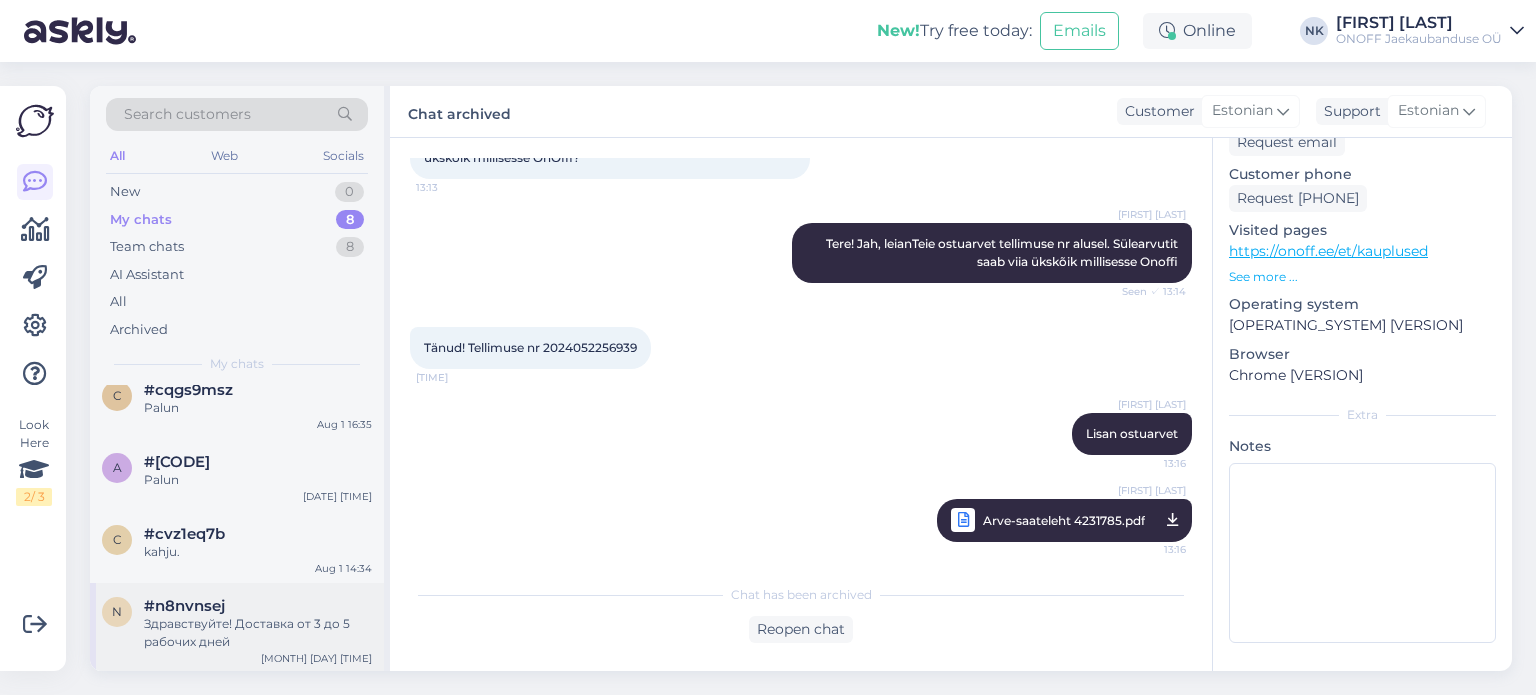click on "Здравствуйте! Доставка от 3 до 5 рабочих дней" at bounding box center [258, 633] 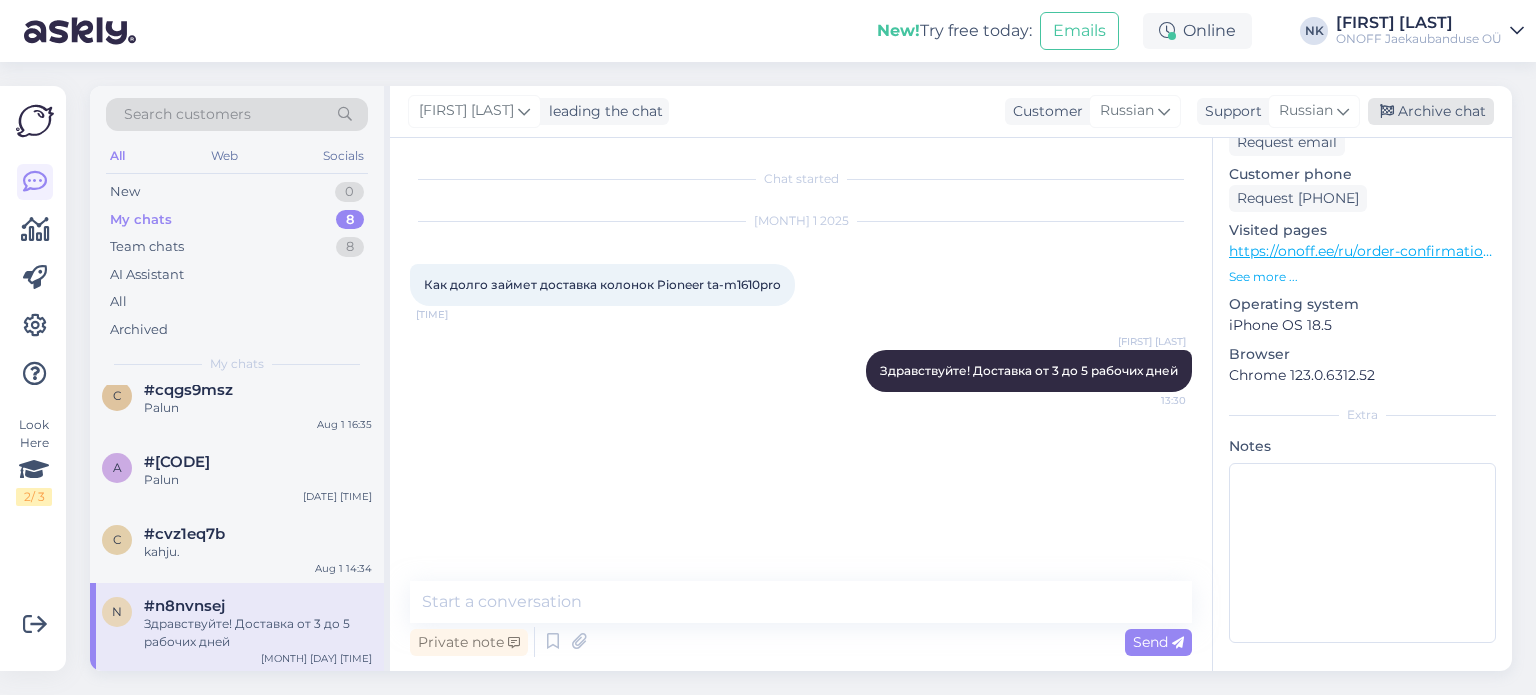 click on "Archive chat" at bounding box center (1431, 111) 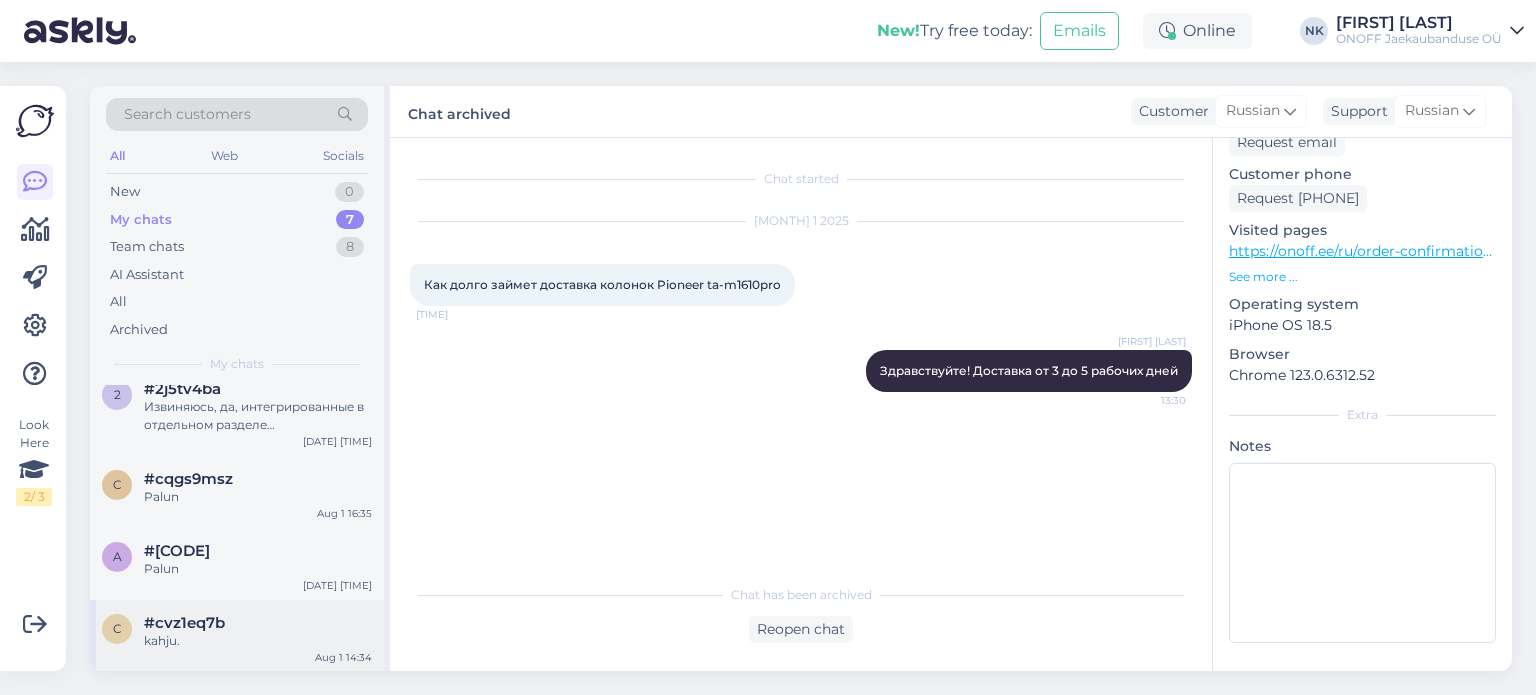 click on "#cvz1eq7b" at bounding box center [258, 623] 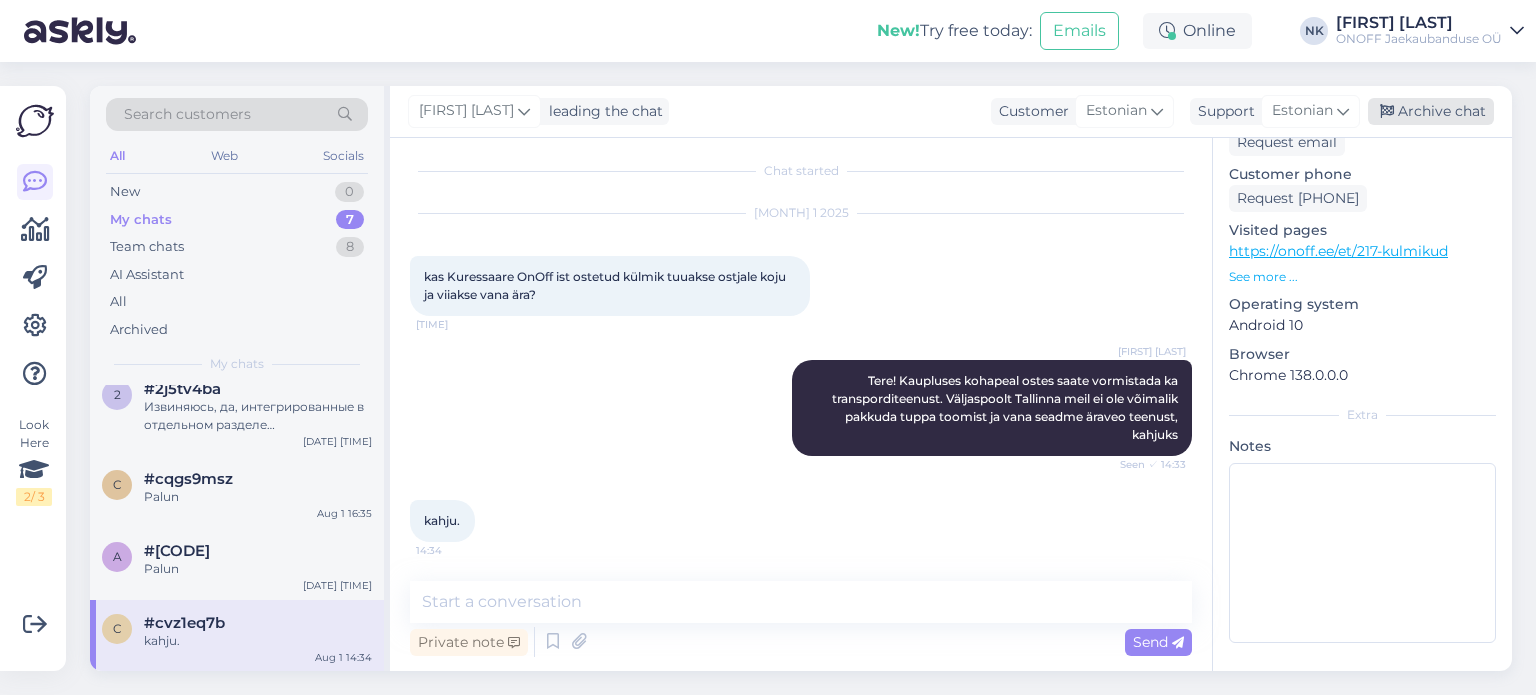 click on "Archive chat" at bounding box center (1431, 111) 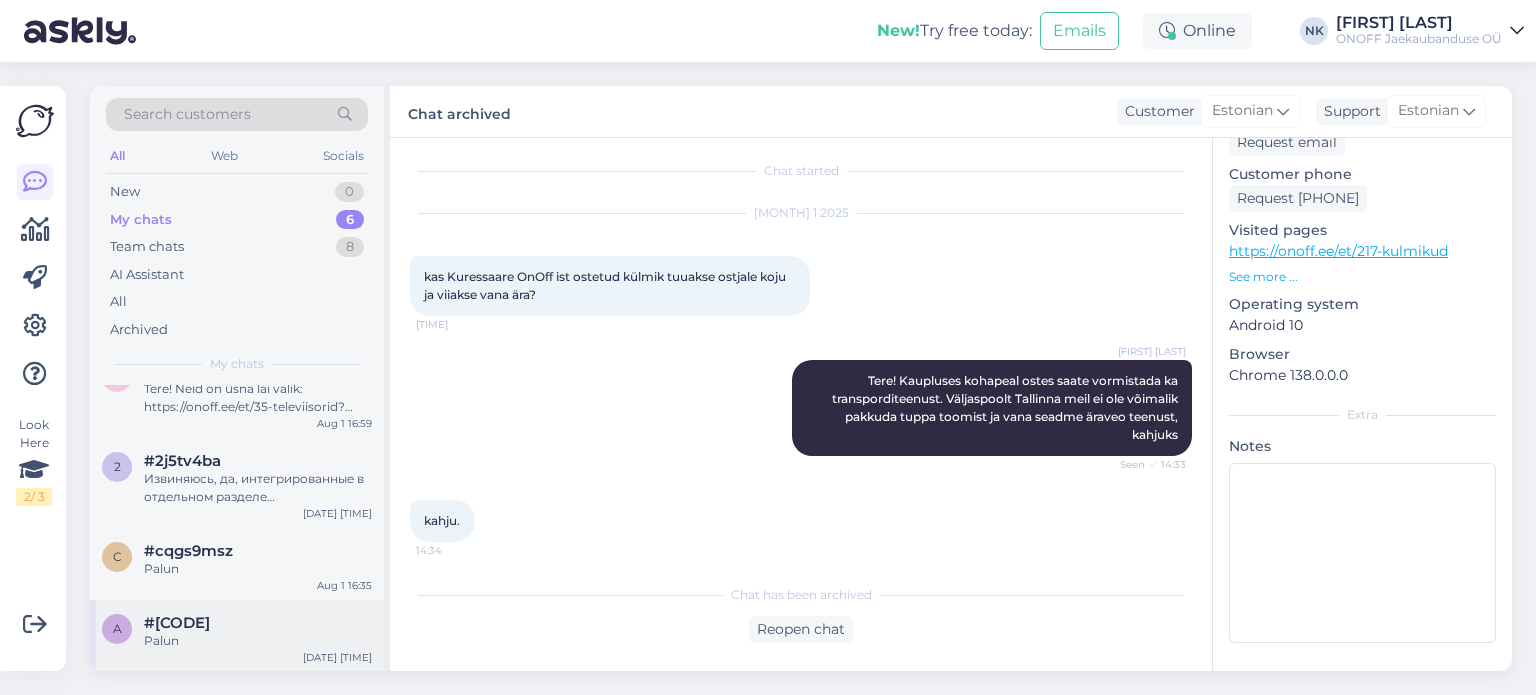 click on "#[CODE]" at bounding box center [258, 623] 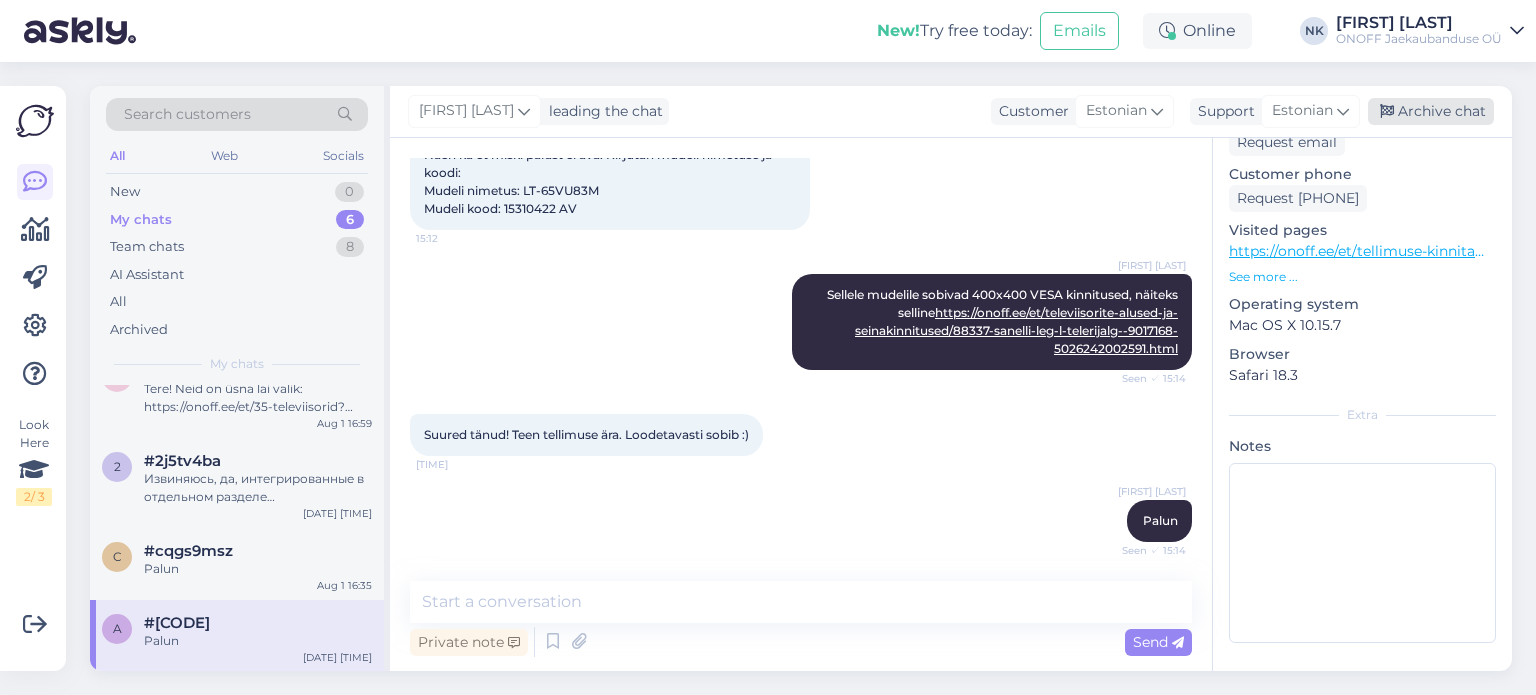 click on "Archive chat" at bounding box center [1431, 111] 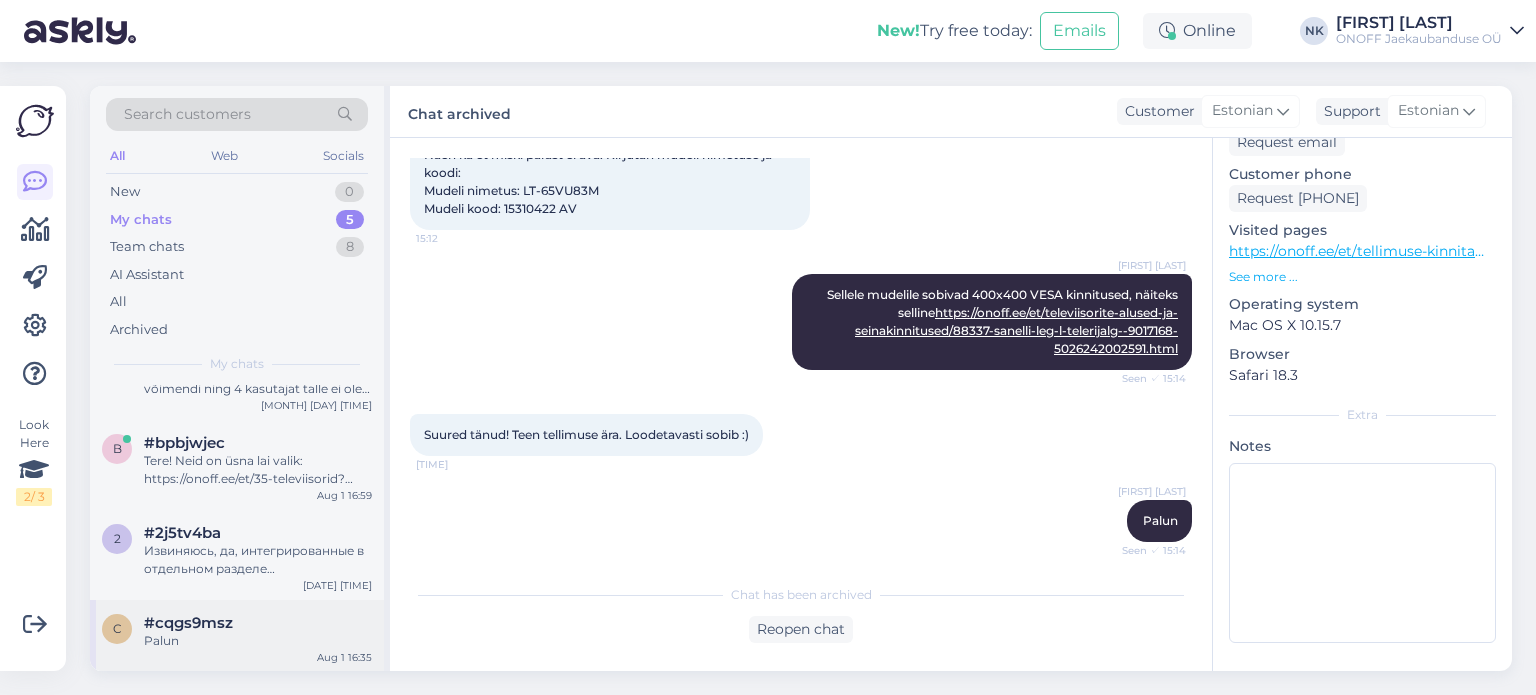click on "Palun" at bounding box center (258, 641) 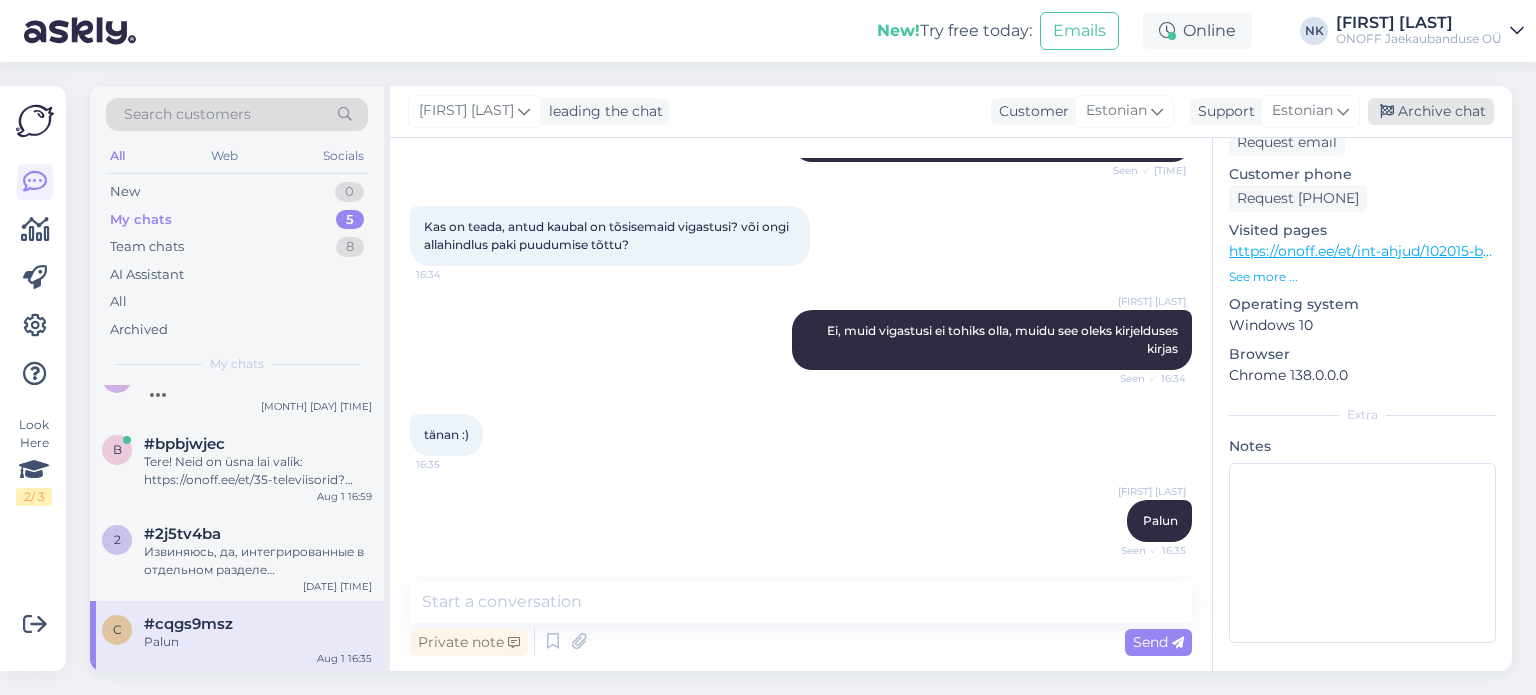click on "Archive chat" at bounding box center (1431, 111) 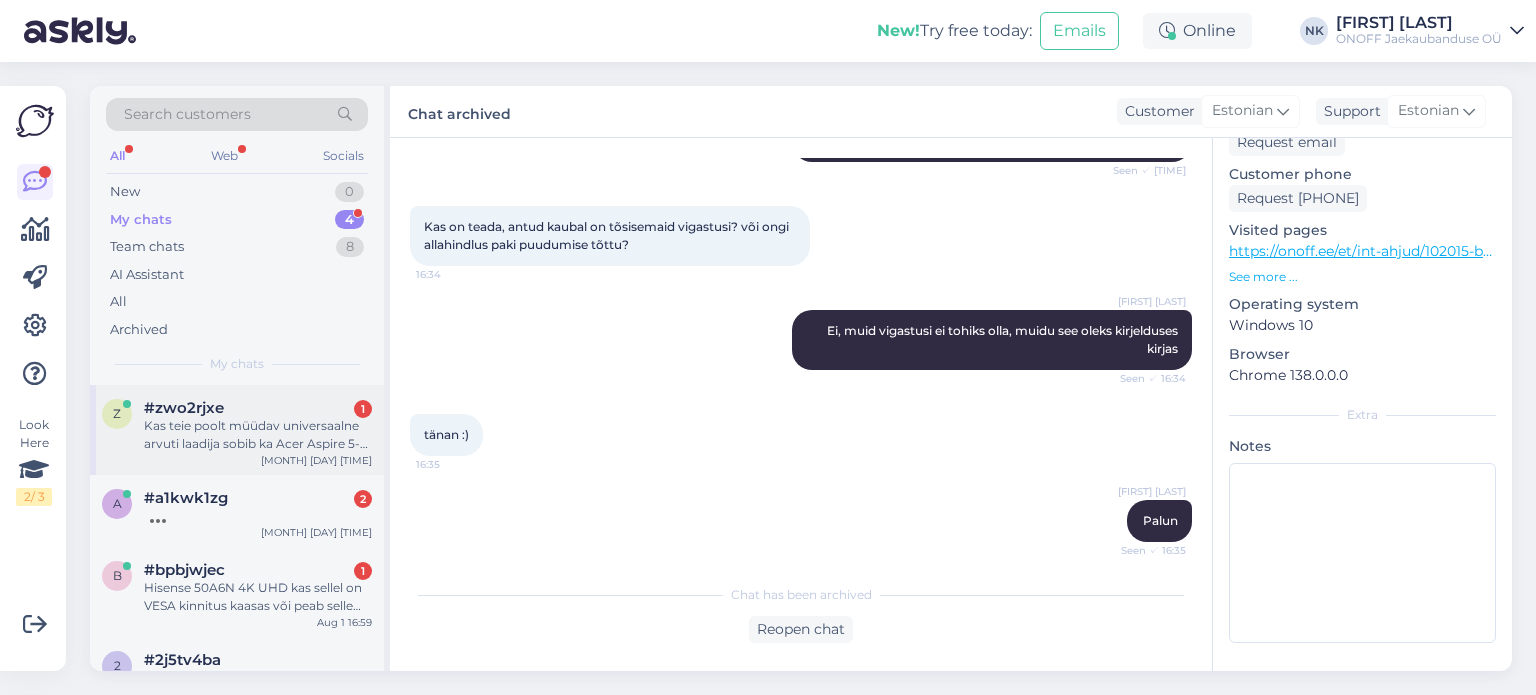 click on "Kas teie poolt müüdav universaalne arvuti laadija sobib ka Acer Aspire  5-le?" at bounding box center (258, 435) 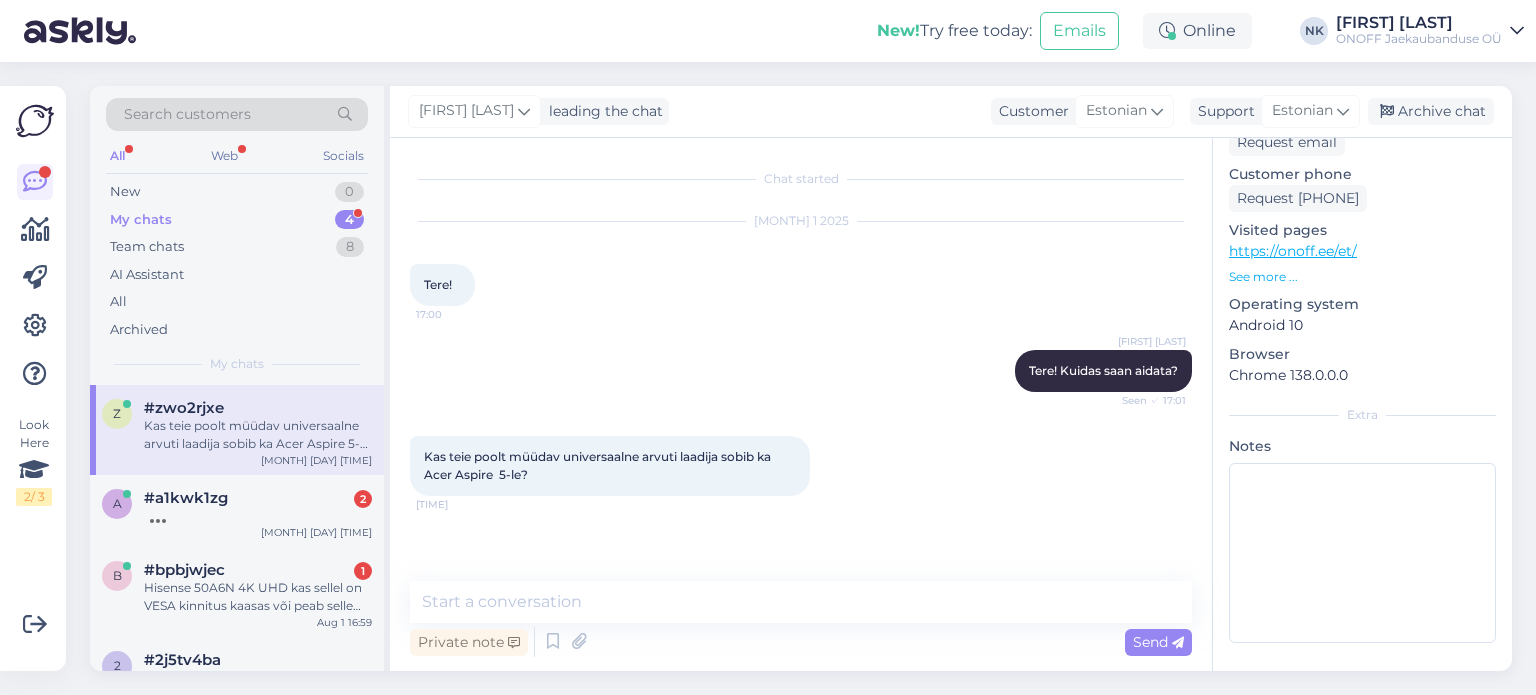 scroll, scrollTop: 0, scrollLeft: 0, axis: both 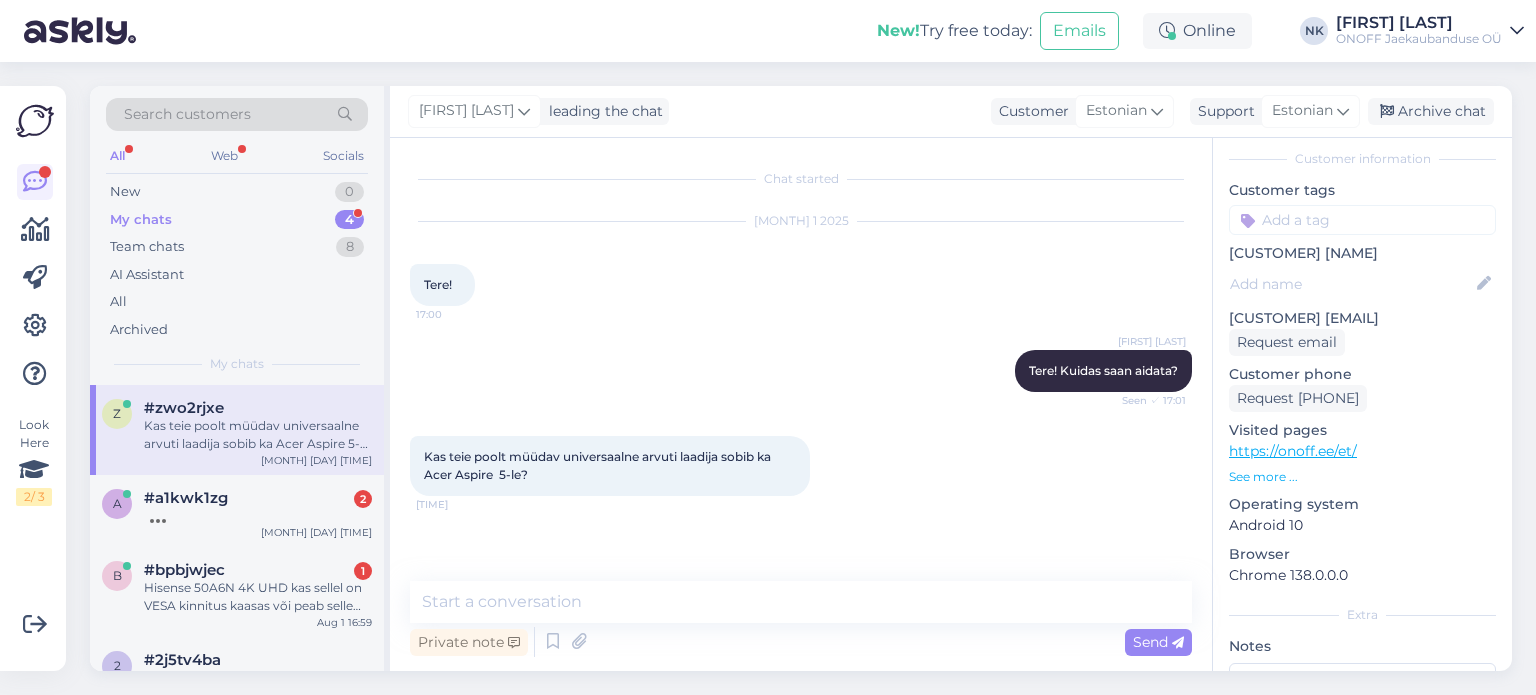 click on "https://onoff.ee/et/" at bounding box center (1293, 451) 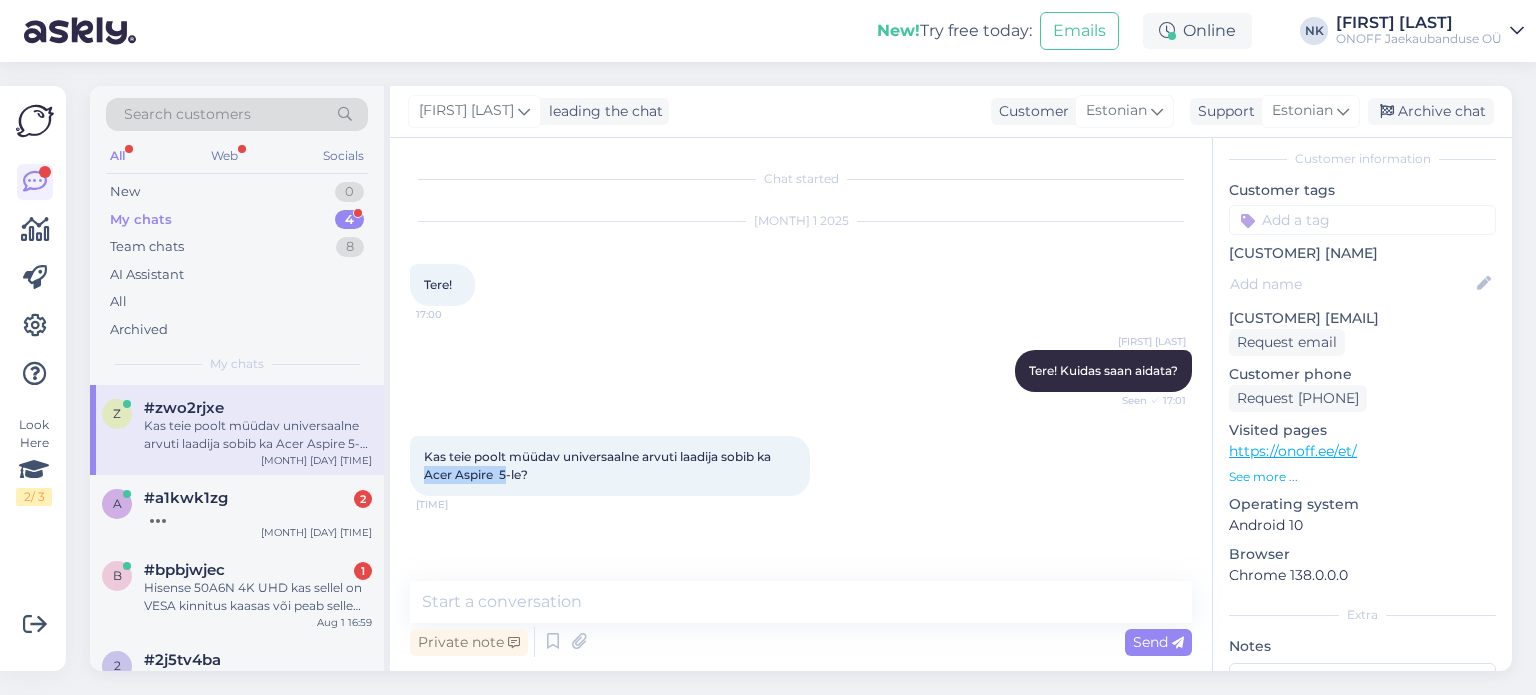 drag, startPoint x: 420, startPoint y: 473, endPoint x: 508, endPoint y: 475, distance: 88.02273 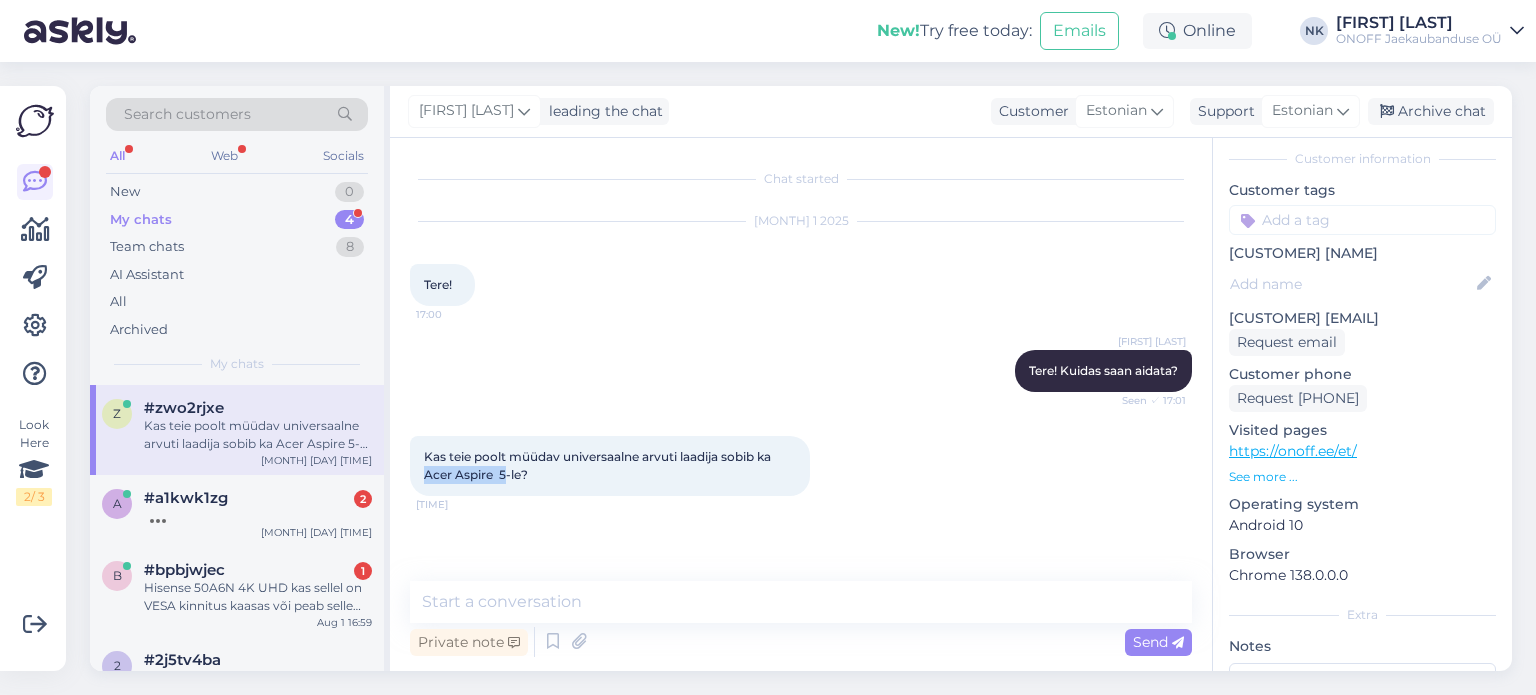 click on "Kas teie poolt müüdav universaalne arvuti laadija sobib ka Acer Aspire  5-le? 17:03" at bounding box center (610, 466) 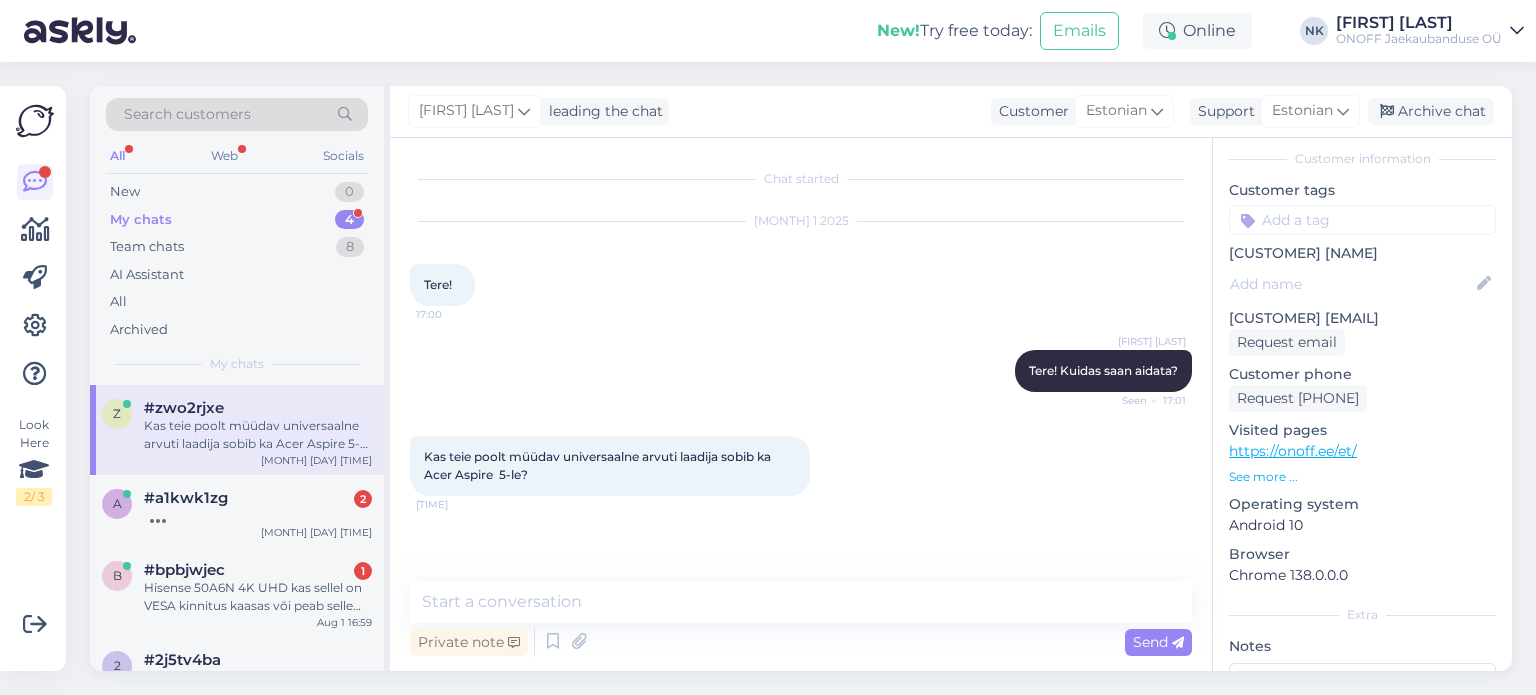 click on "Chat started Aug 1 2025 Tere! 17:00  [NAME] Tere! Kuidas saan aidata? Seen ✓ 17:01  Kas teie poolt müüdav universaalne arvuti laadija sobib ka Acer Aspire  5-le? 17:03" at bounding box center [810, 360] 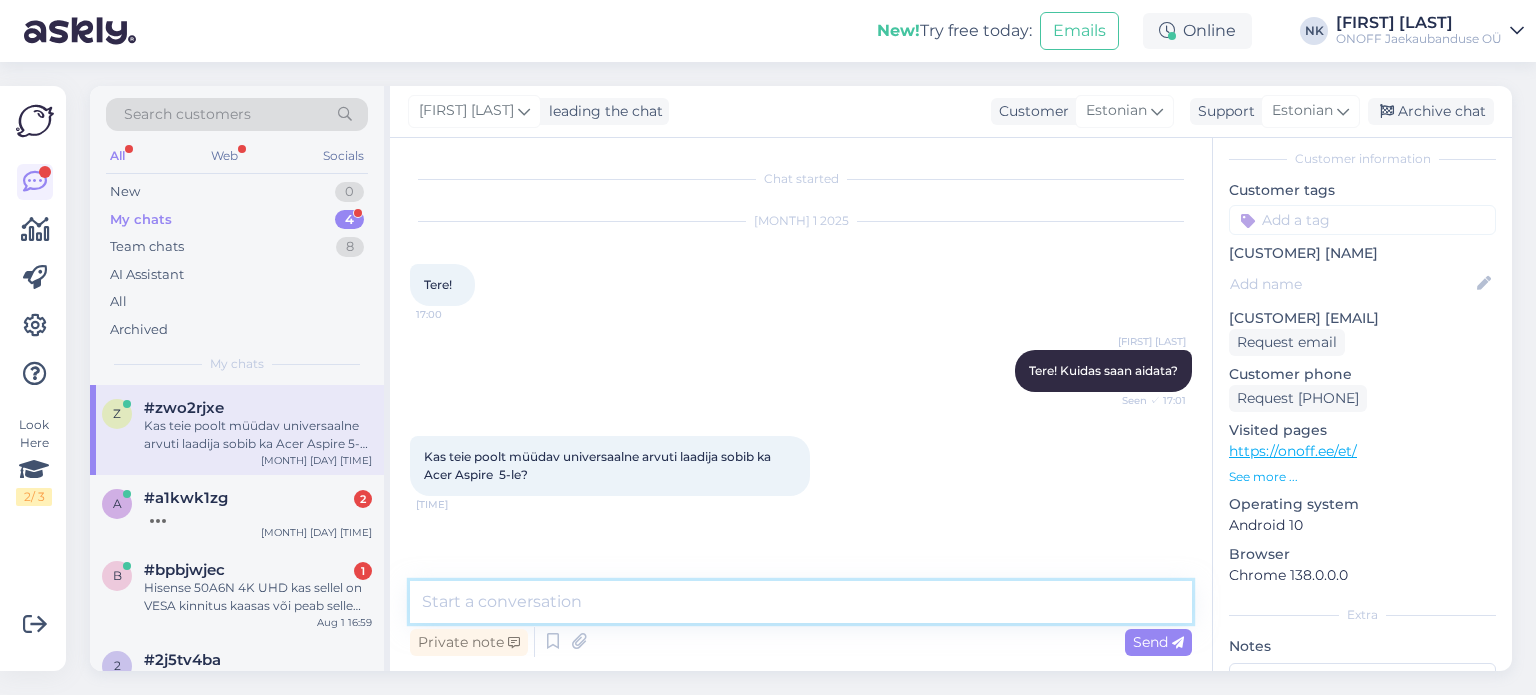 click at bounding box center [801, 602] 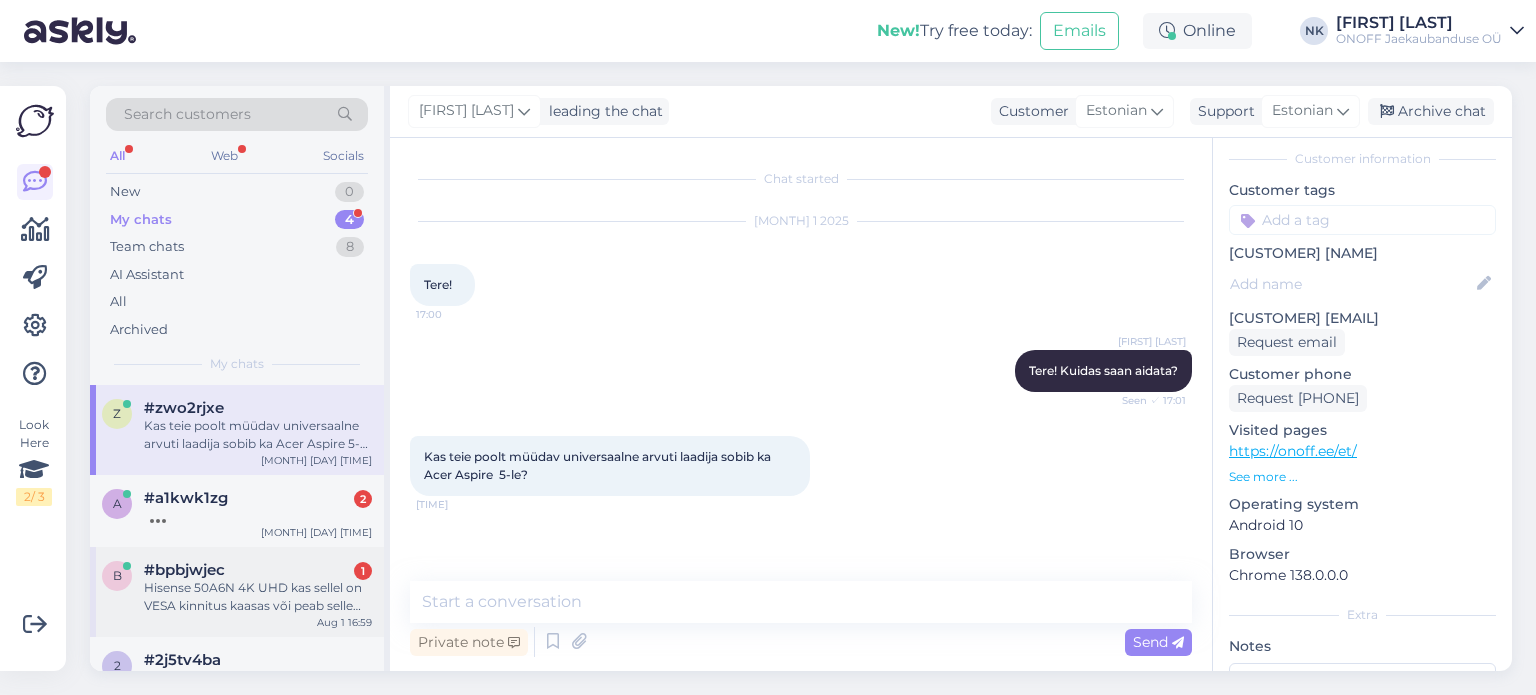 click on "#bpbjwjec 1" at bounding box center [258, 570] 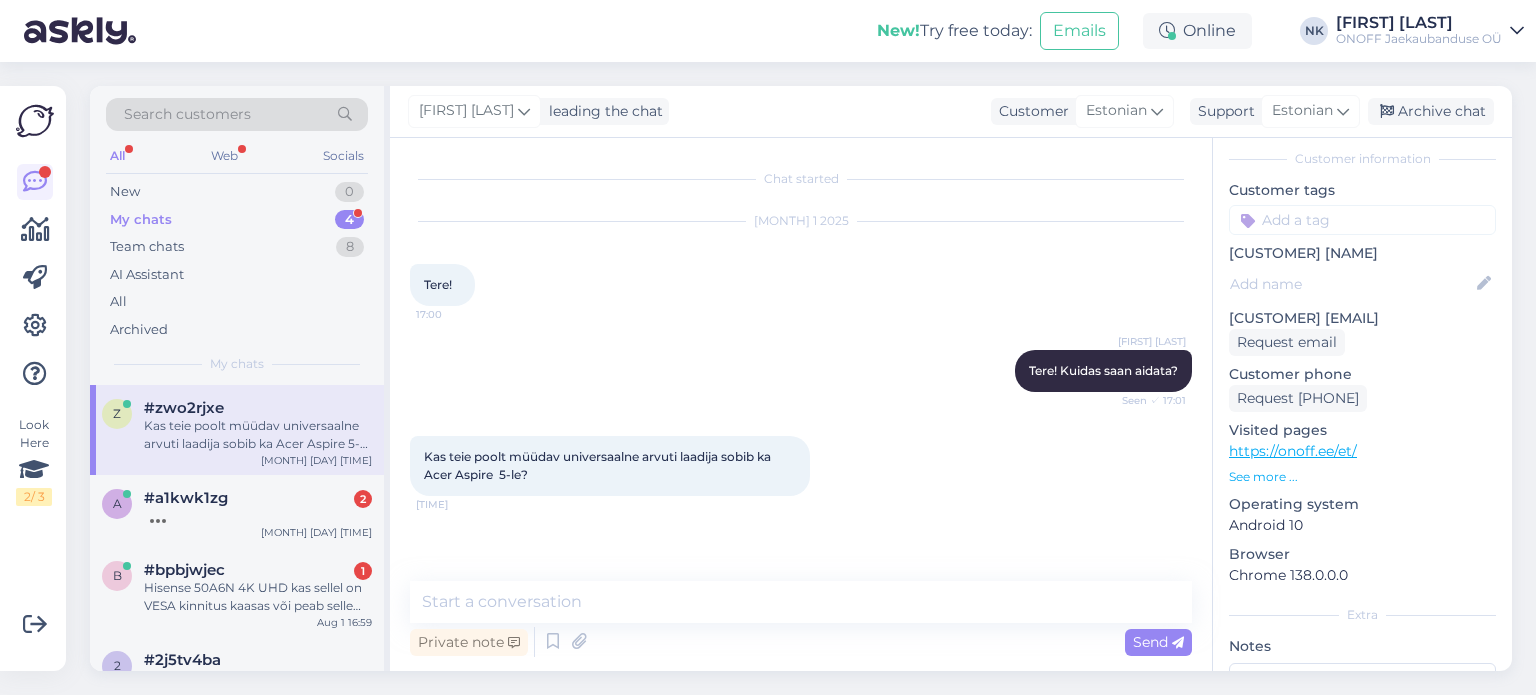 scroll, scrollTop: 760, scrollLeft: 0, axis: vertical 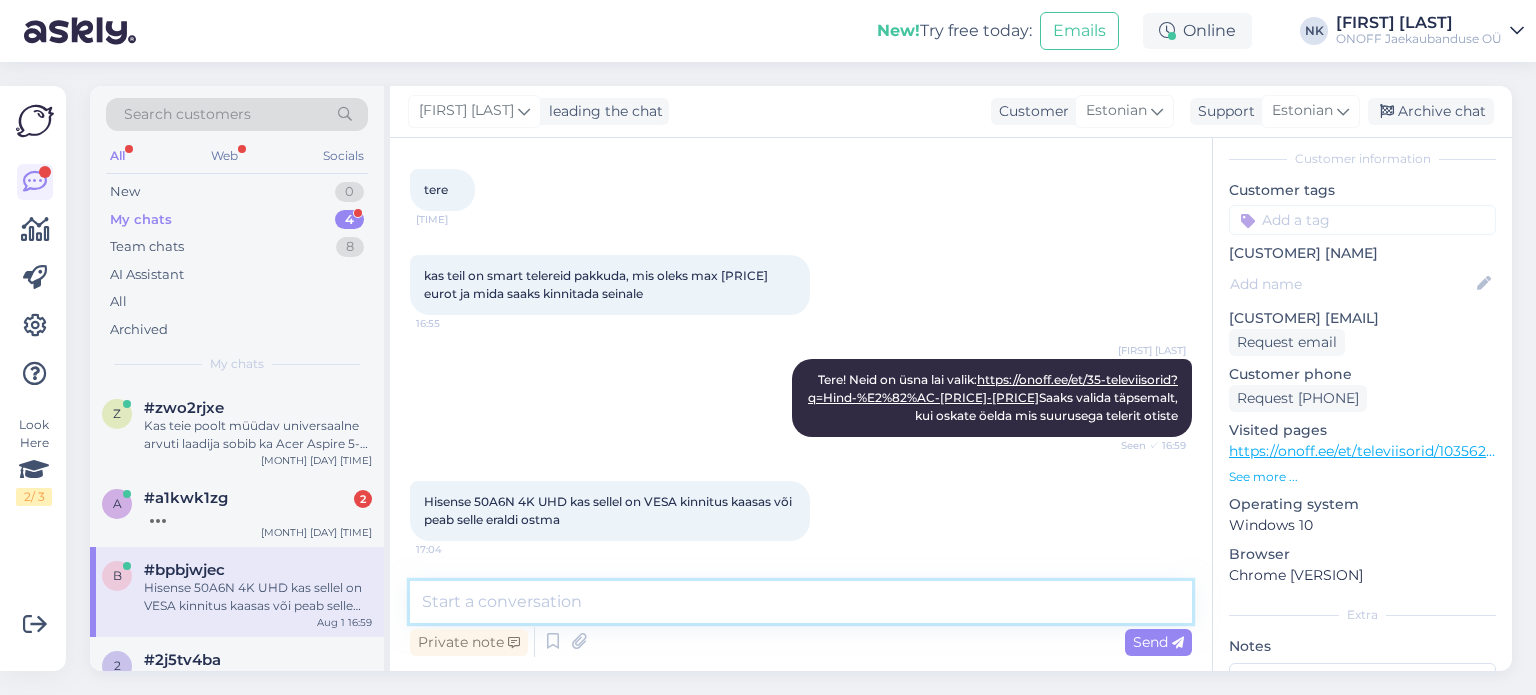 click at bounding box center (801, 602) 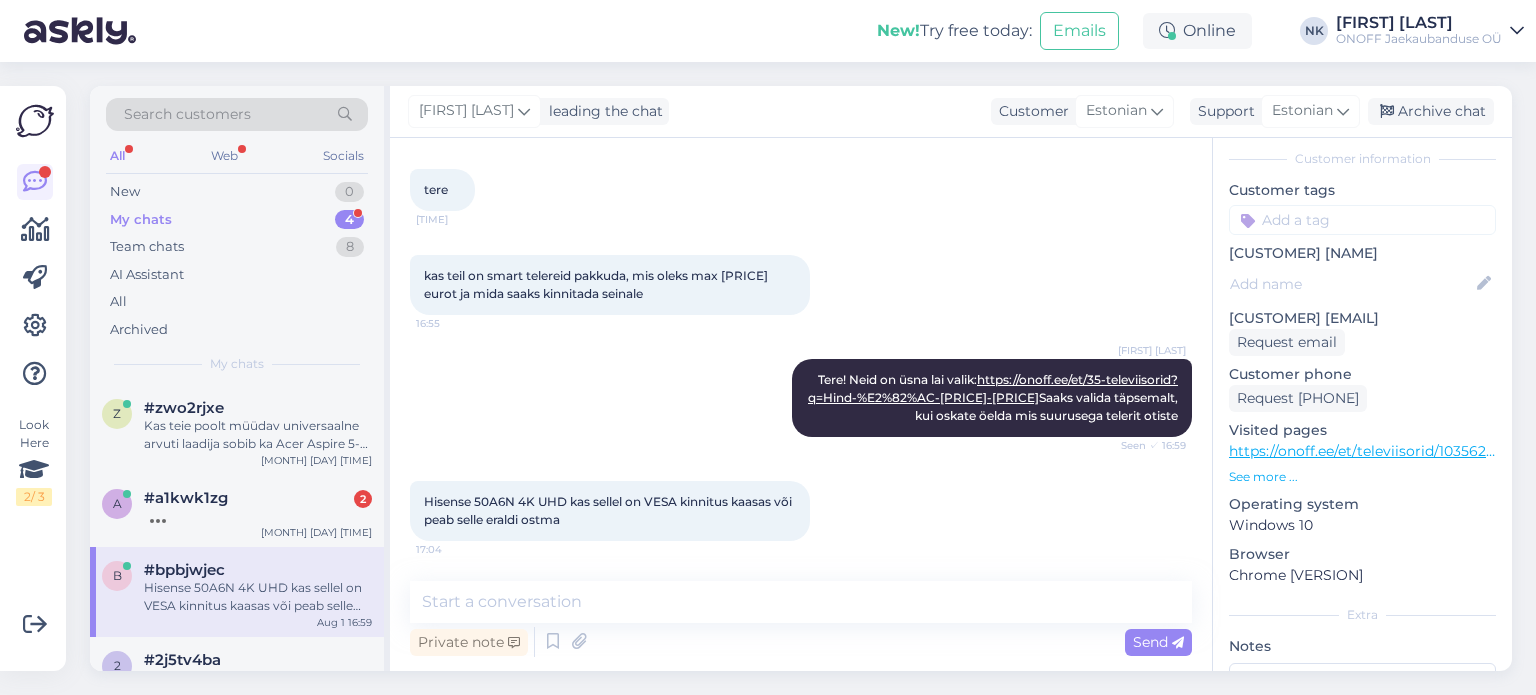 click on "https://onoff.ee/et/televiisorid/103562-hisense-50a6n-4k-uhd-241088804-6942351406268.html" at bounding box center (1553, 451) 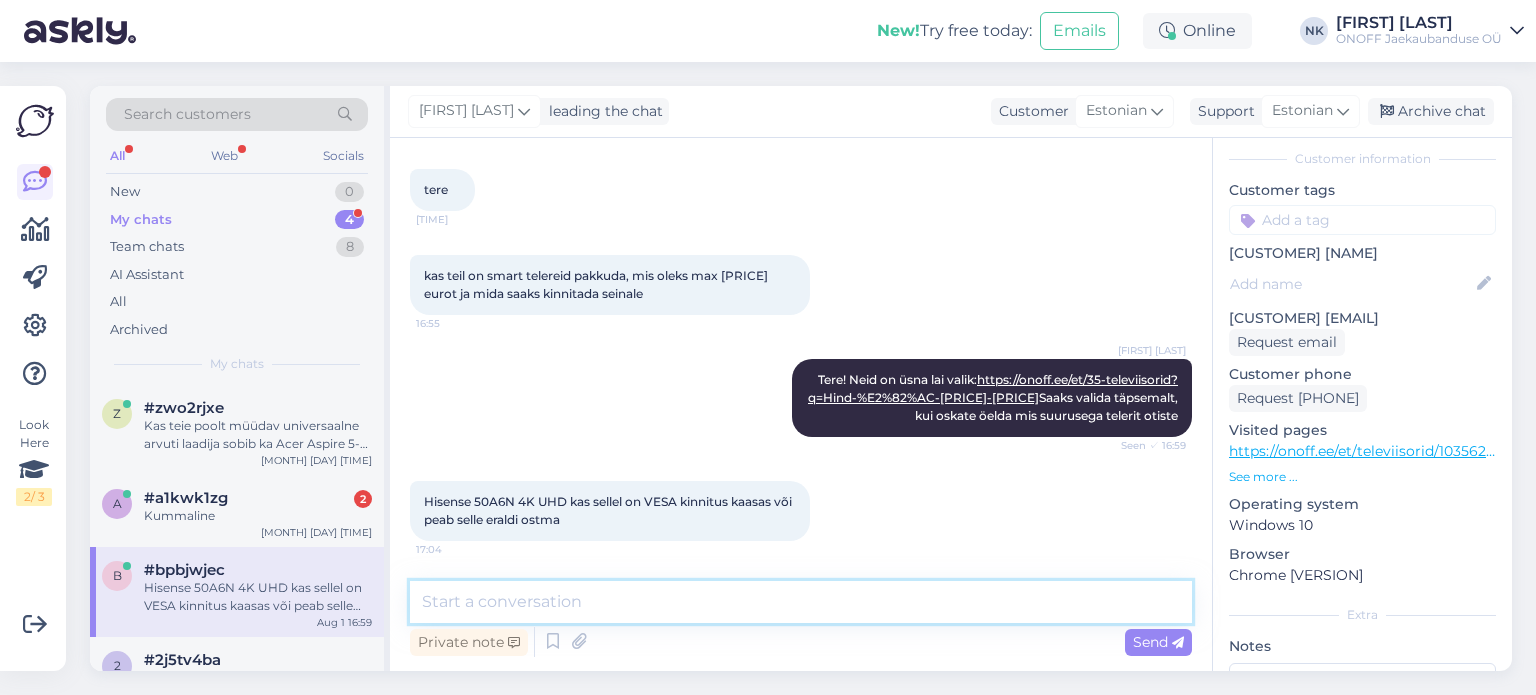 click at bounding box center [801, 602] 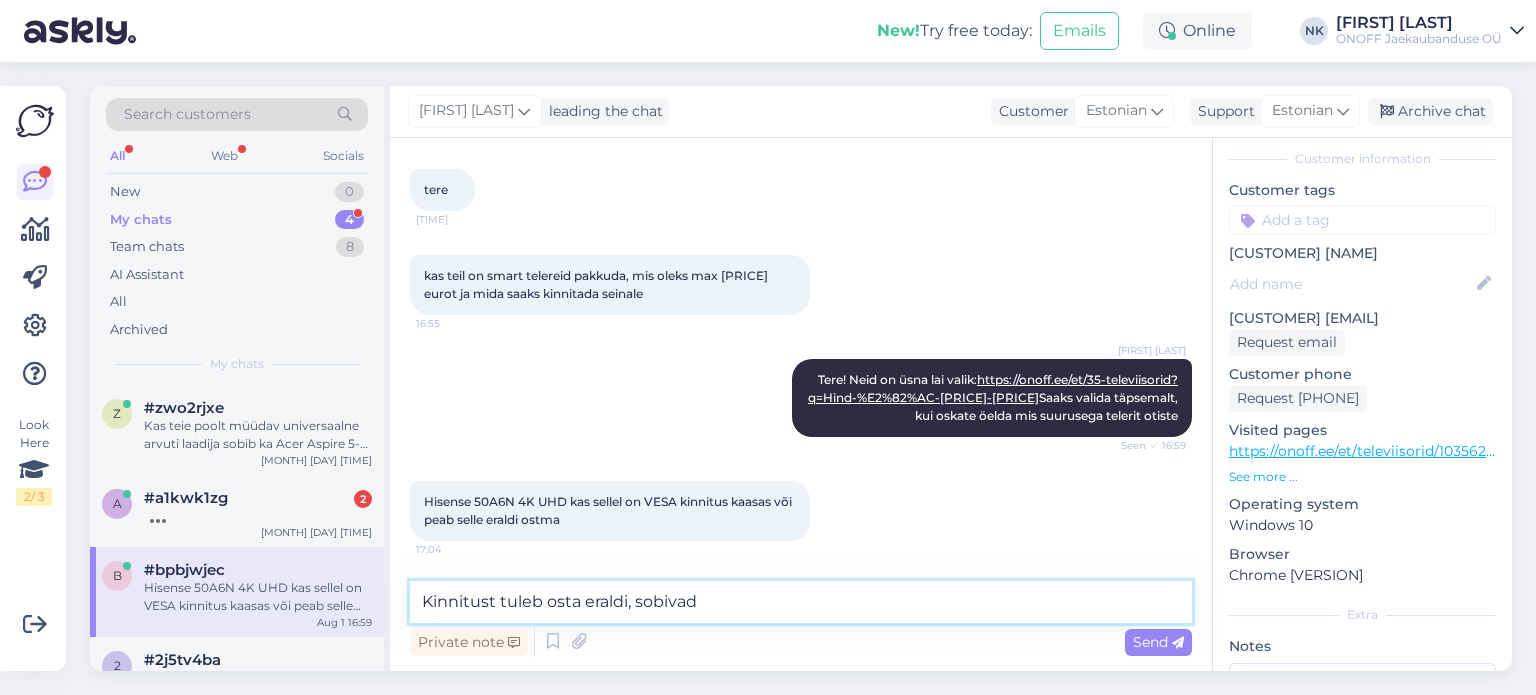 paste on "400 x 200" 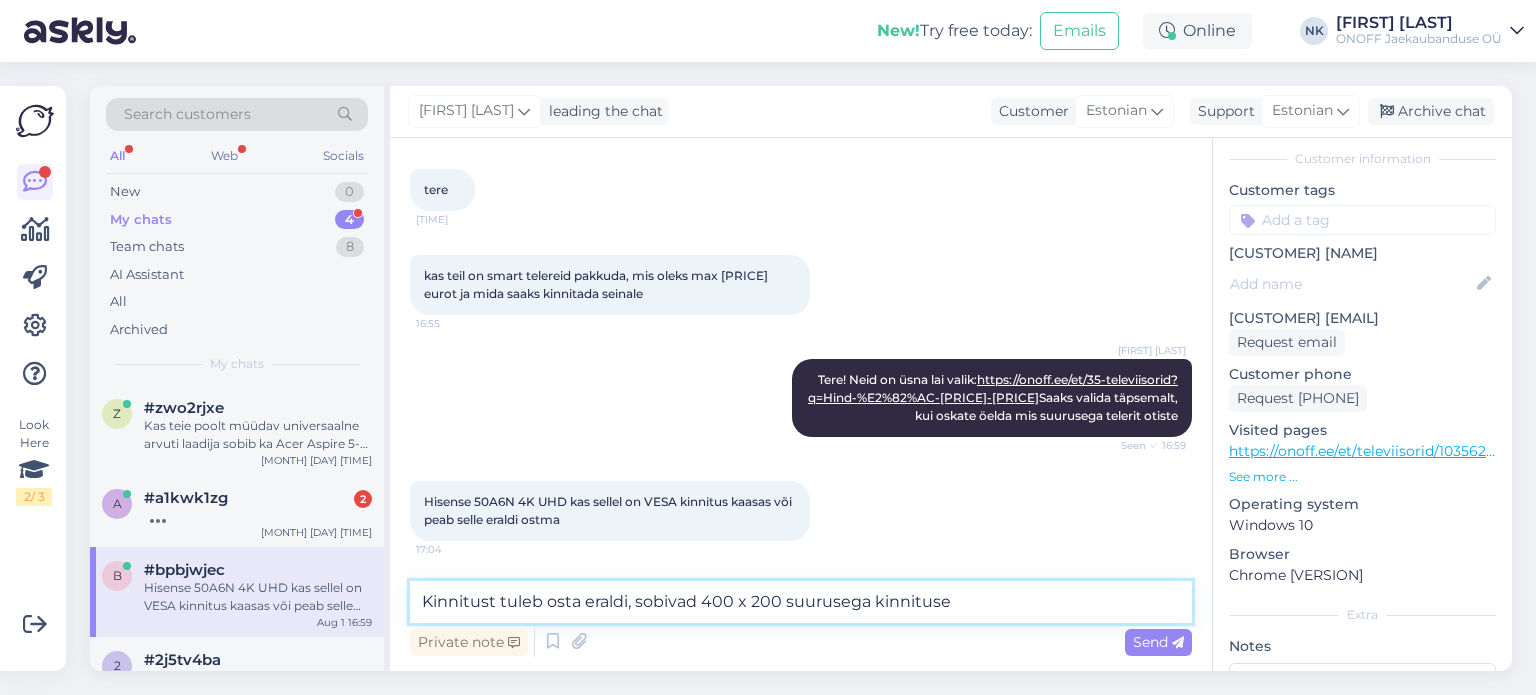 type on "Kinnitust tuleb osta eraldi, sobivad 400 x 200 suurusega kinnitused" 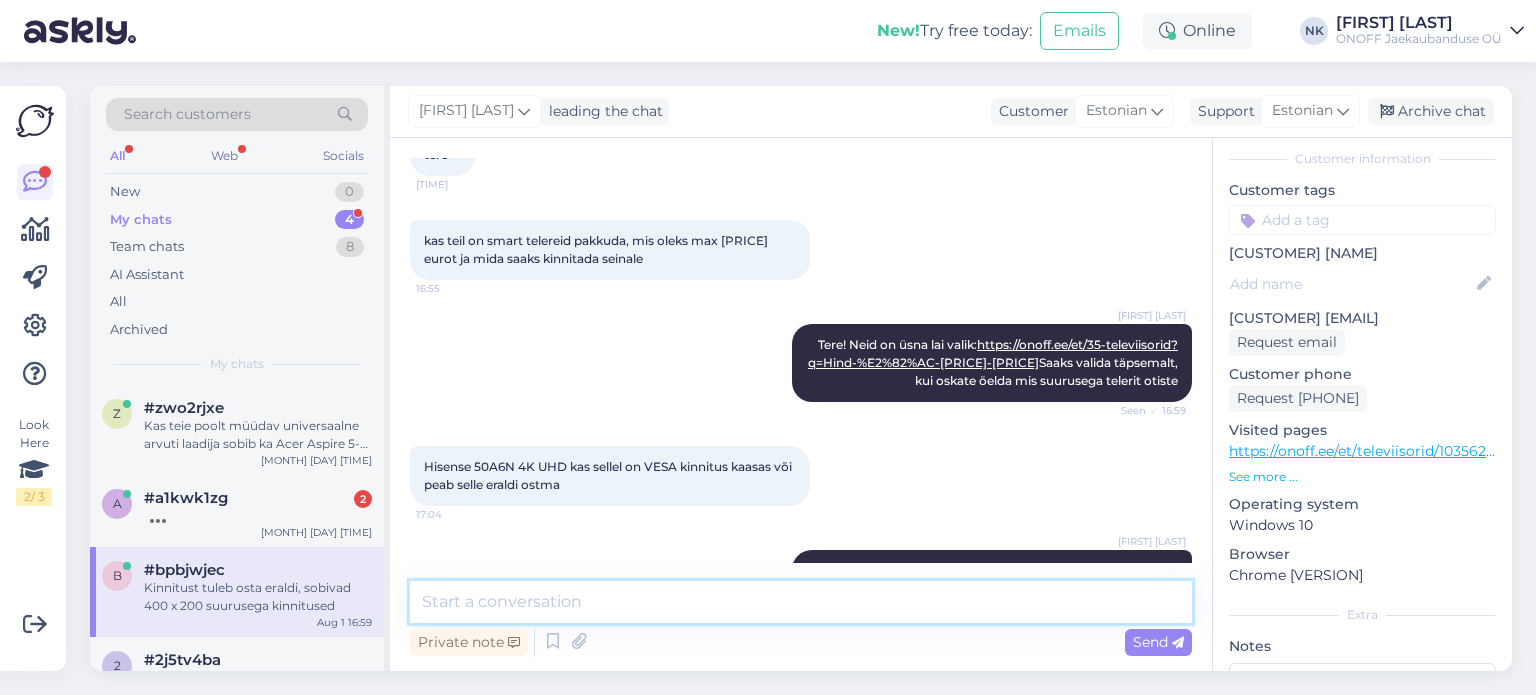 scroll, scrollTop: 864, scrollLeft: 0, axis: vertical 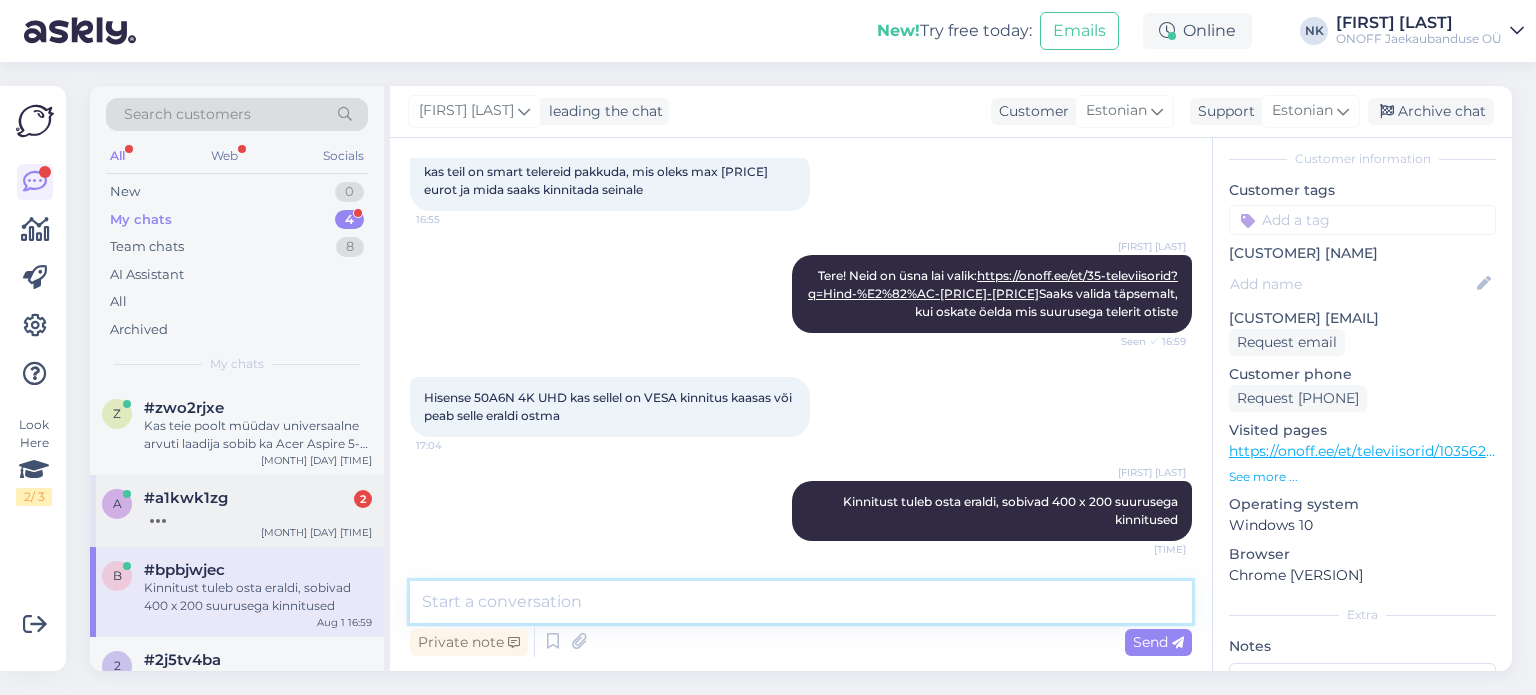 type 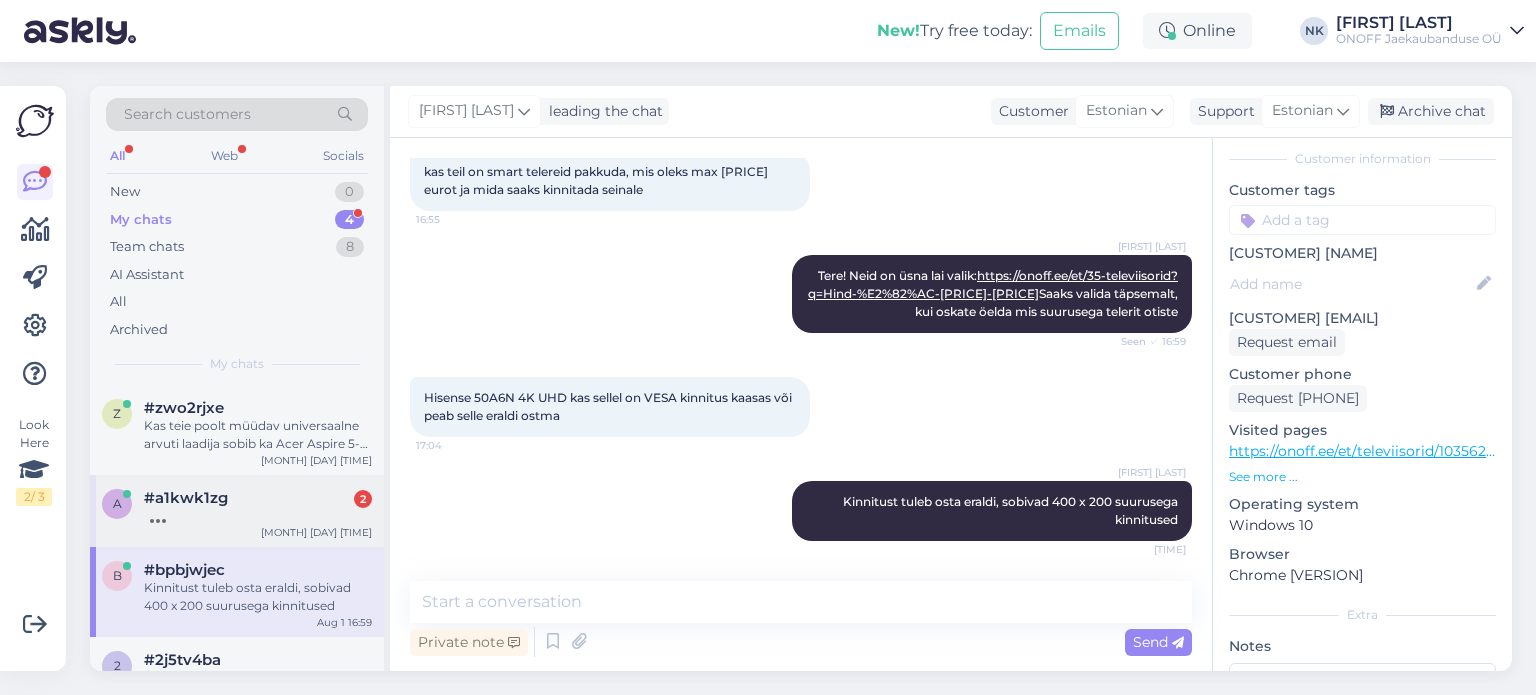 click on "a #a1kwk1zg 2 Aug 1 17:01" at bounding box center [237, 511] 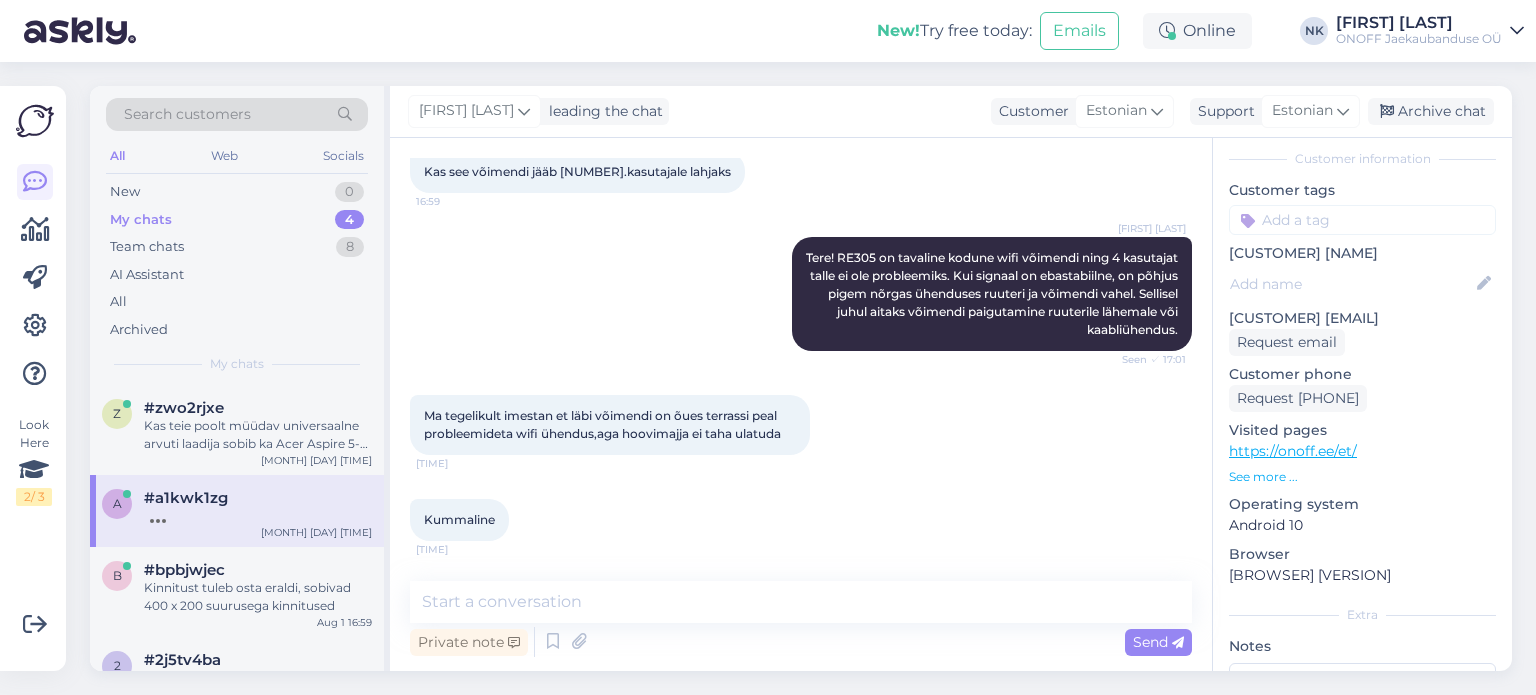 scroll, scrollTop: 2654, scrollLeft: 0, axis: vertical 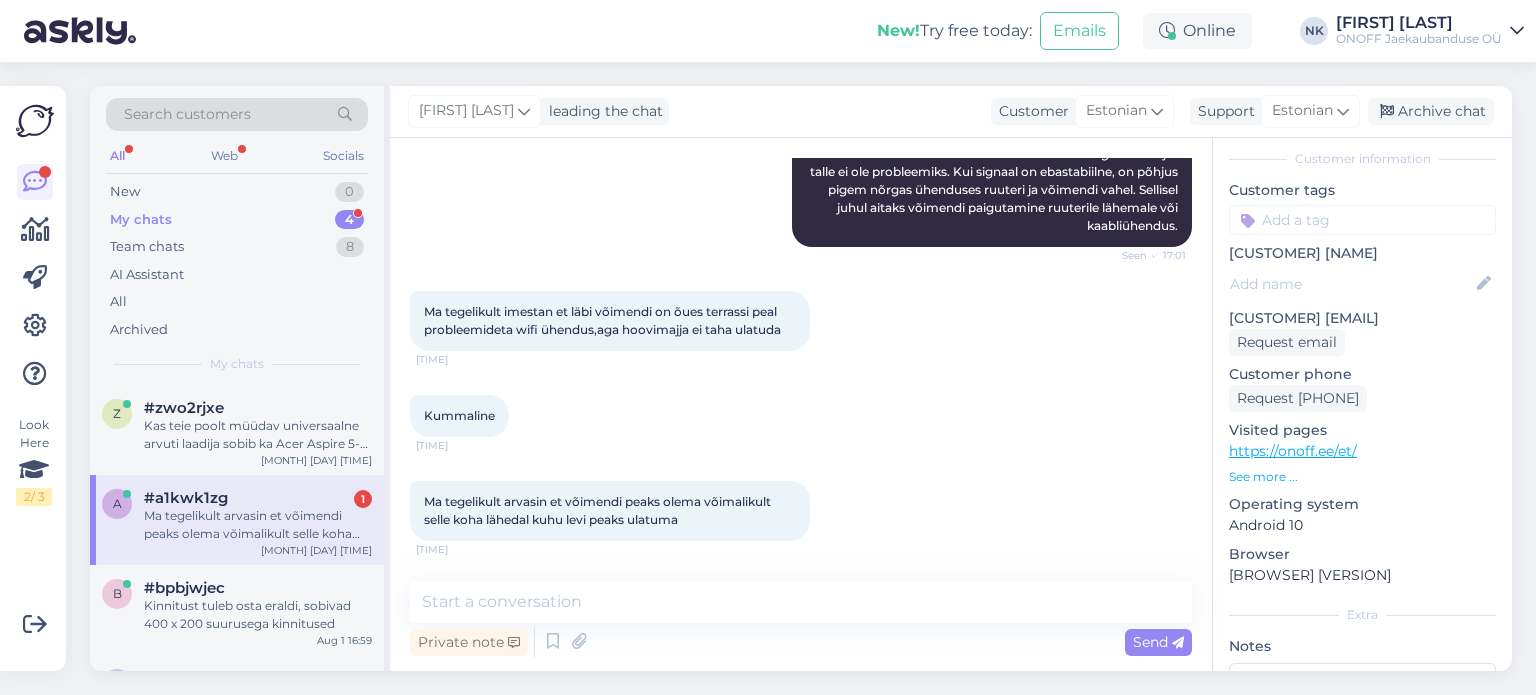click on "Ma tegelikult arvasin et võimendi peaks olema võimalikult selle koha lähedal kuhu levi peaks ulatuma" at bounding box center [258, 525] 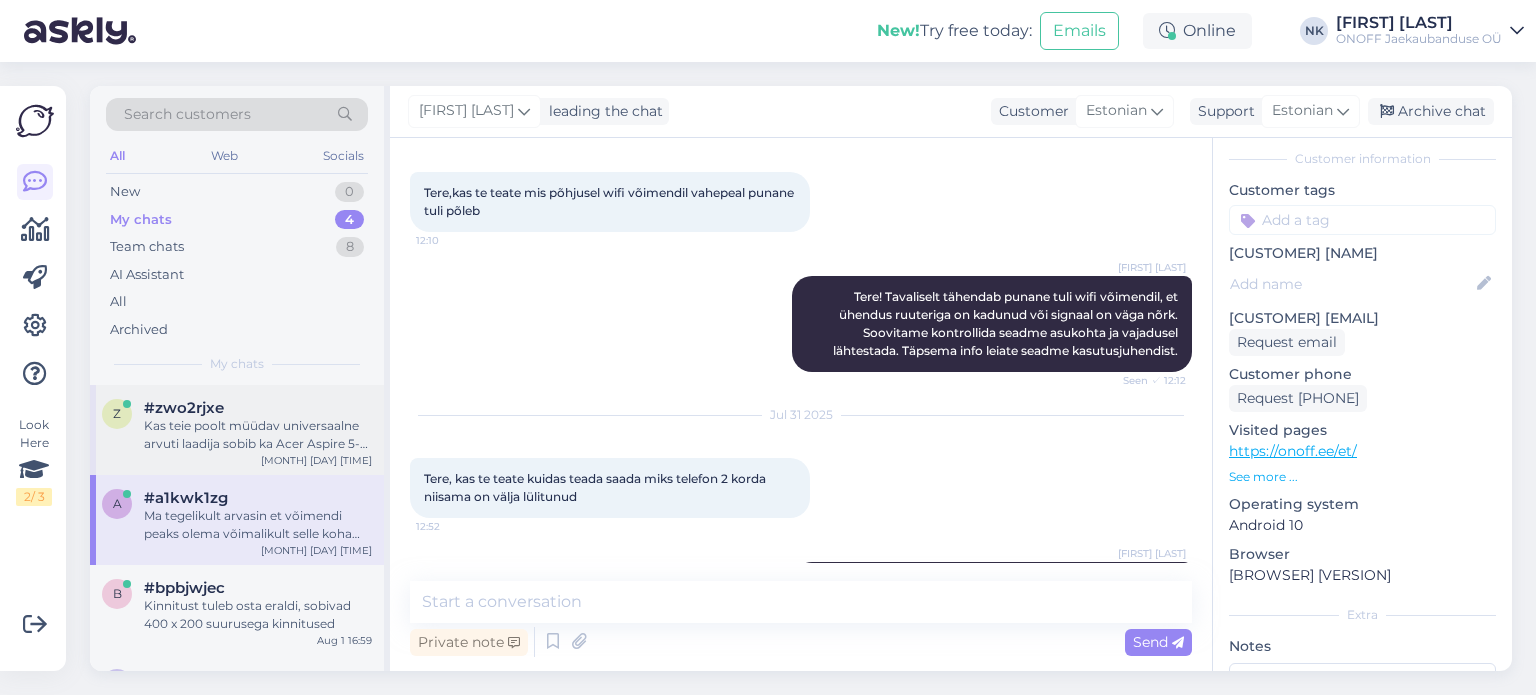 scroll, scrollTop: 2600, scrollLeft: 0, axis: vertical 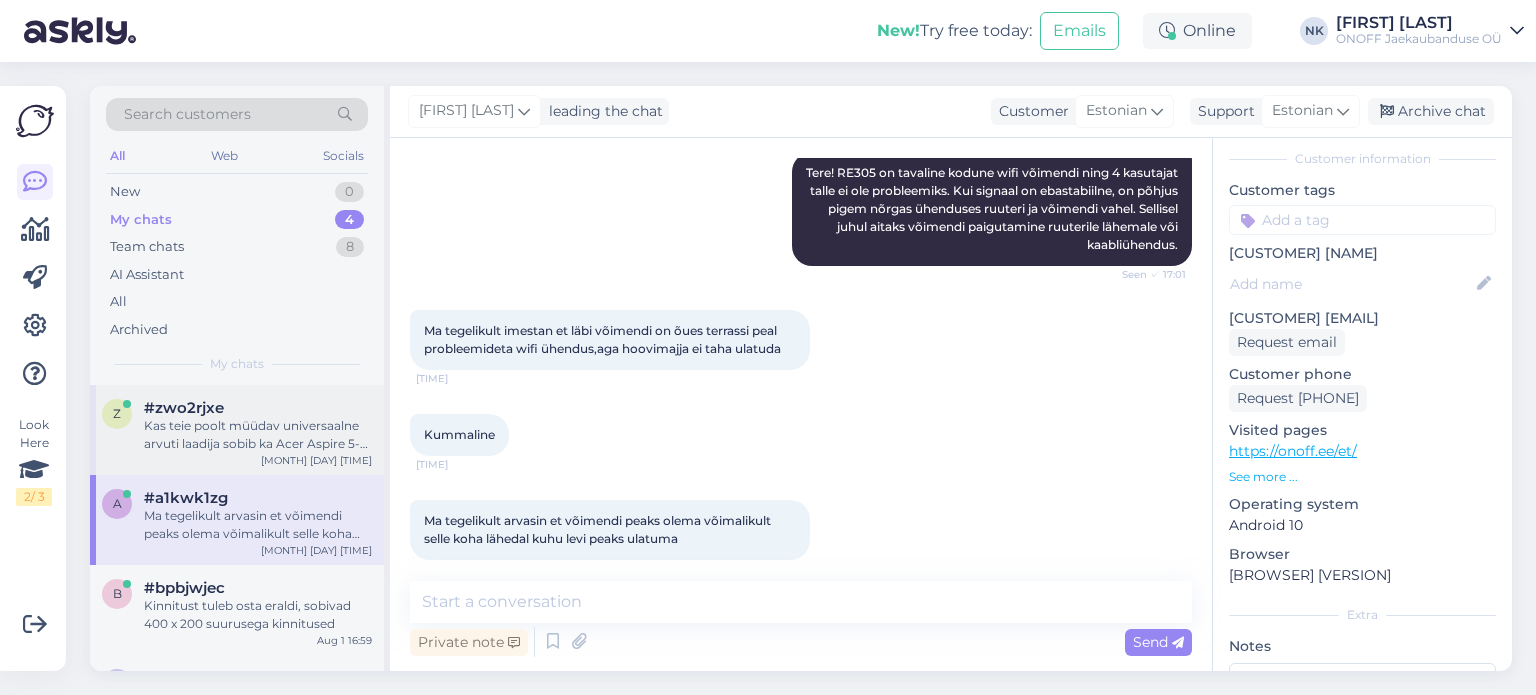 click on "#zwo2rjxe" at bounding box center (258, 408) 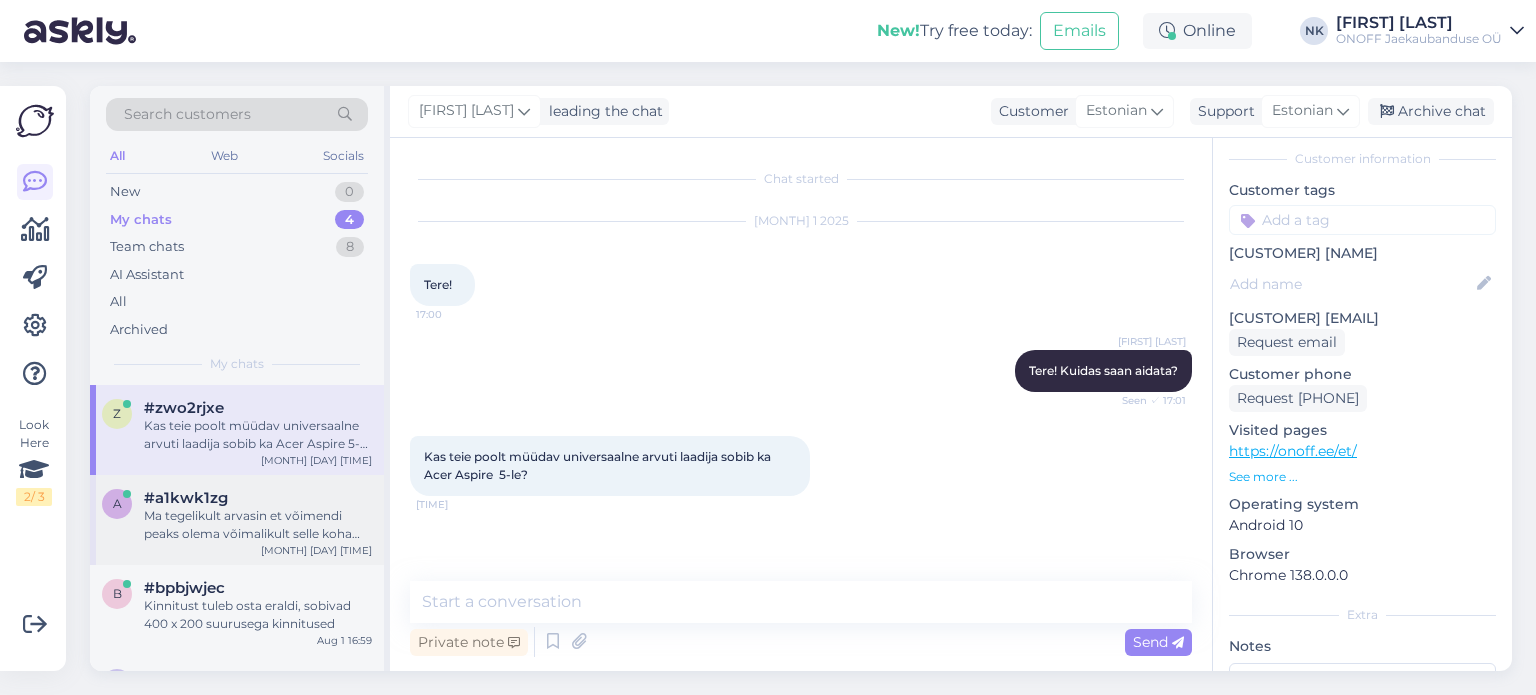 click on "#a1kwk1zg" at bounding box center [258, 498] 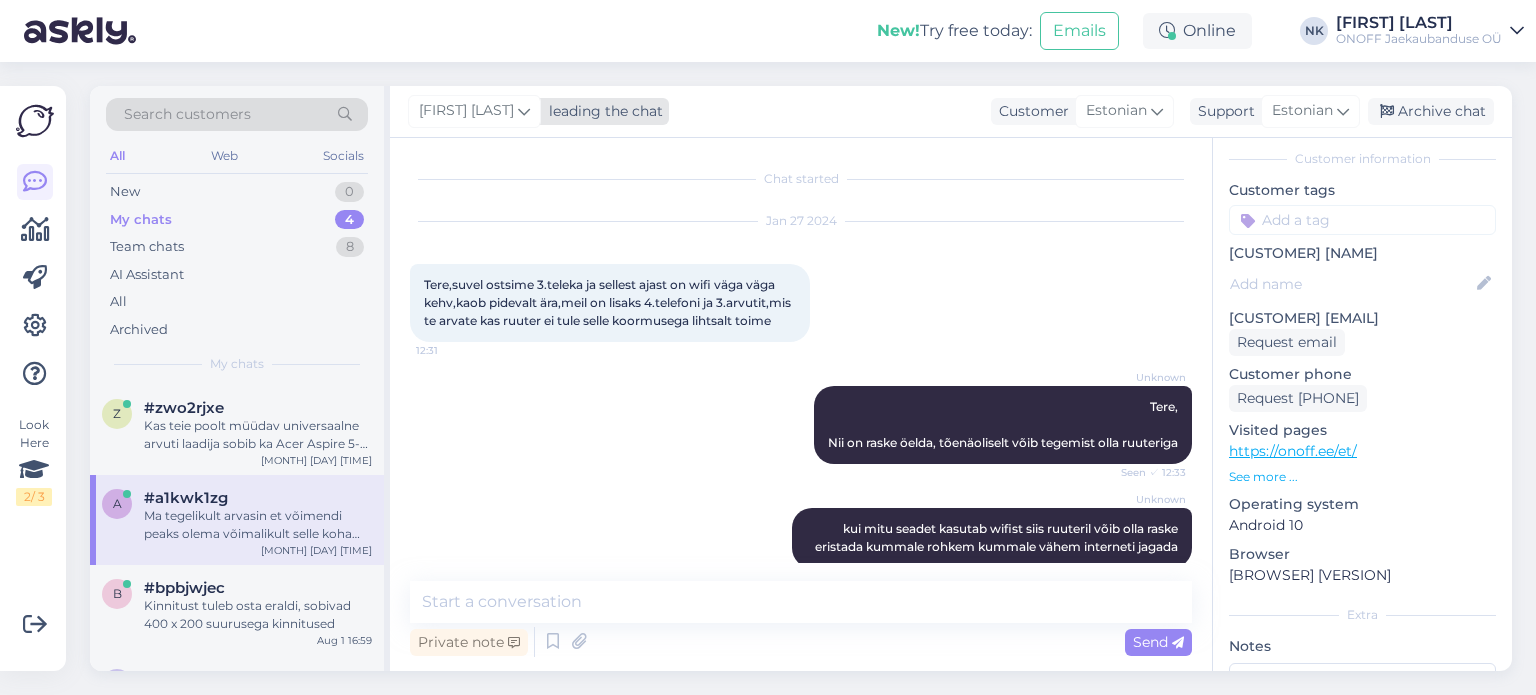 scroll, scrollTop: 2608, scrollLeft: 0, axis: vertical 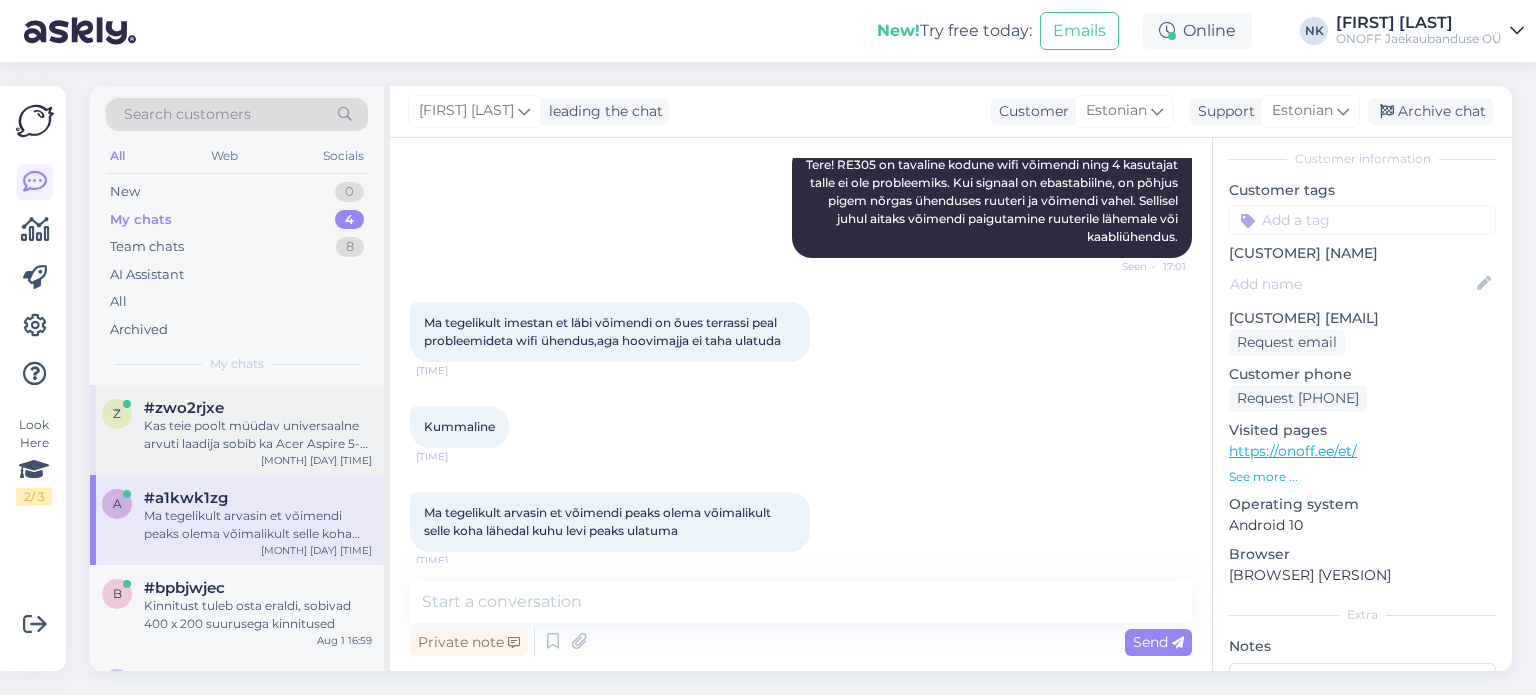 click on "#zwo2rjxe" at bounding box center (258, 408) 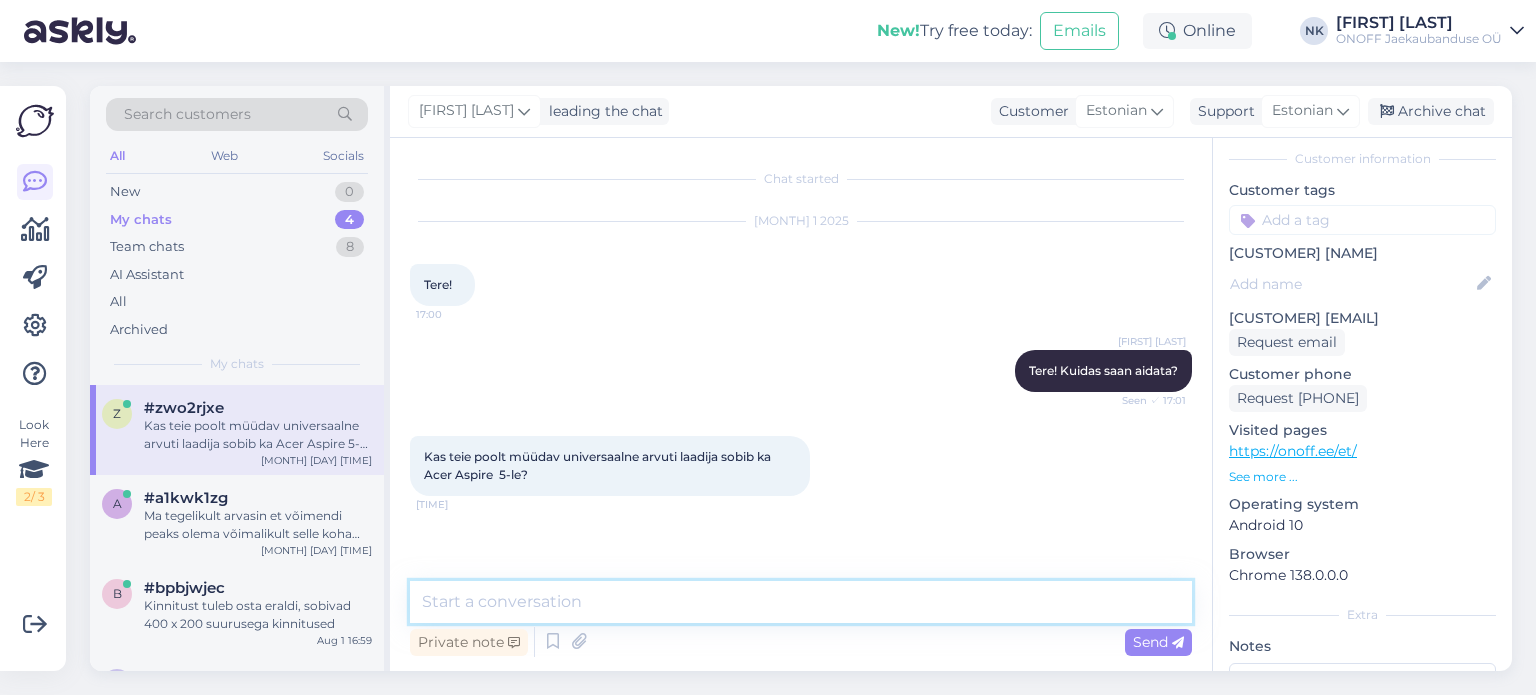 click at bounding box center (801, 602) 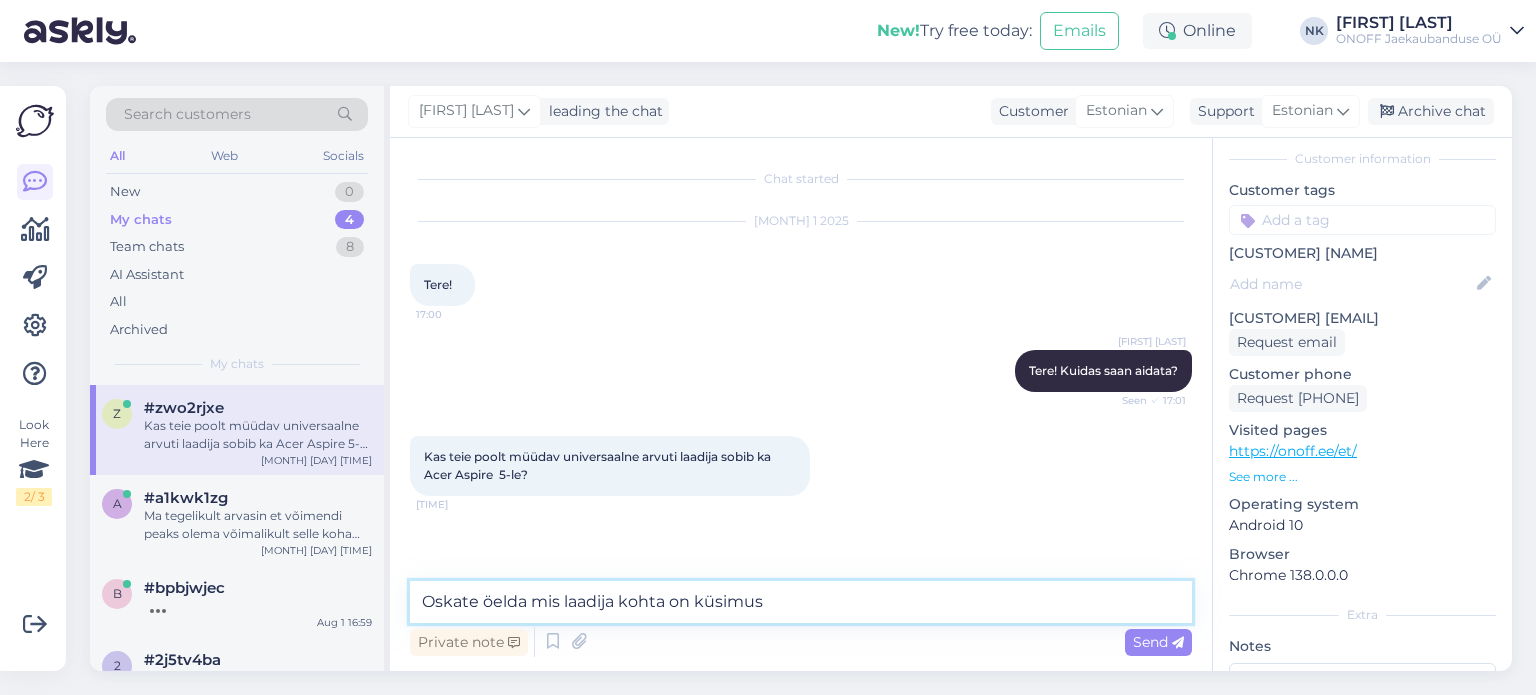type on "Oskate öelda mis laadija kohta on küsimus?" 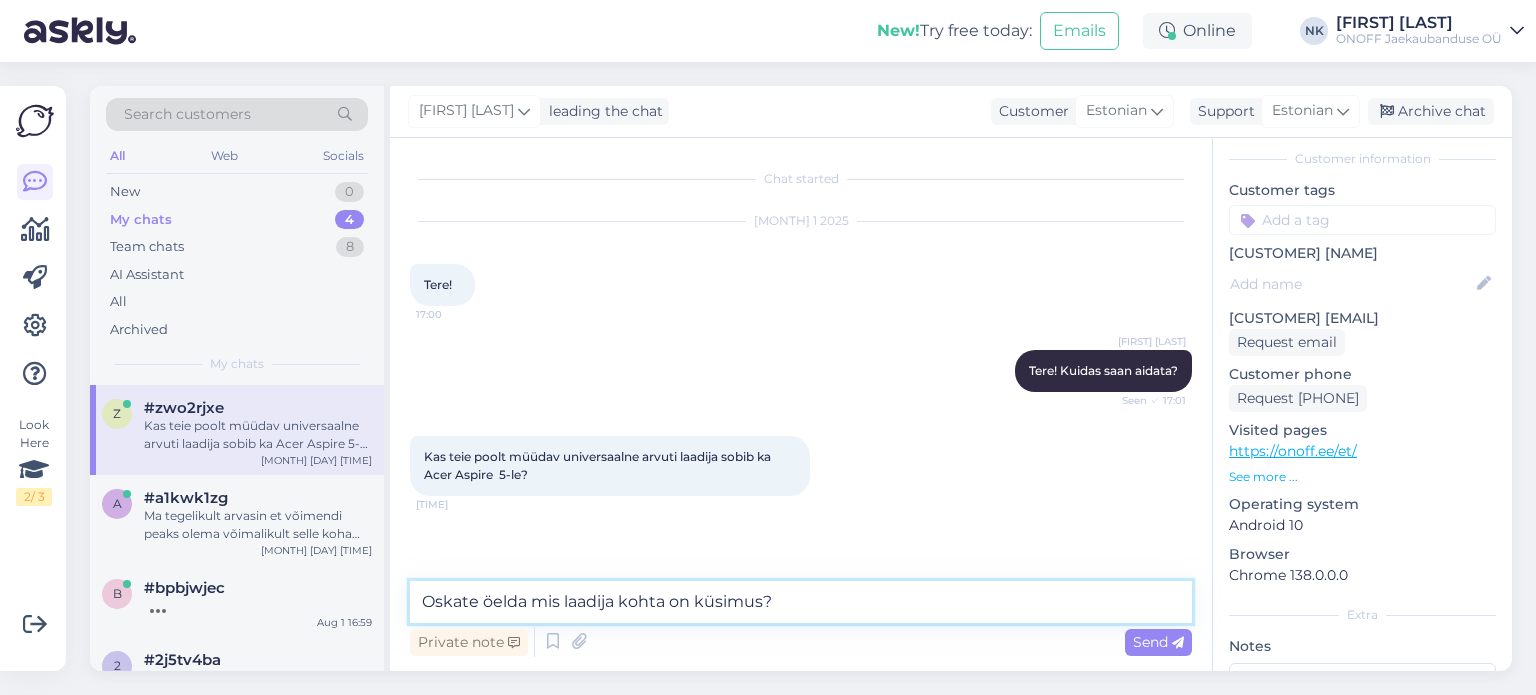 type 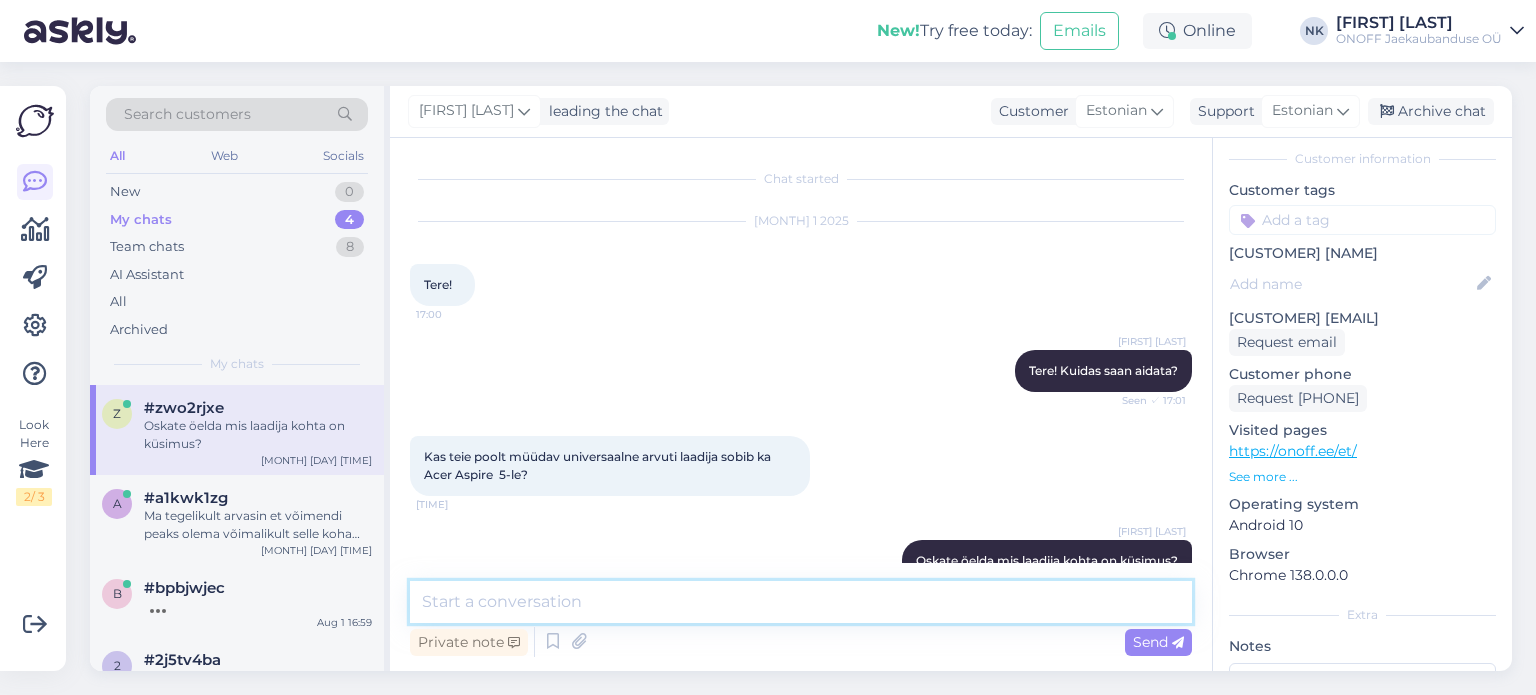 scroll, scrollTop: 40, scrollLeft: 0, axis: vertical 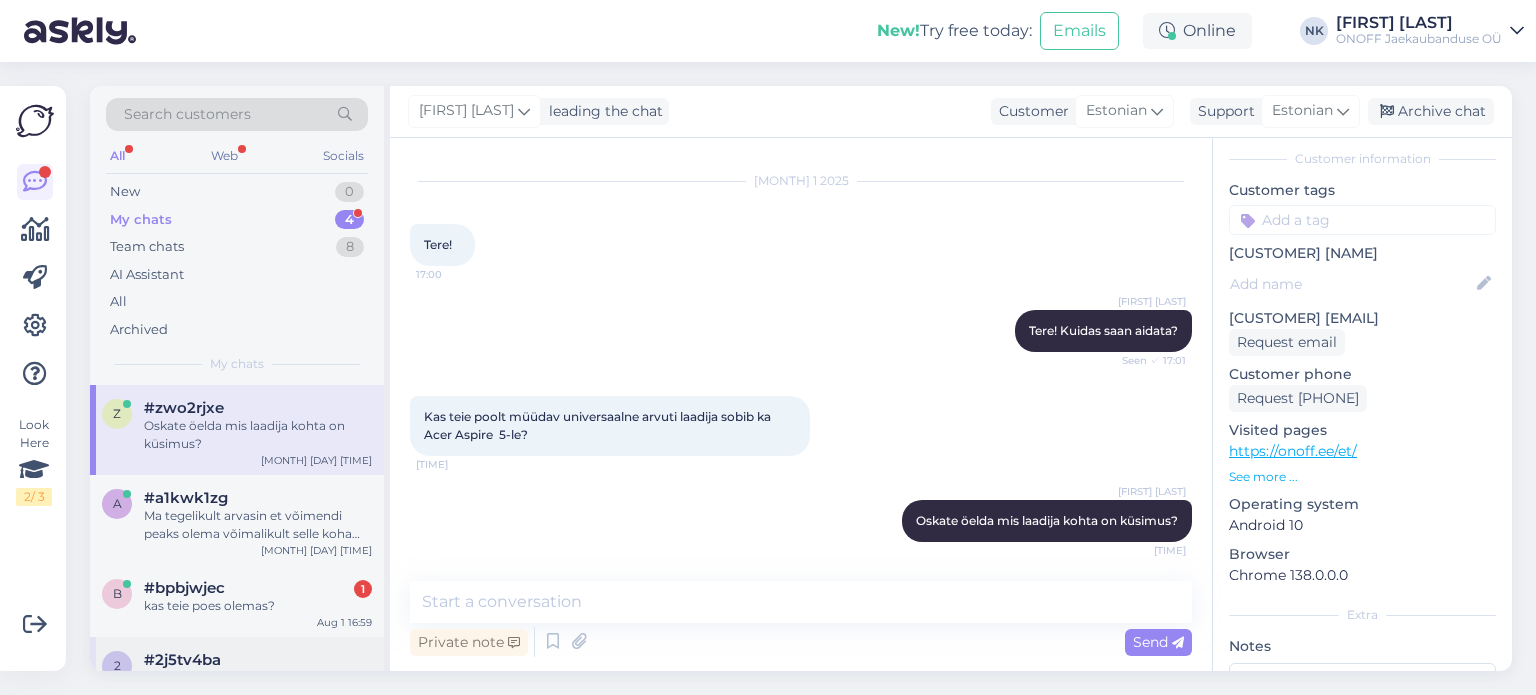 click on "2 #2j5tv4ba Извиняюсь, да, интегрированные в отдельном разделе
https://onoff.ee/et/232-int-noudepesumasinad Aug 1 16:44" at bounding box center [237, 682] 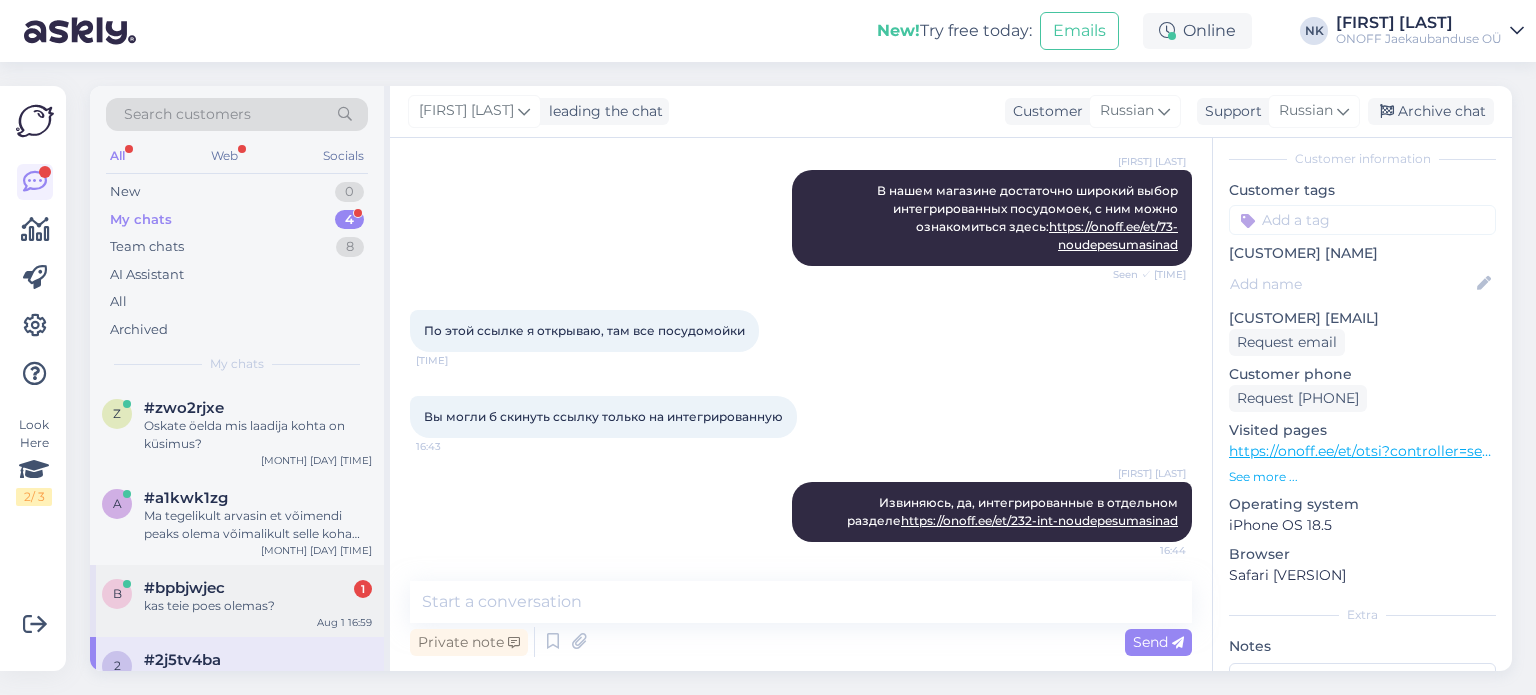 click on "kas teie poes olemas?" at bounding box center [258, 606] 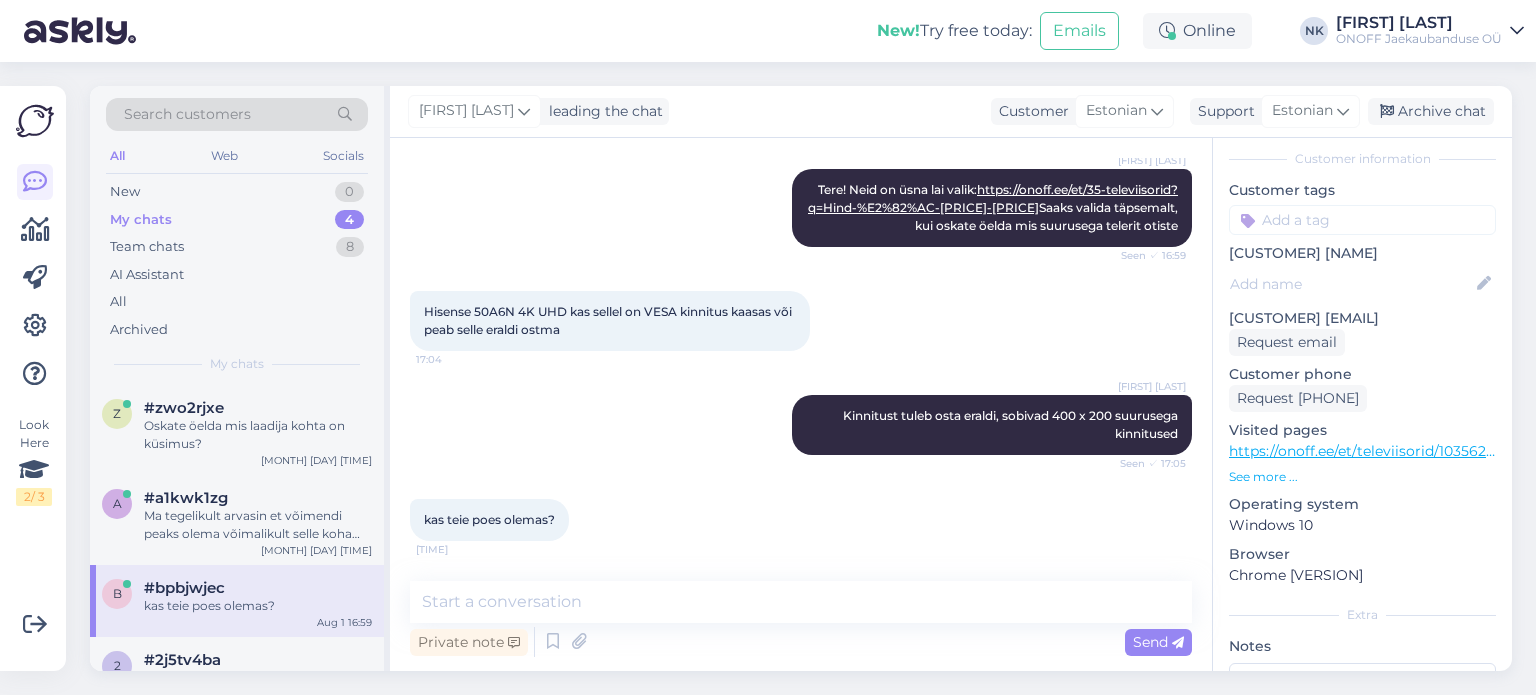 scroll, scrollTop: 950, scrollLeft: 0, axis: vertical 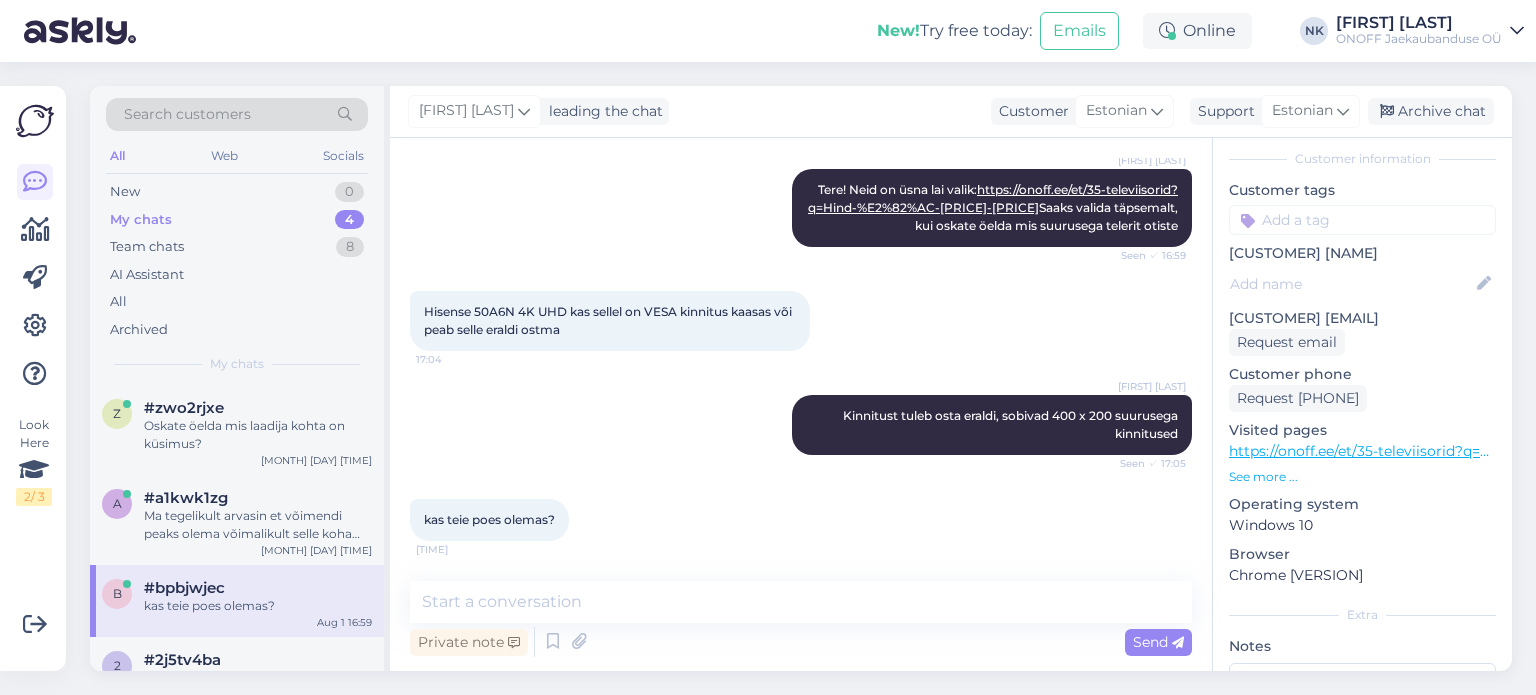 click on "https://onoff.ee/et/35-televiisorid?q=Hind-%E2%82%AC-[PRICE]-[PRICE]" at bounding box center [1474, 451] 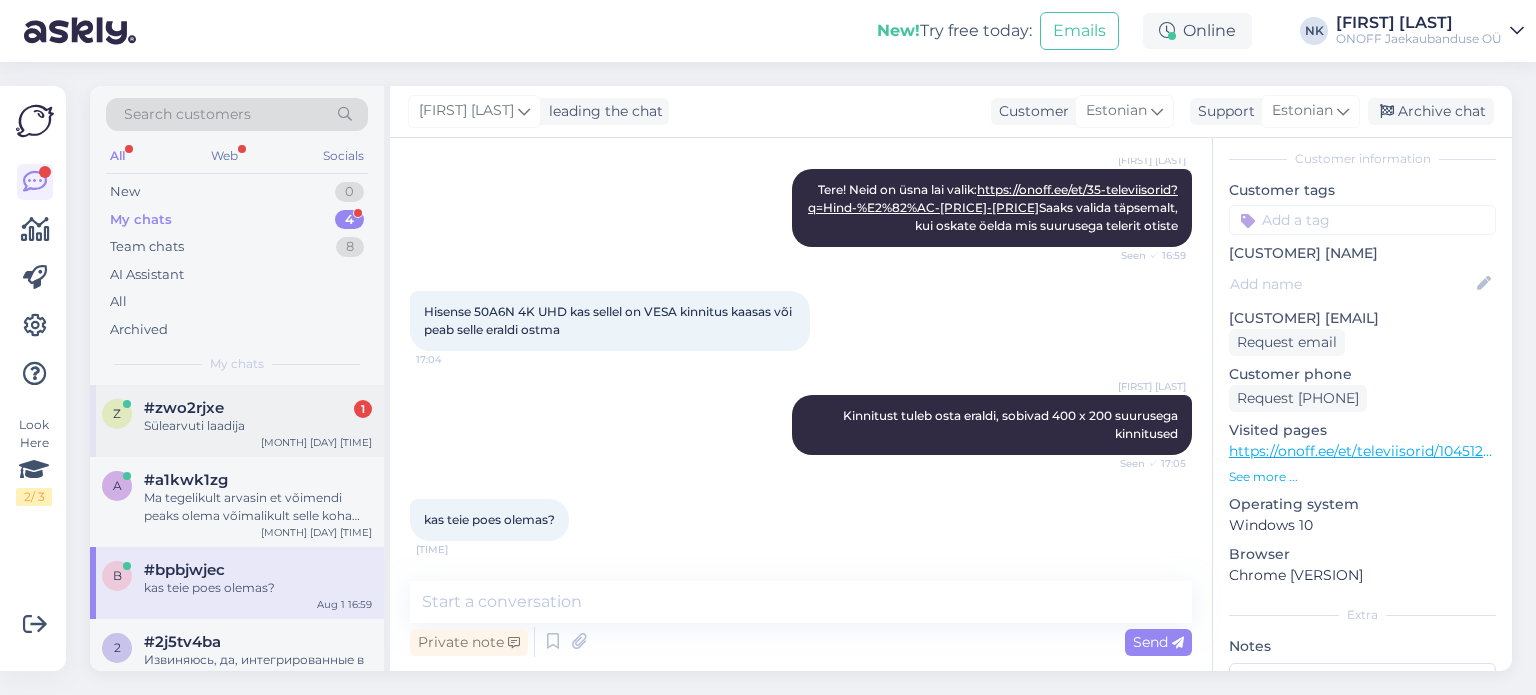 click on "Sülearvuti laadija" at bounding box center [258, 426] 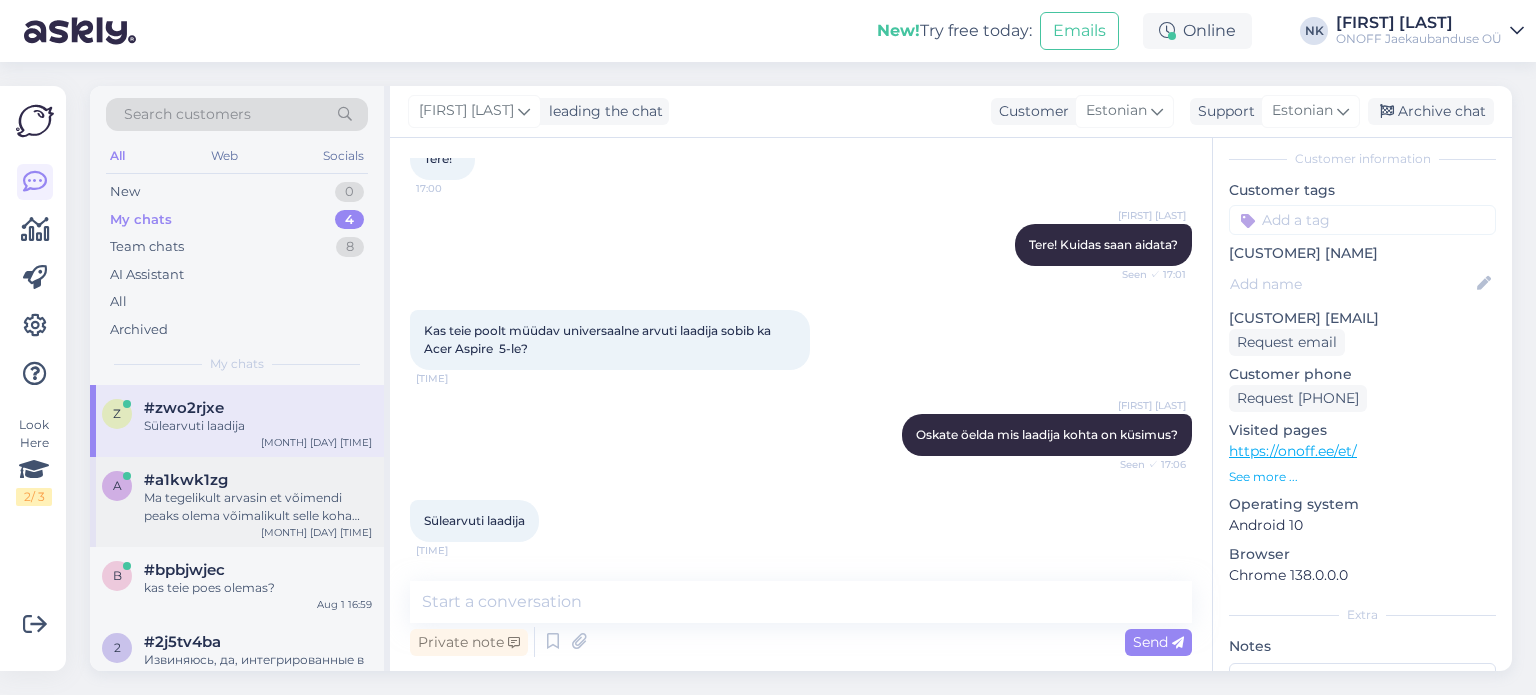 click on "Ma tegelikult arvasin et võimendi peaks olema võimalikult selle koha lähedal kuhu levi peaks ulatuma" at bounding box center (258, 507) 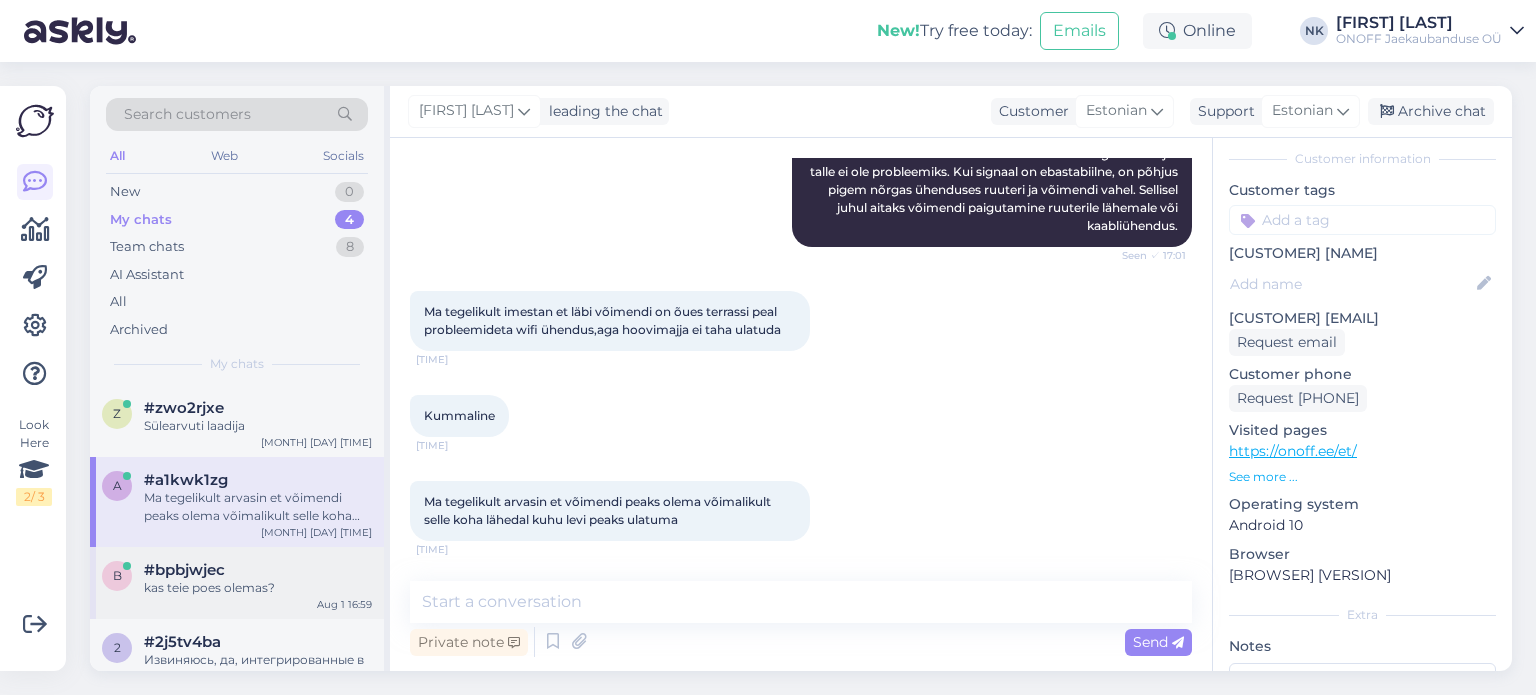 click on "#bpbjwjec" at bounding box center (258, 570) 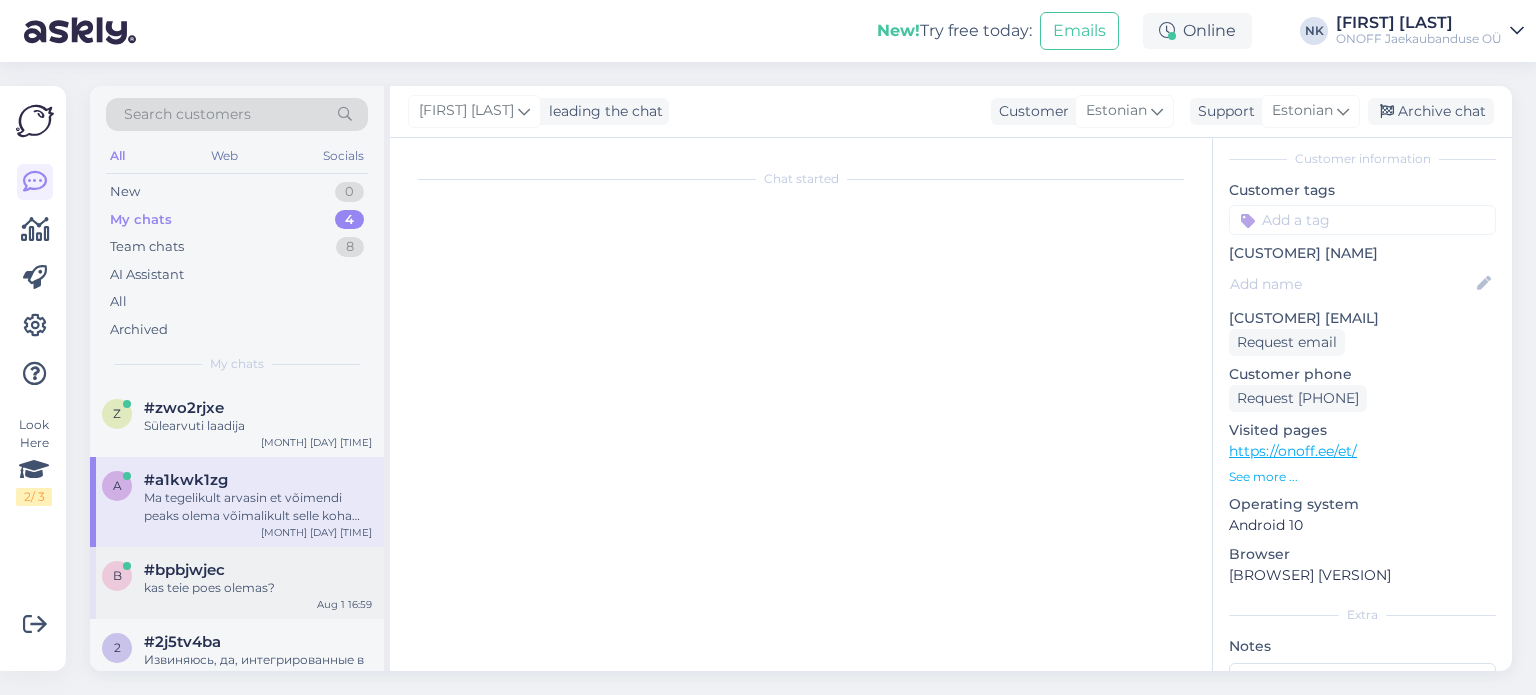 scroll, scrollTop: 922, scrollLeft: 0, axis: vertical 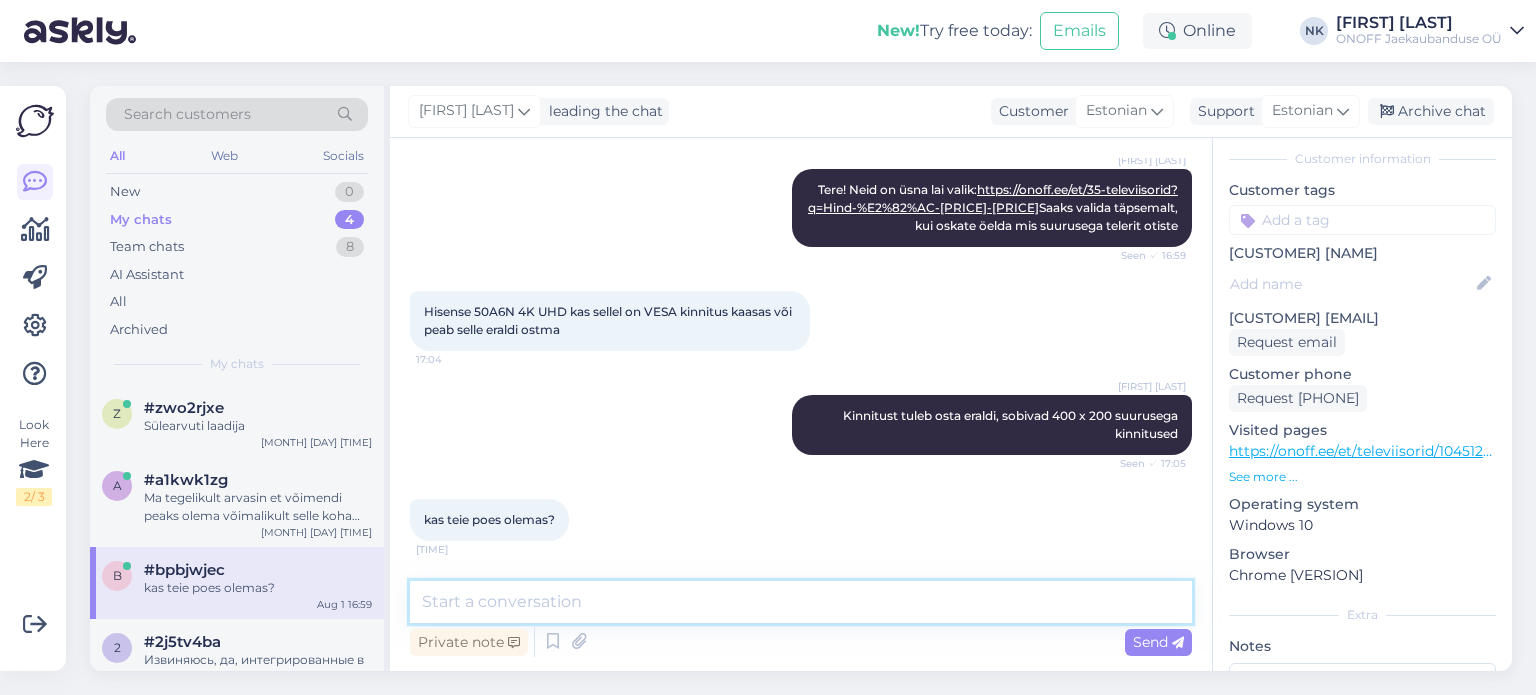 click at bounding box center (801, 602) 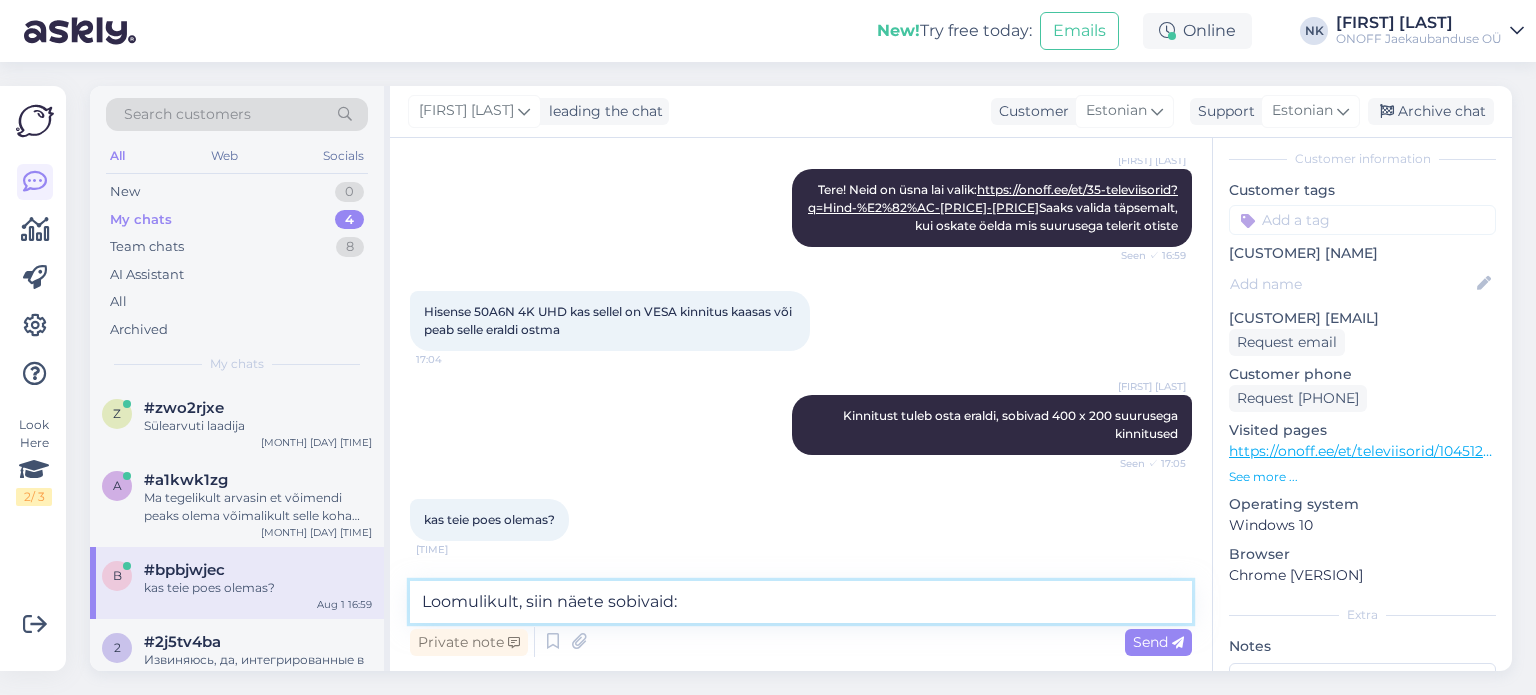 paste on "https://onoff.ee/et/38-televiisorite-alused-ja-seinakinnitused?q=Kinnituse+t%C3%BC%C3%BCp-Seinakinnitus/VESA+seinakinnituse+suurus-400+x+200-400+x+400" 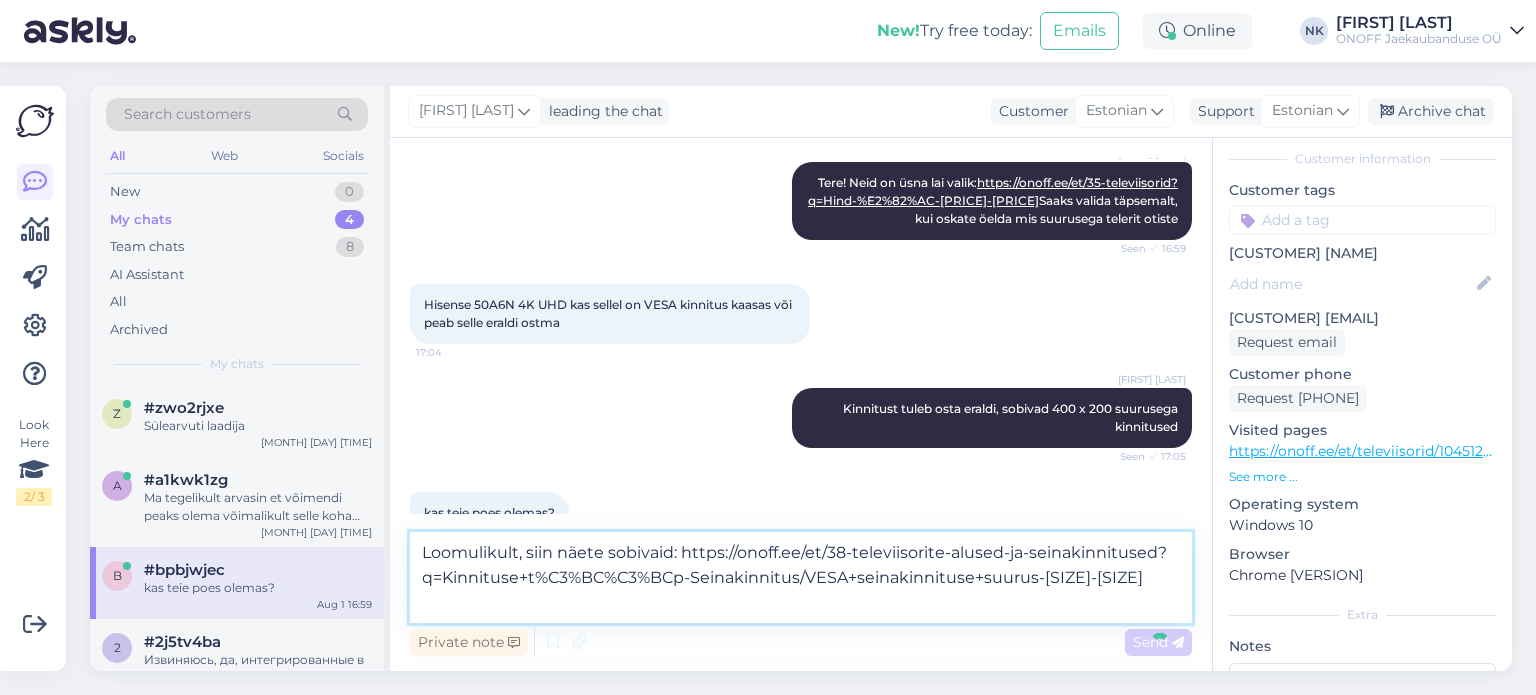 type 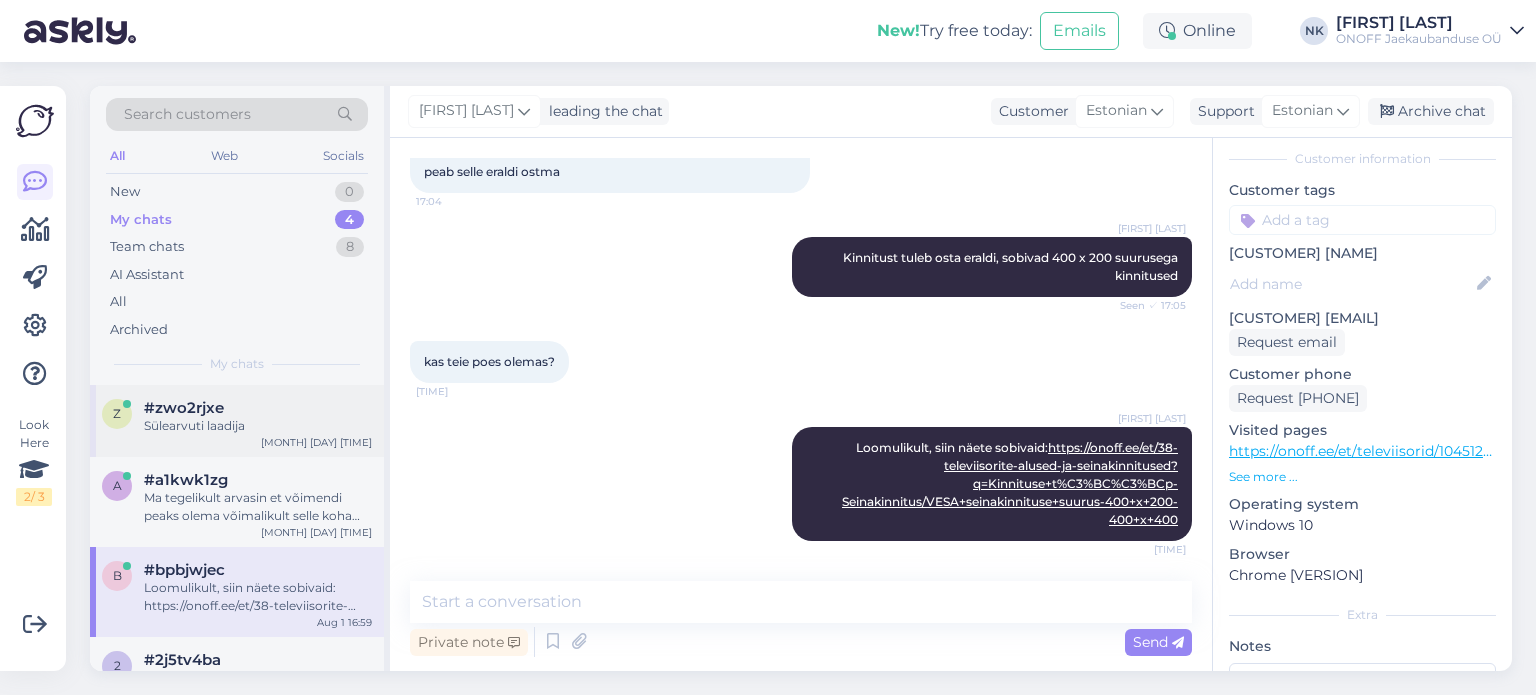 click on "#zwo2rjxe" at bounding box center [258, 408] 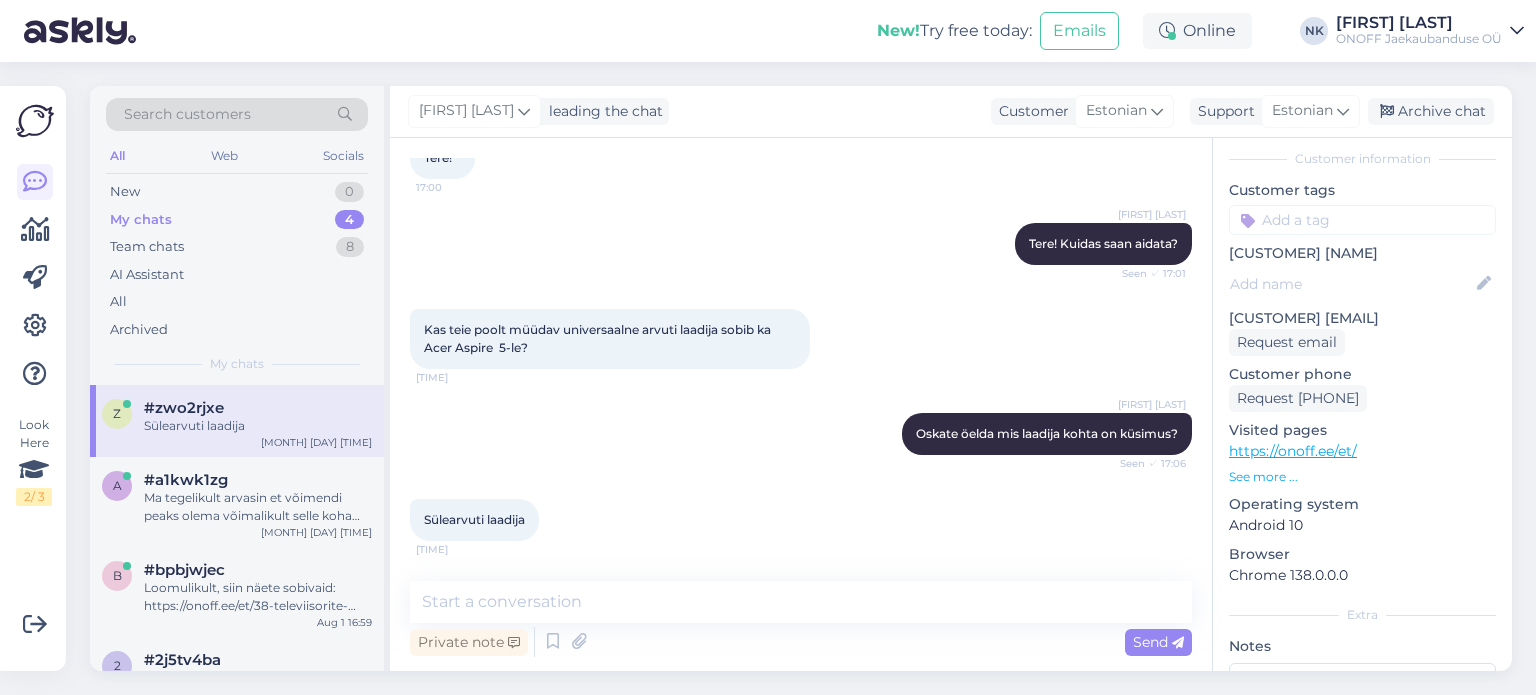 scroll, scrollTop: 126, scrollLeft: 0, axis: vertical 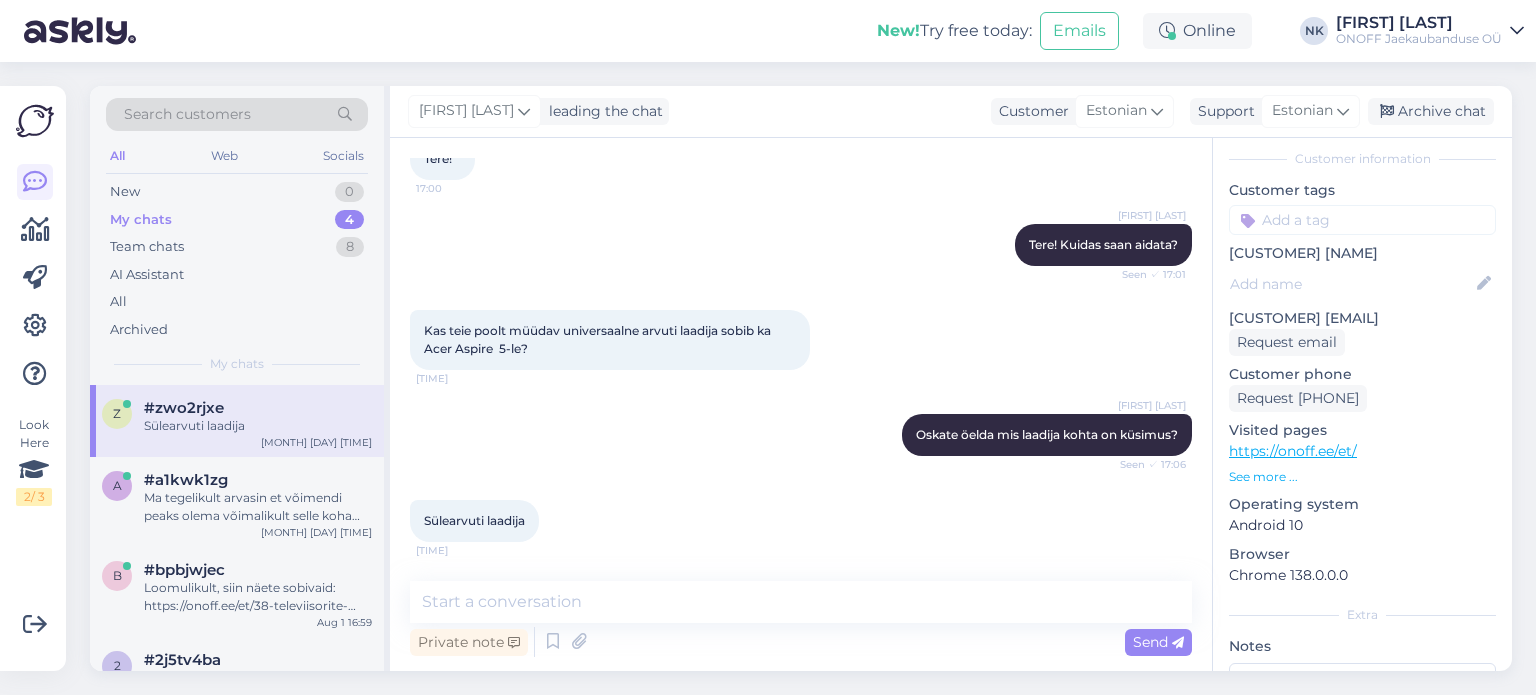 click on "https://onoff.ee/et/" at bounding box center (1293, 451) 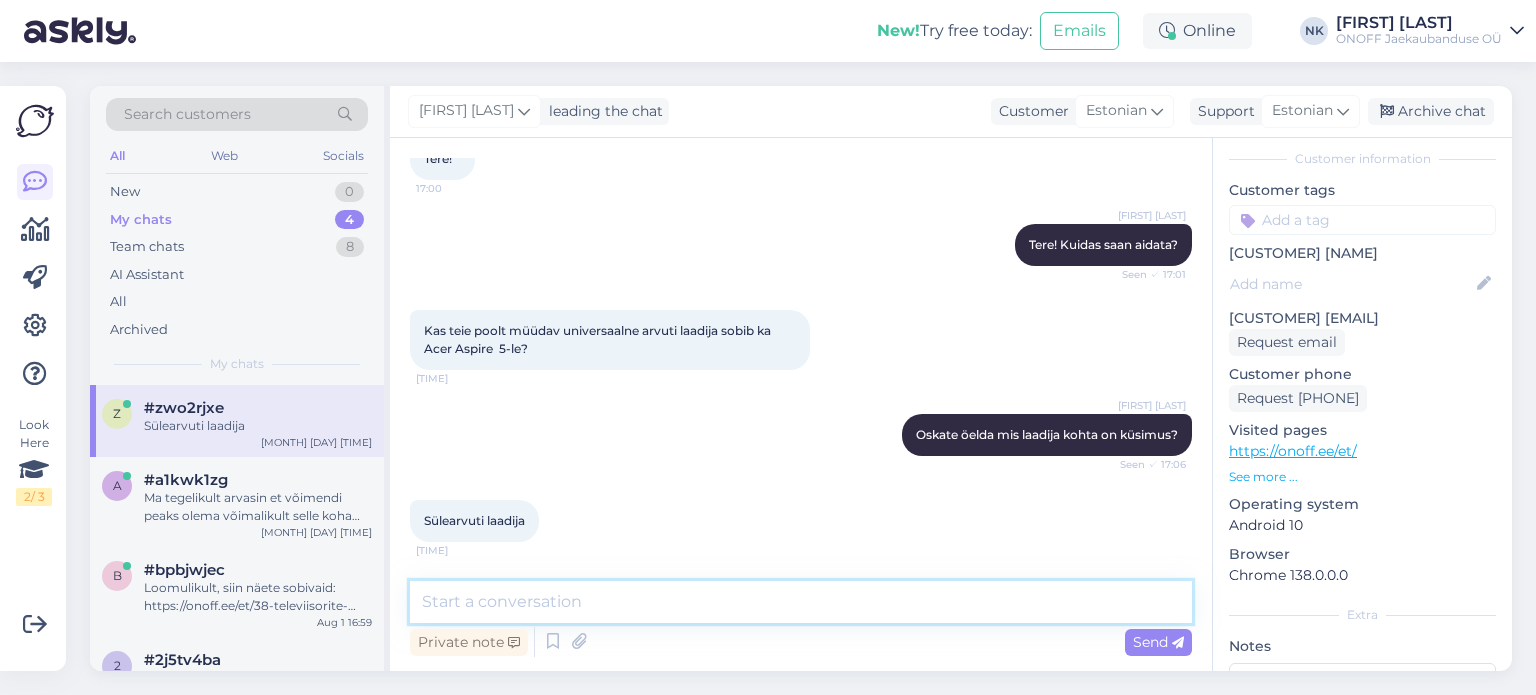click at bounding box center [801, 602] 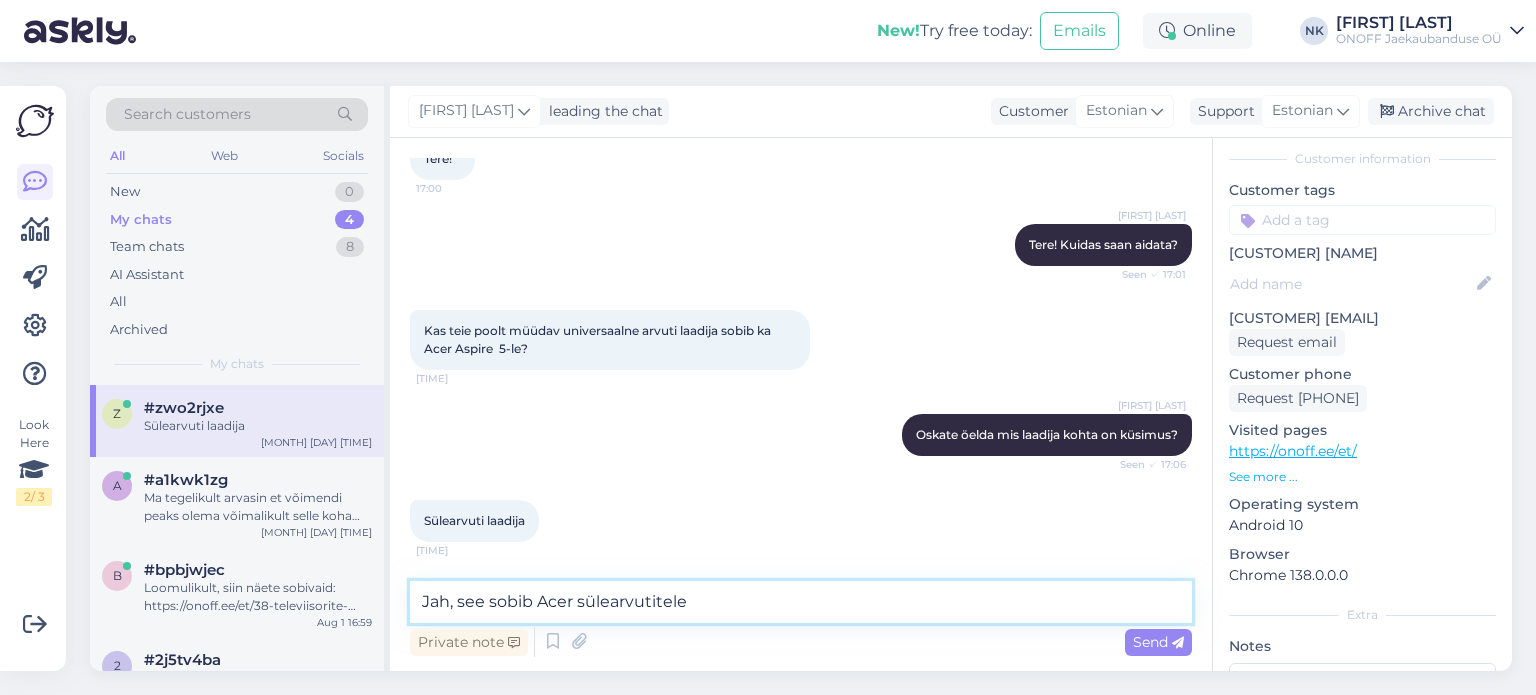 paste on "https://onoff.ee/et/tarvikud/45097-nb-acc-ac-adapter-univ-120wxm012-xilence-1201399-4044953500145.html" 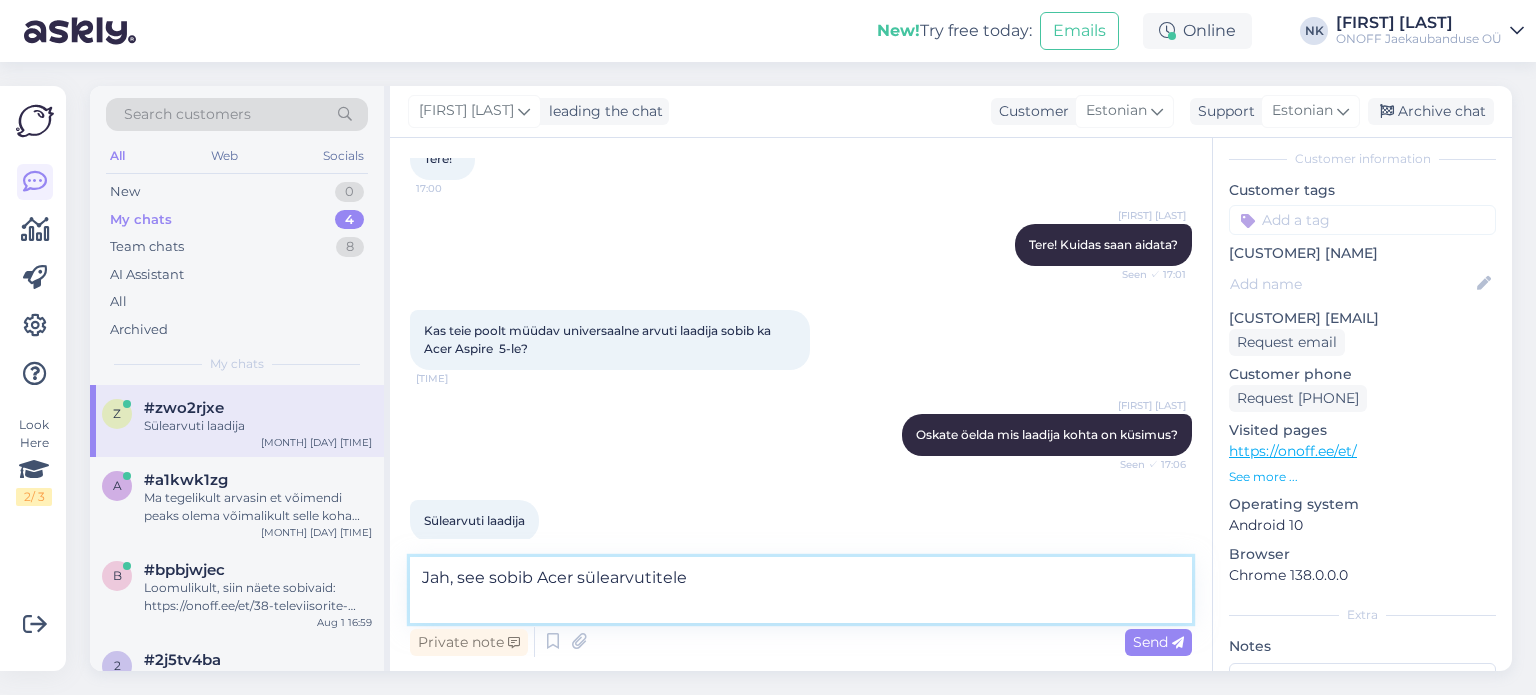 type on "Jah, see sobib Acer sülearvutitele https://onoff.ee/et/tarvikud/45097-nb-acc-ac-adapter-univ-120wxm012-xilence-1201399-4044953500145.html" 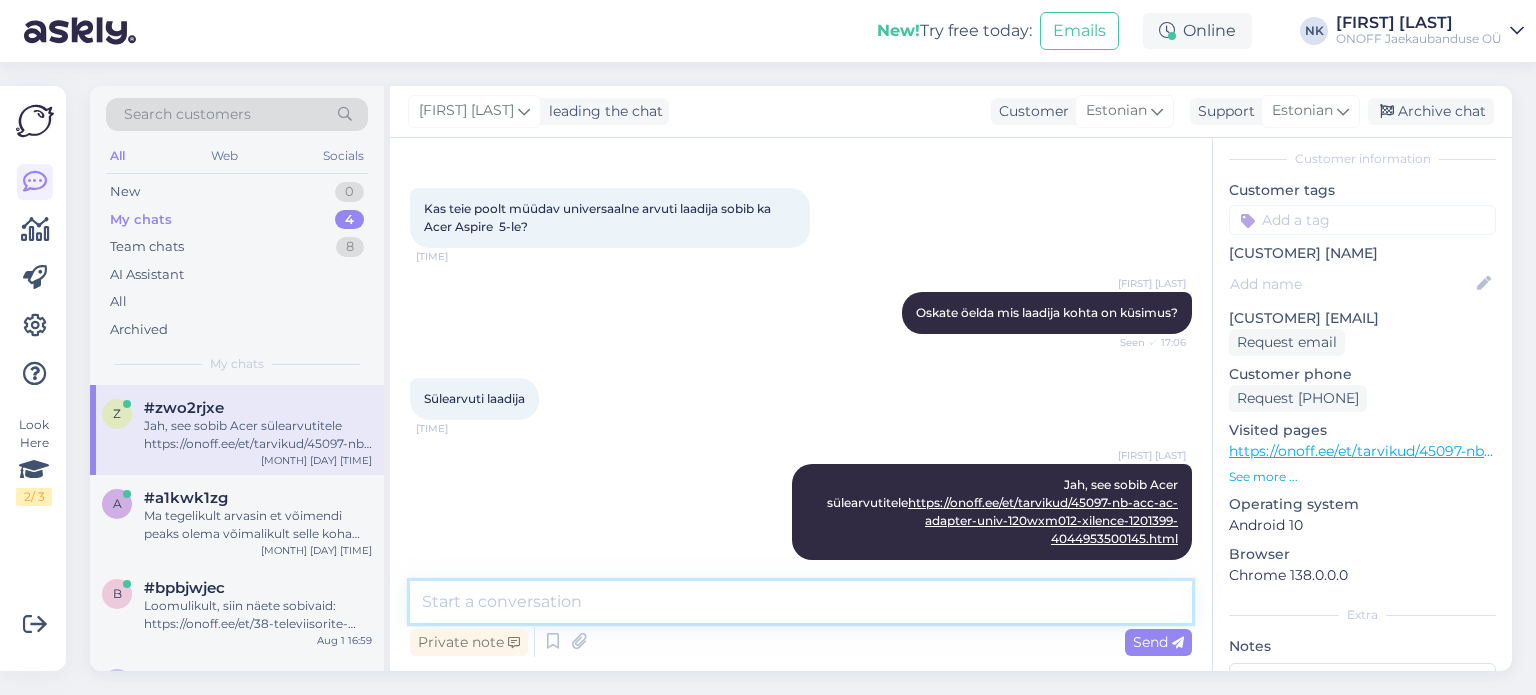 scroll, scrollTop: 334, scrollLeft: 0, axis: vertical 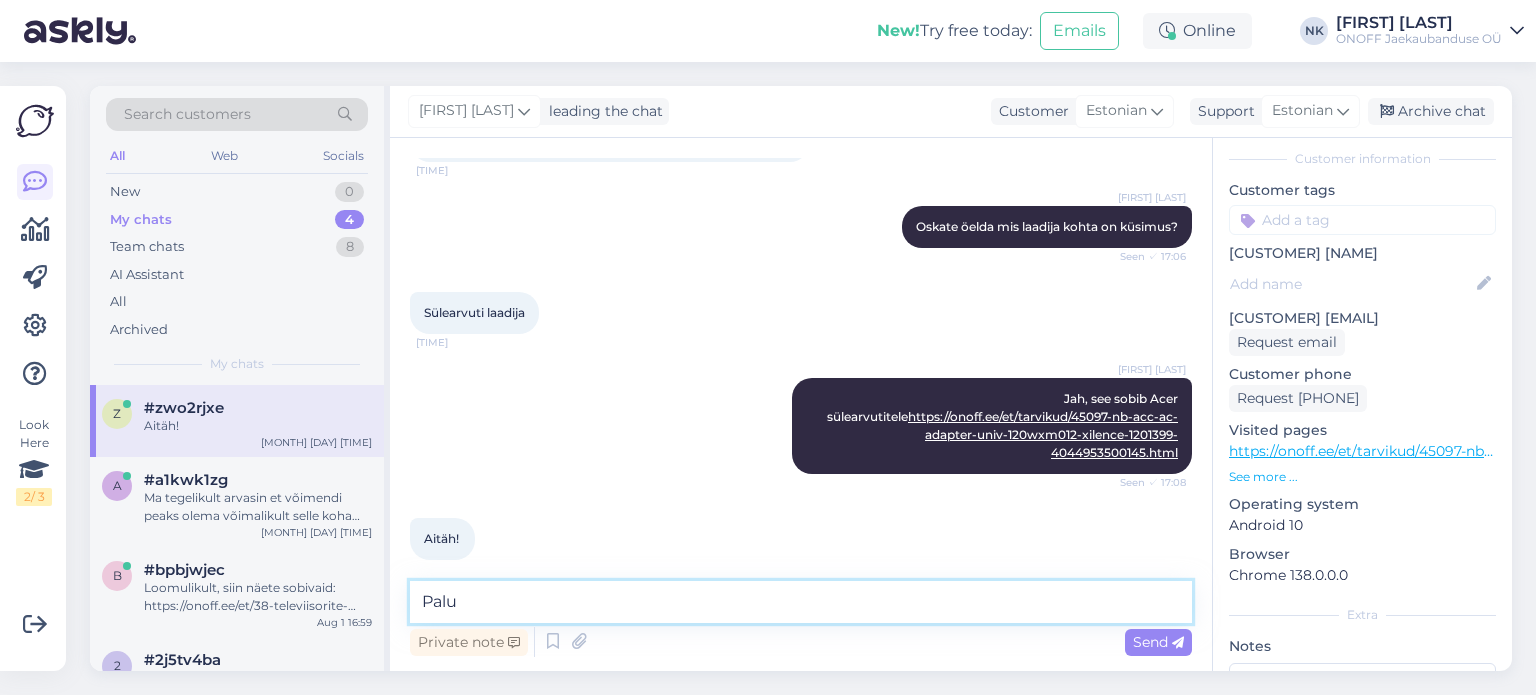 type on "Palun" 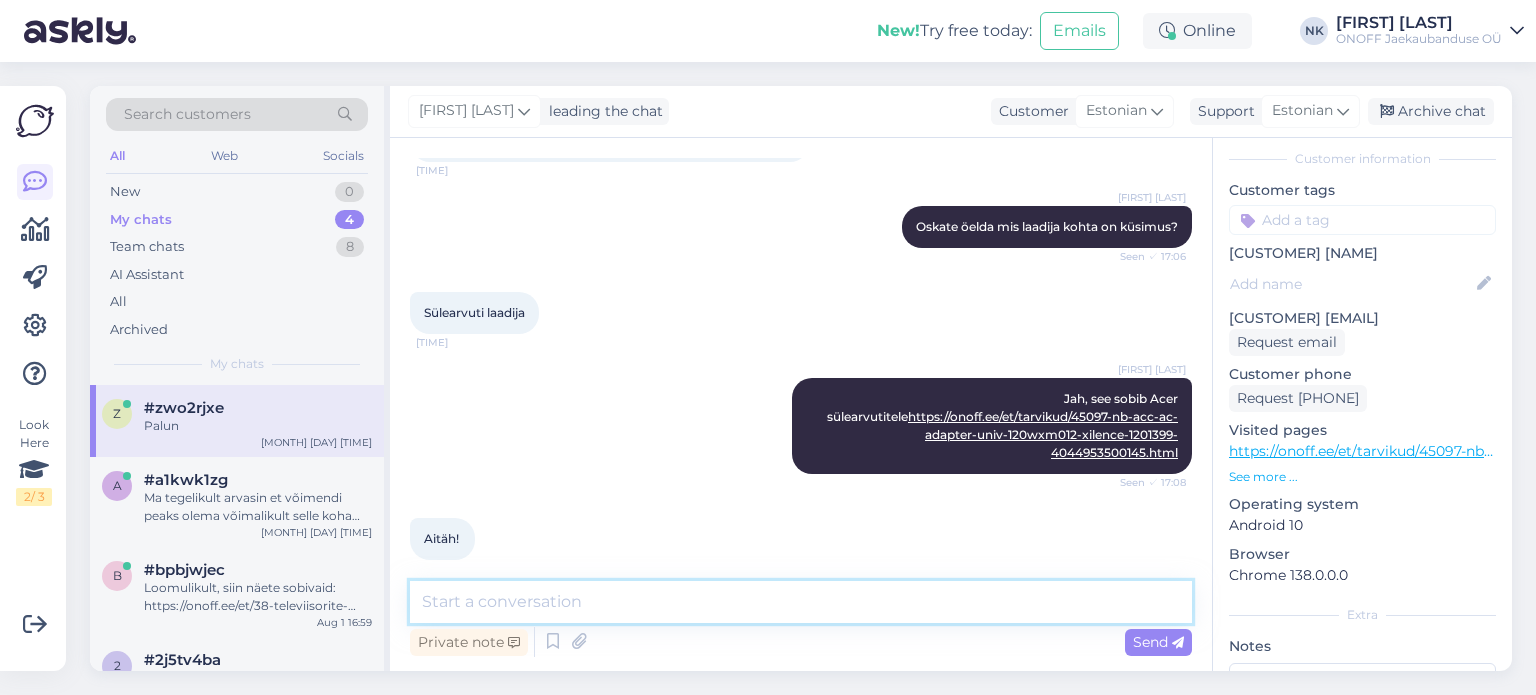 scroll, scrollTop: 420, scrollLeft: 0, axis: vertical 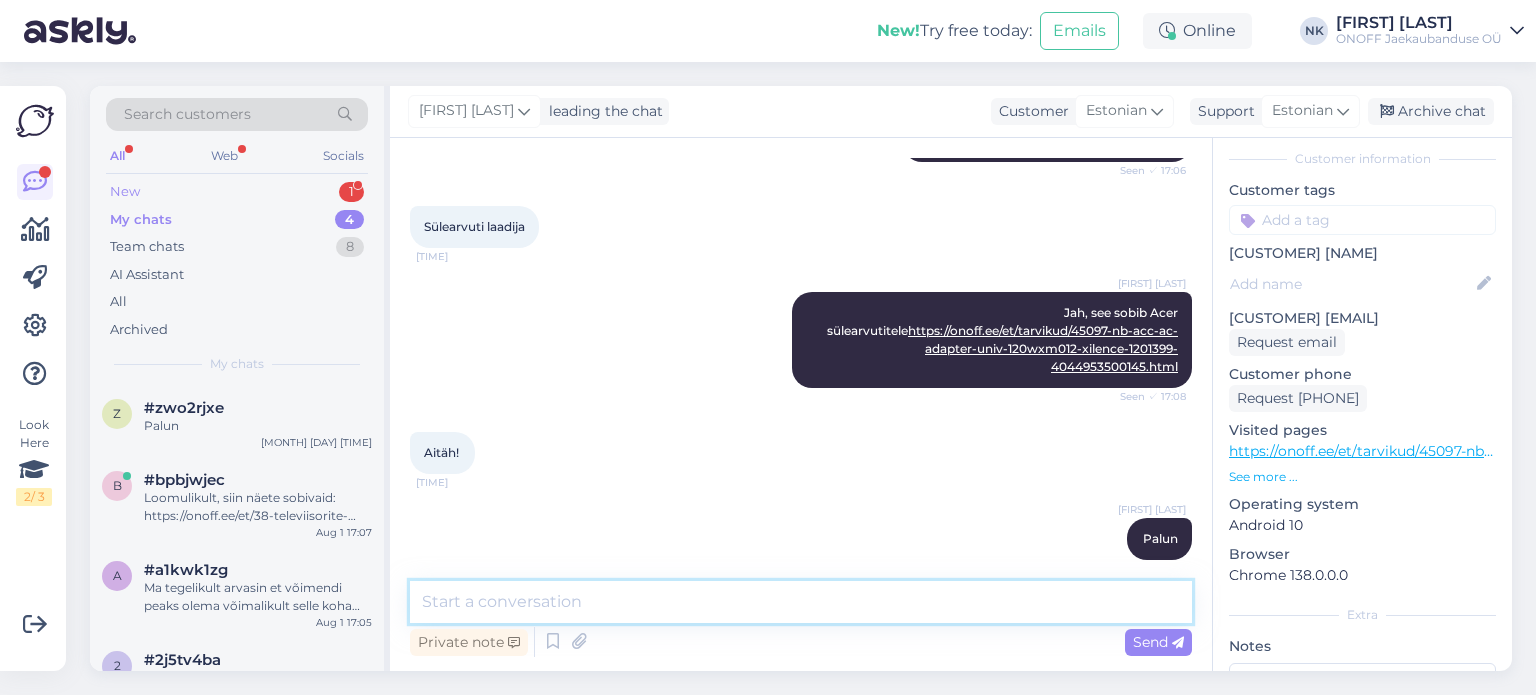 type 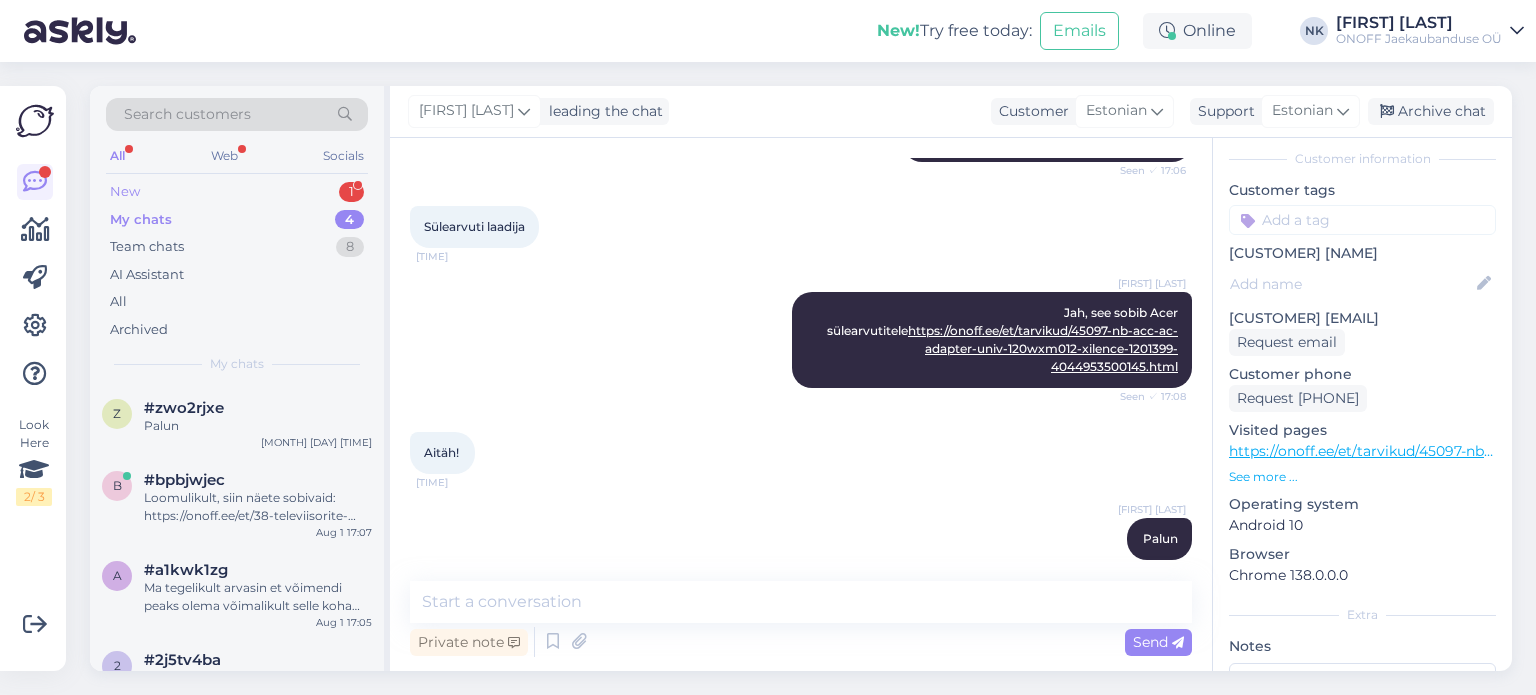 click on "New" at bounding box center (125, 192) 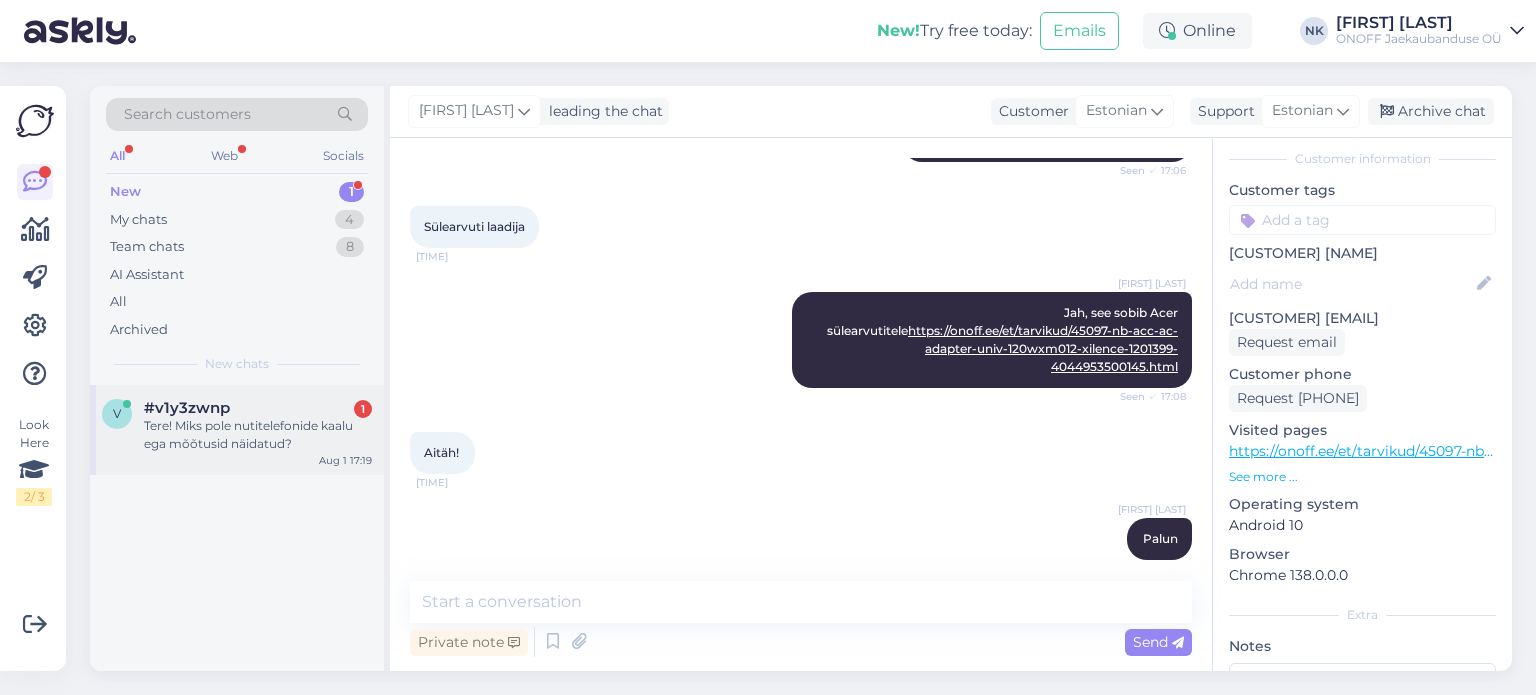 click on "v #v1y3zwnp 1 Tere! Miks pole nutitelefonide kaalu ega mõõtusid näidatud? Aug 1 17:19" at bounding box center [237, 430] 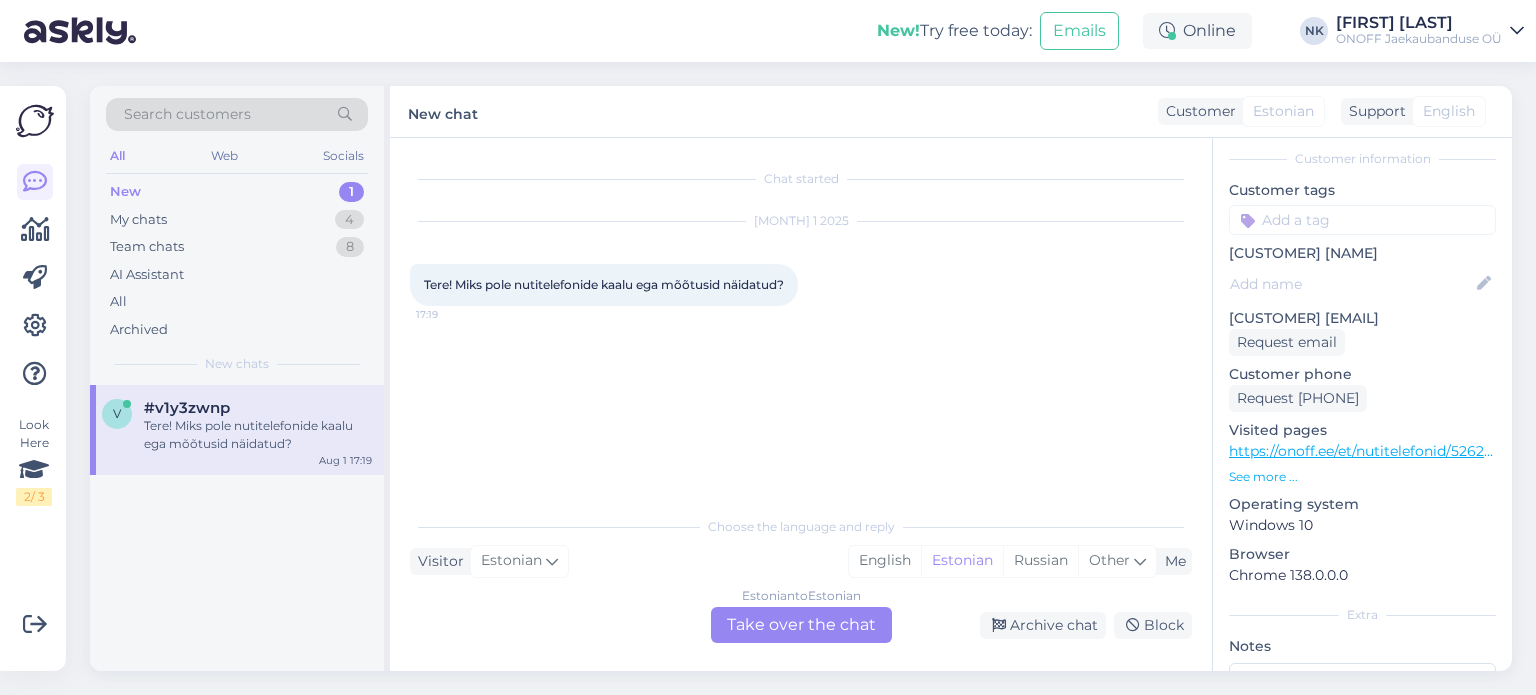 click on "Estonian  to  Estonian Take over the chat" at bounding box center (801, 625) 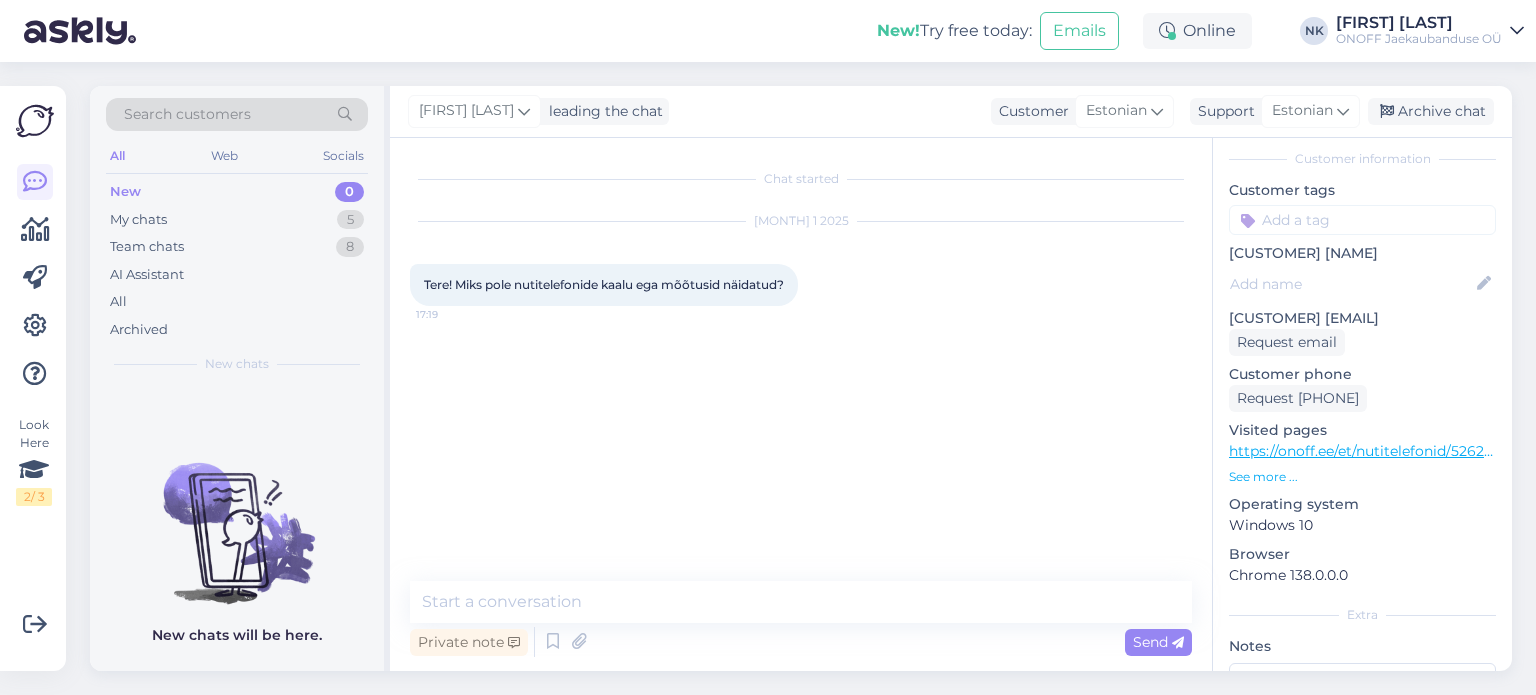 click on "https://onoff.ee/et/nutitelefonid/52621-realme-c15-64gb-hobedane-rlm-rmx2180s6-6941399020535.html" at bounding box center [1587, 451] 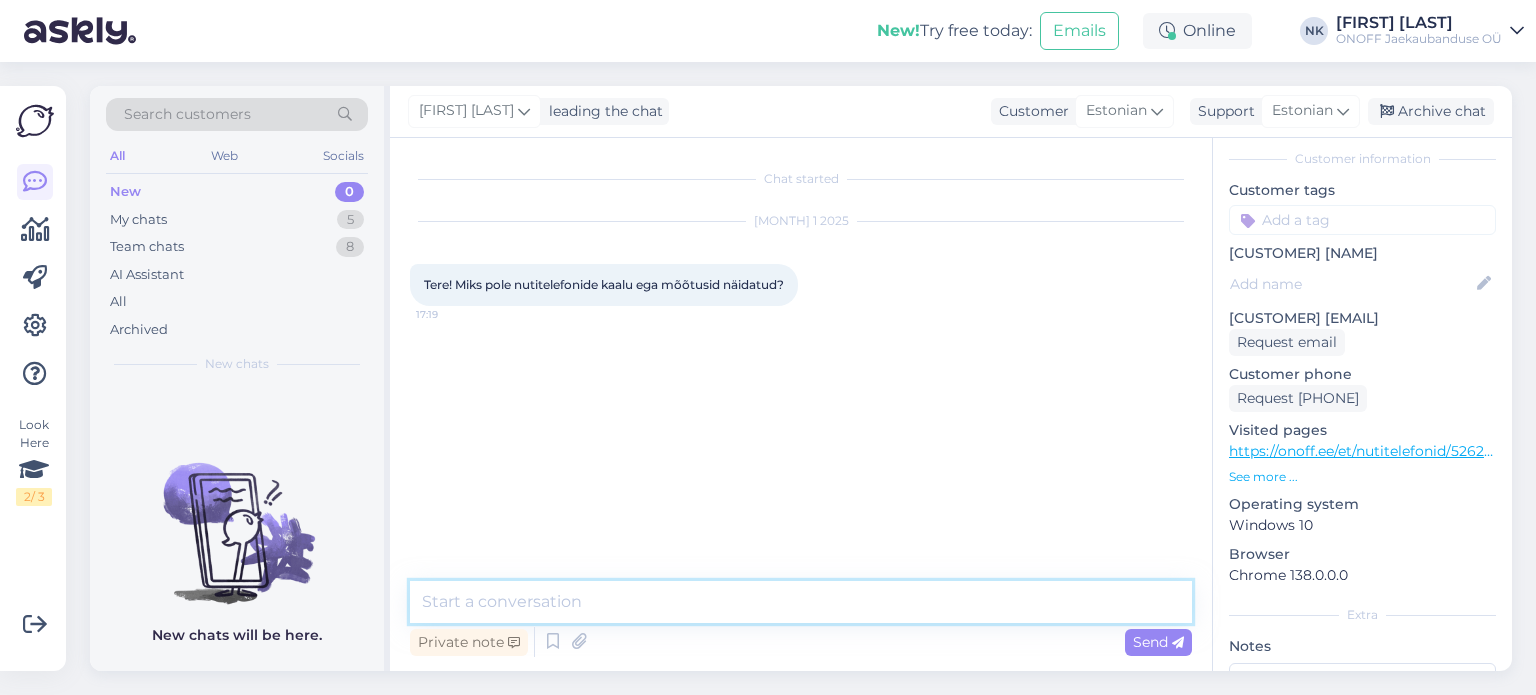 click at bounding box center (801, 602) 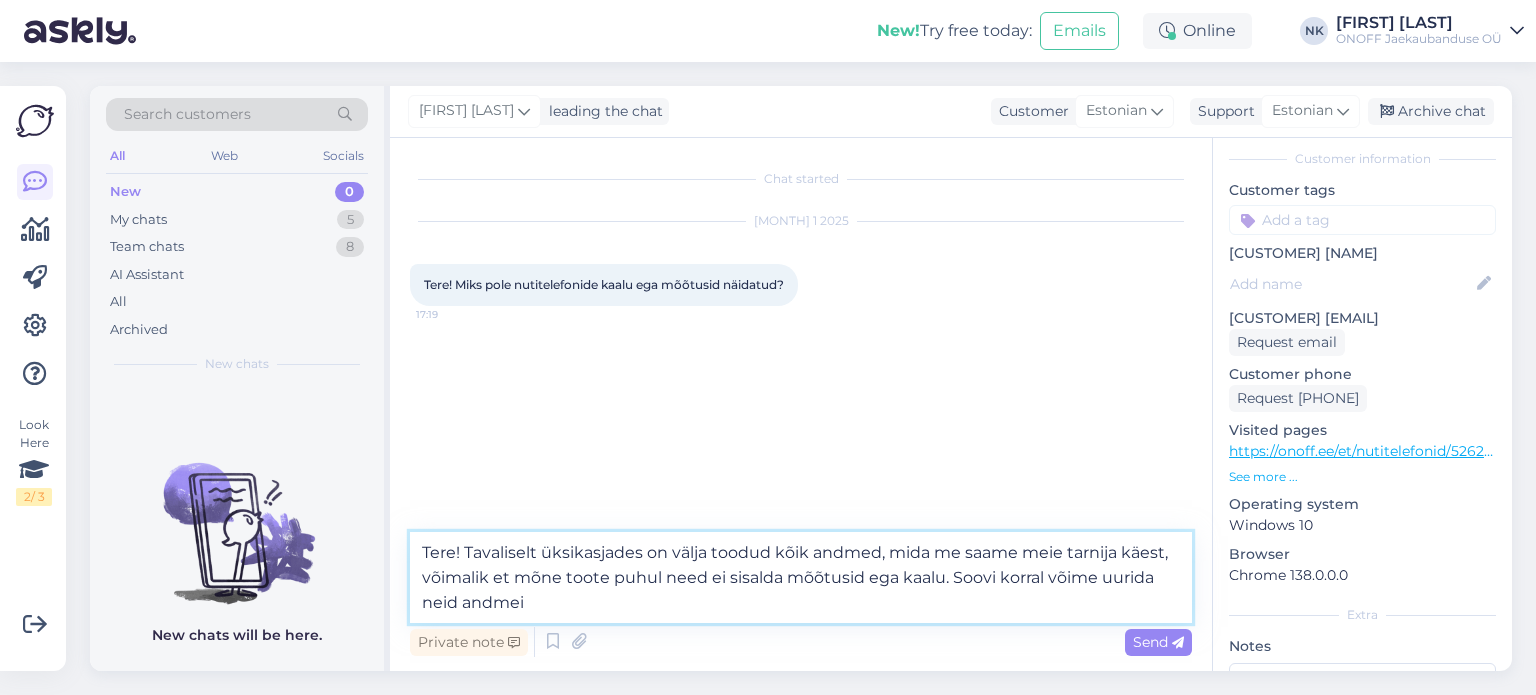 type on "Tere! Tavaliselt üksikasjades on välja toodud kõik andmed, mida me saame meie tarnija käest, võimalik et mõne toote puhul need ei sisalda mõõtusid ega kaalu. Soovi korral võime uurida neid andmeid" 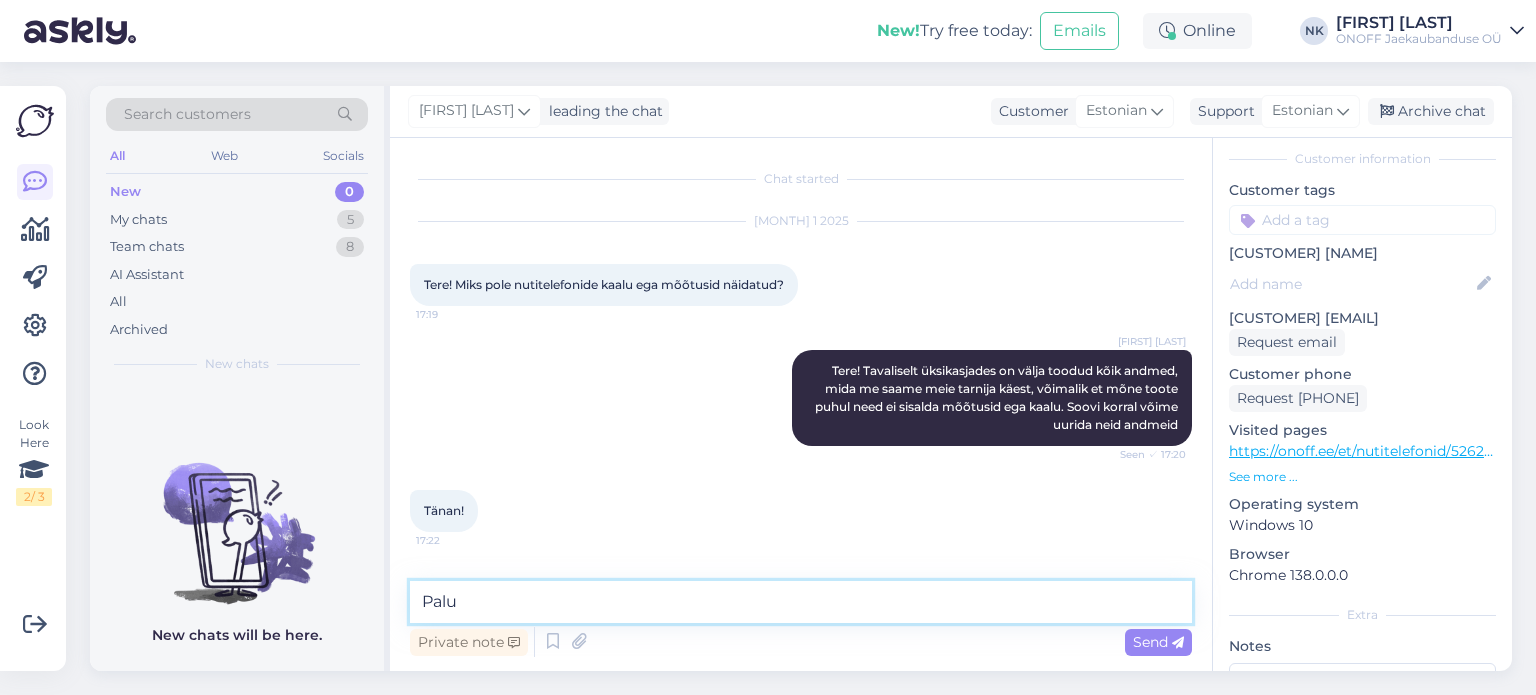 type on "Palun" 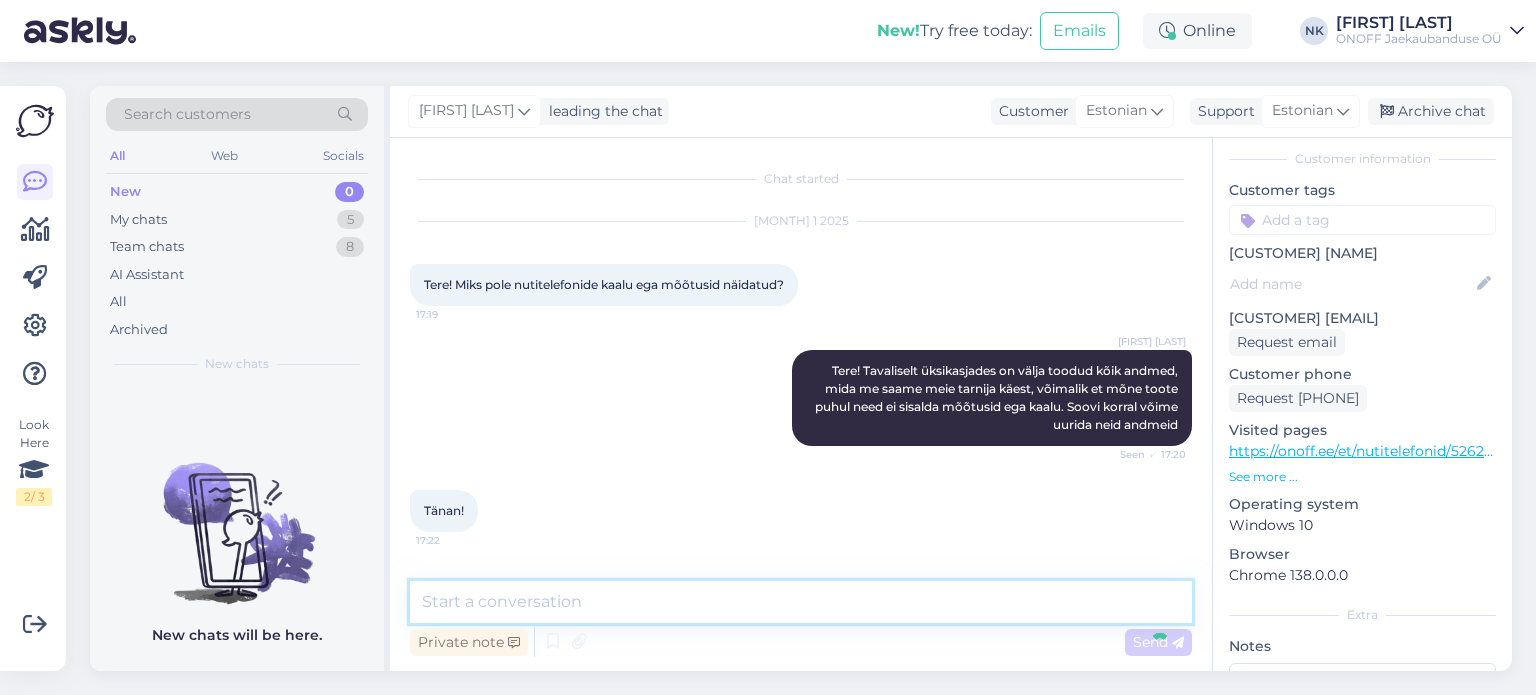 scroll, scrollTop: 76, scrollLeft: 0, axis: vertical 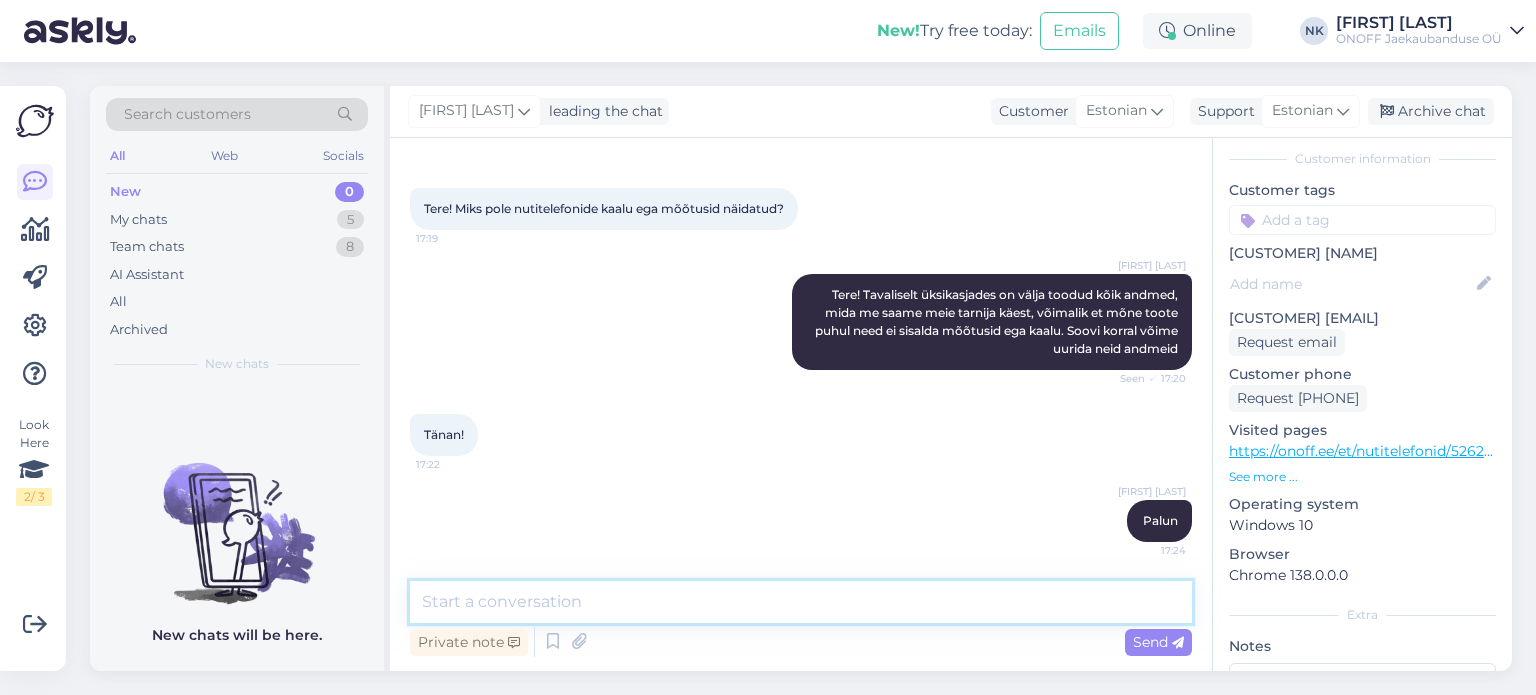 type 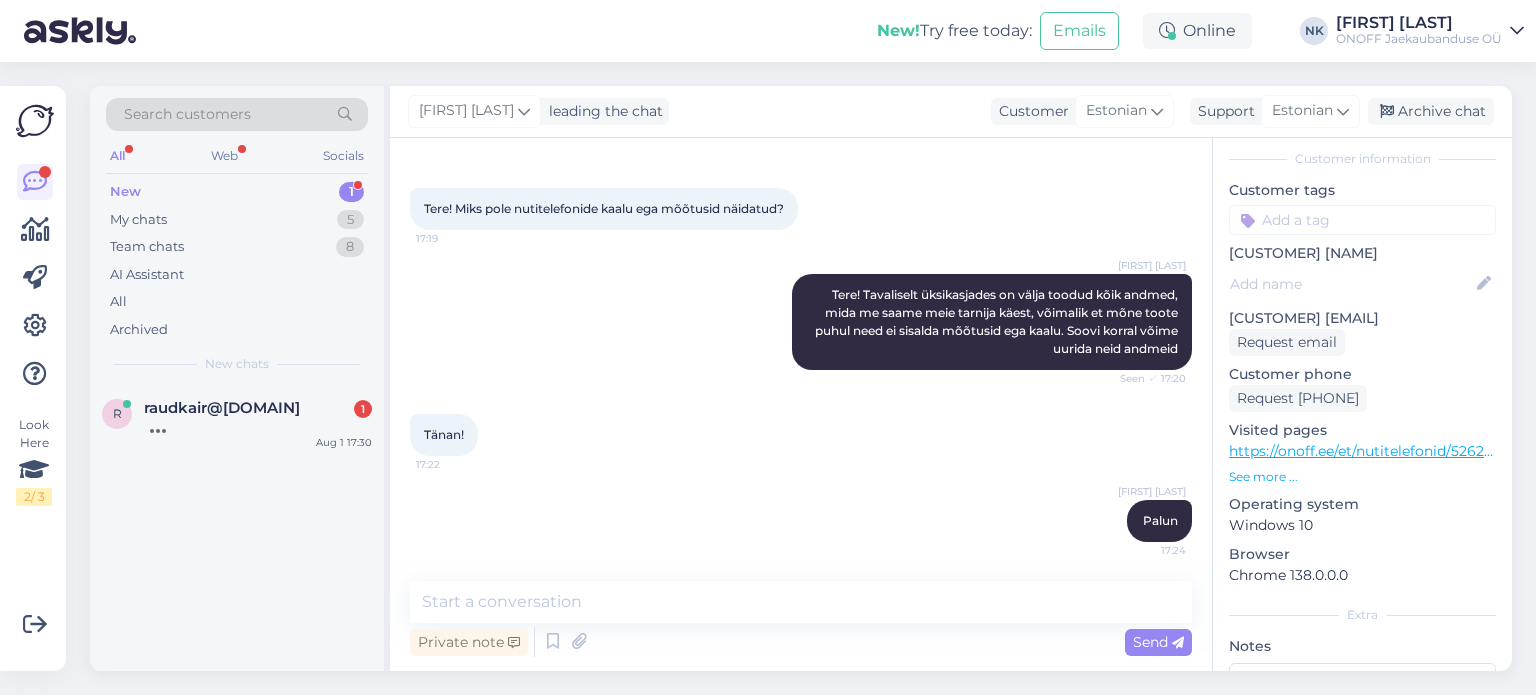 scroll, scrollTop: 0, scrollLeft: 0, axis: both 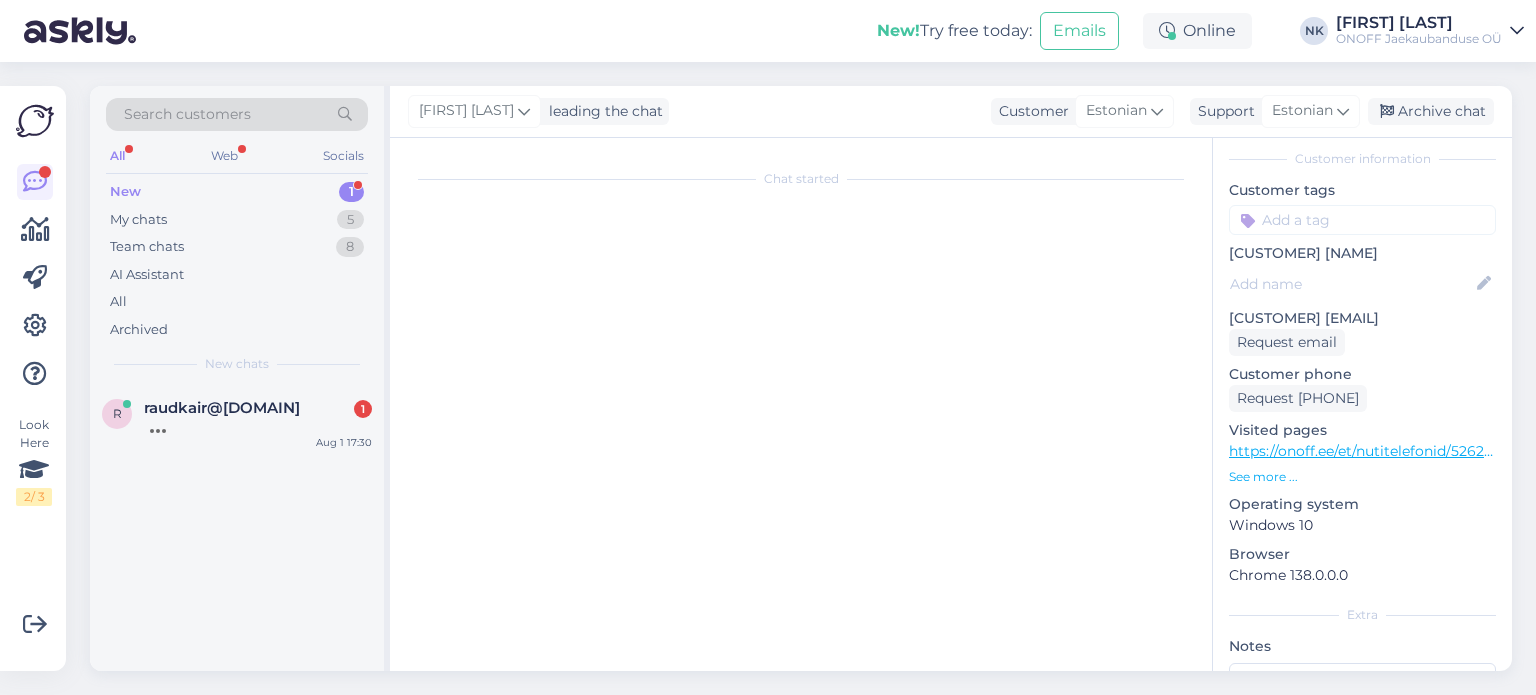 click on "r raudkair@[EMAIL] 1 Aug 1 17:30" at bounding box center [237, 528] 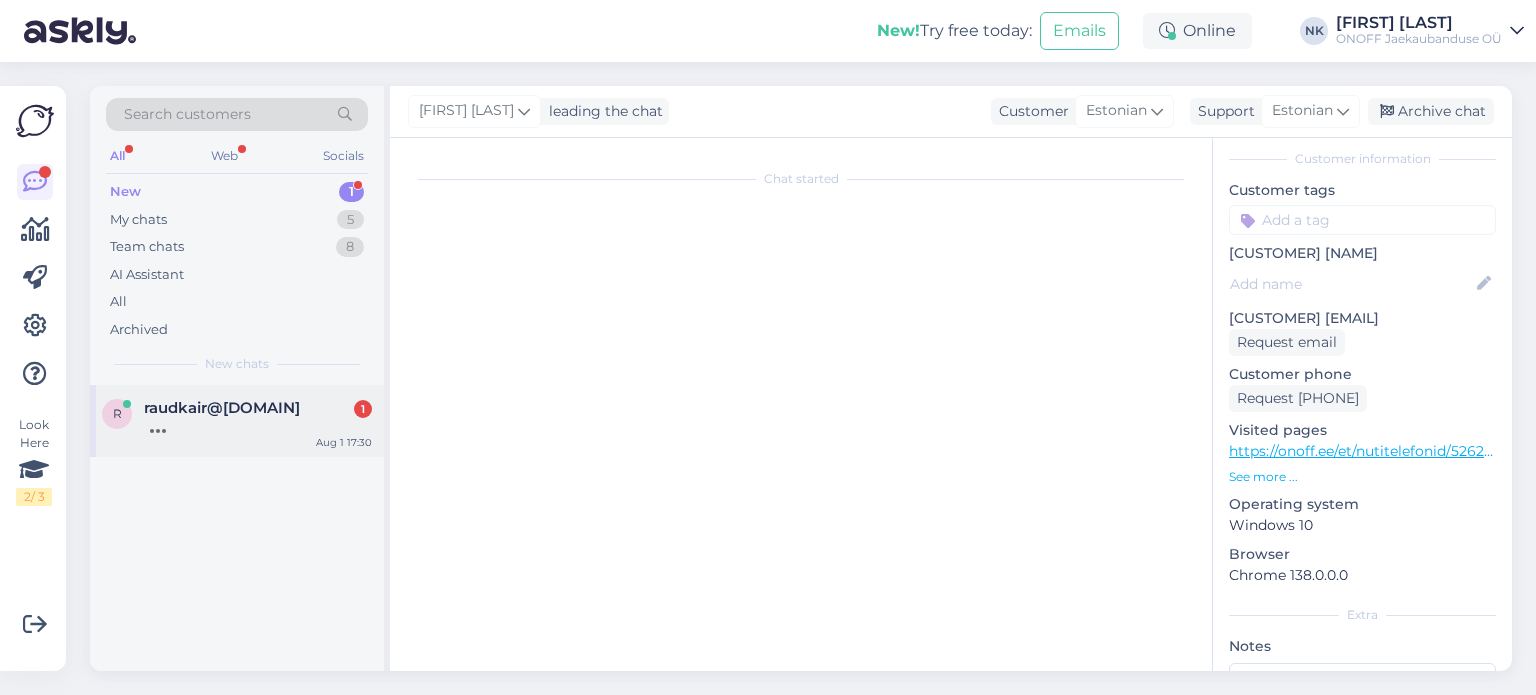 click at bounding box center (258, 426) 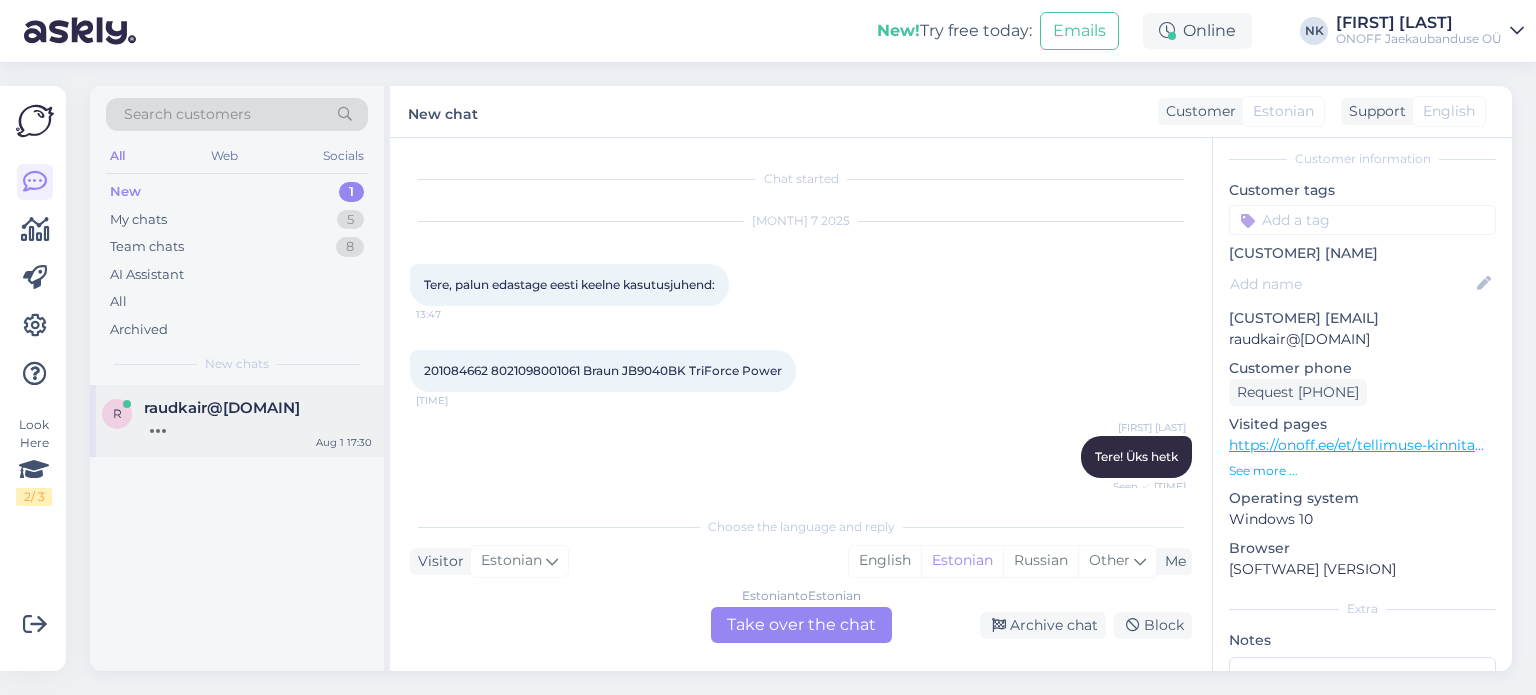 scroll, scrollTop: 556, scrollLeft: 0, axis: vertical 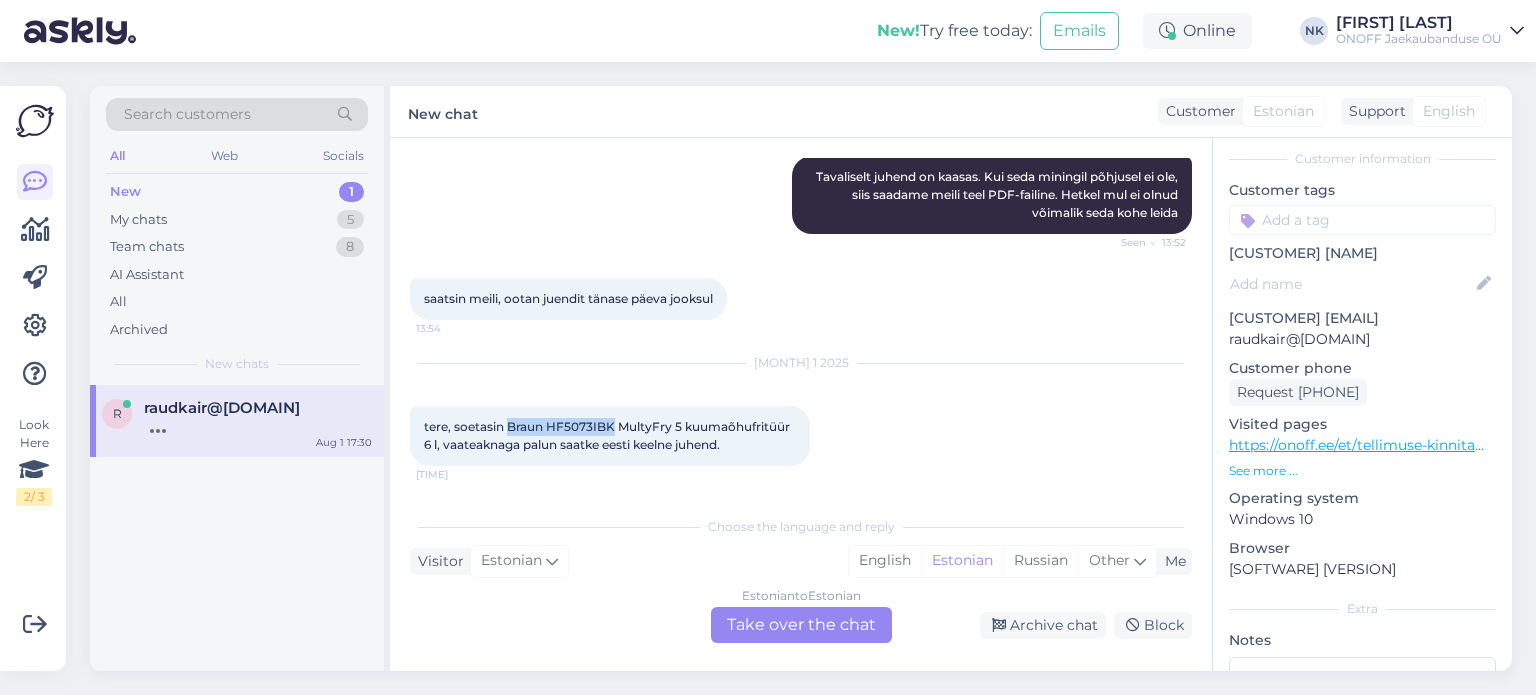 drag, startPoint x: 507, startPoint y: 419, endPoint x: 612, endPoint y: 426, distance: 105.23308 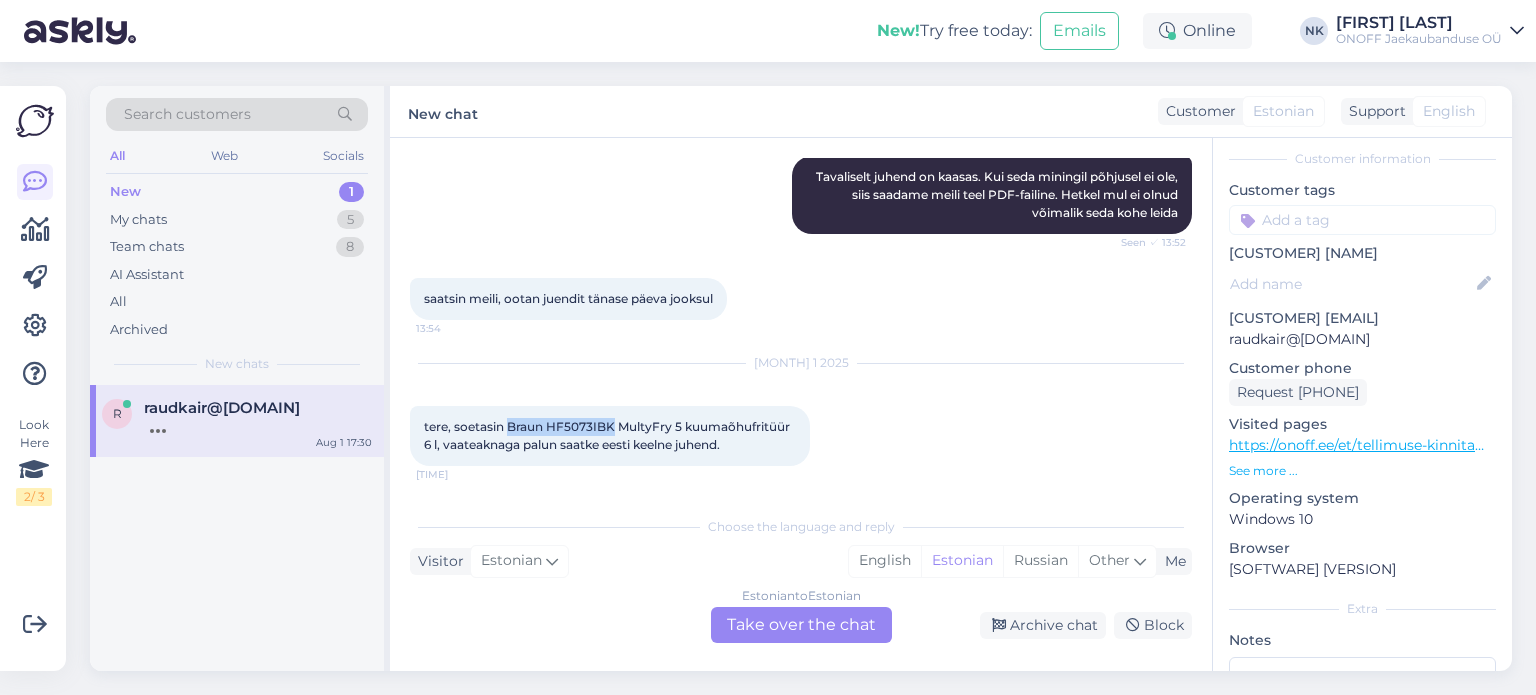 click on "tere, soetasin Braun HF5073IBK MultyFry 5 kuumaõhufritüür 6 l, vaateaknaga palun saatke eesti keelne juhend." at bounding box center (608, 435) 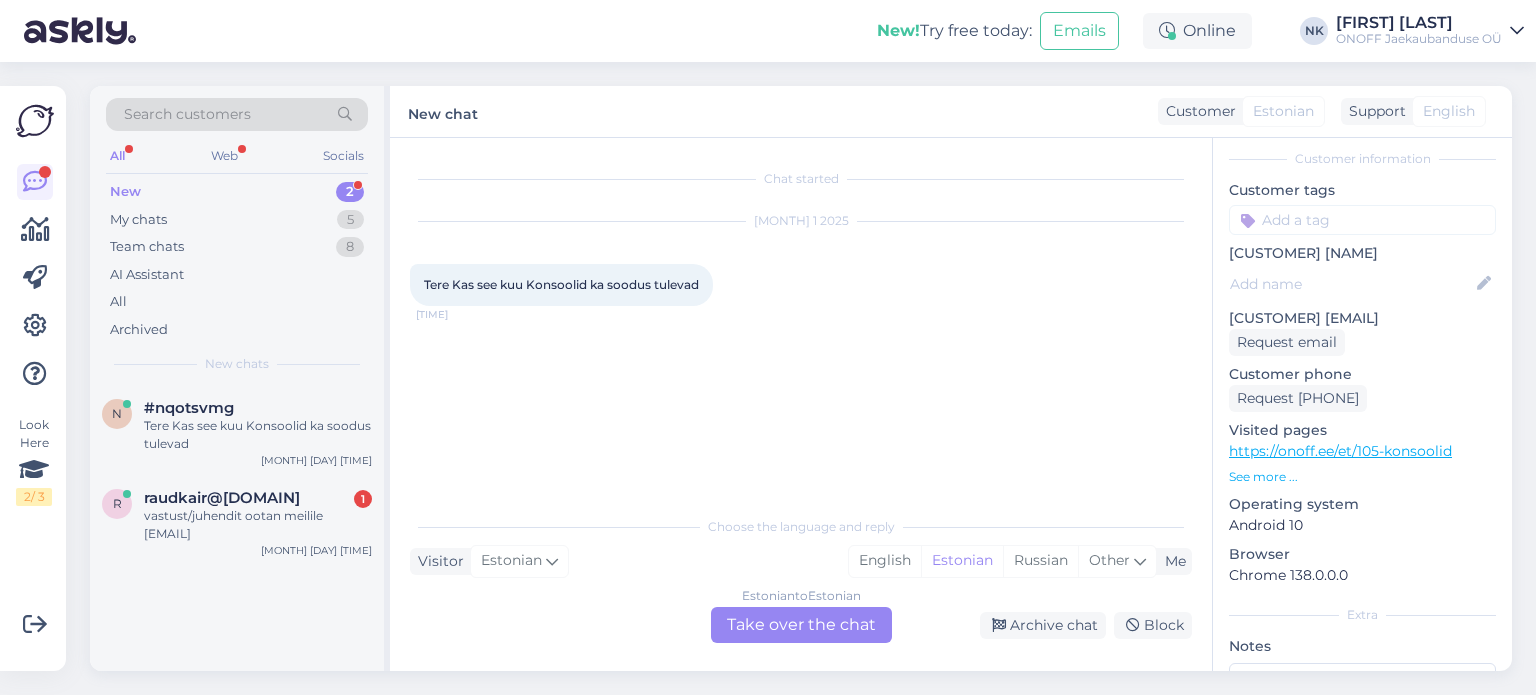 scroll, scrollTop: 0, scrollLeft: 0, axis: both 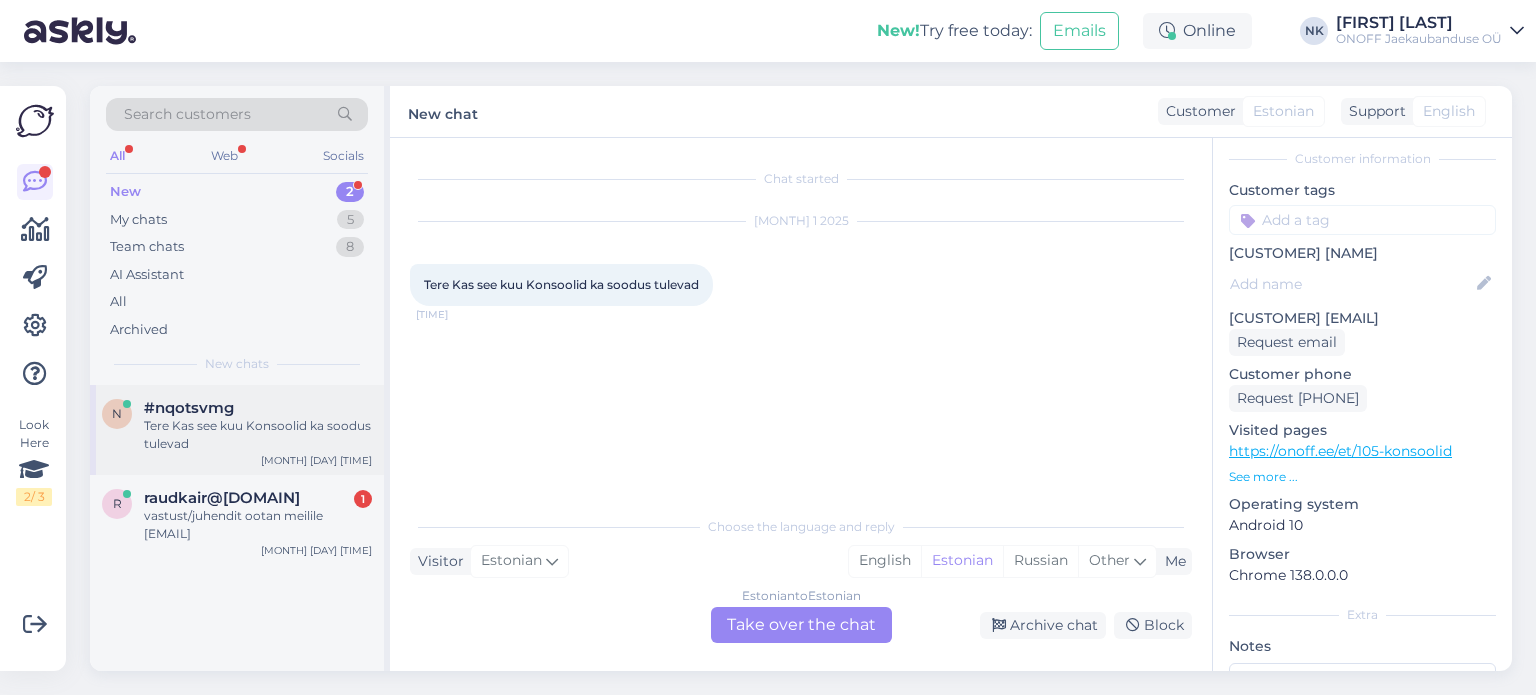 click on "n #nqotsvmg Tere Kas see kuu Konsoolid ka soodus tulevad  Aug 1 17:37" at bounding box center [237, 430] 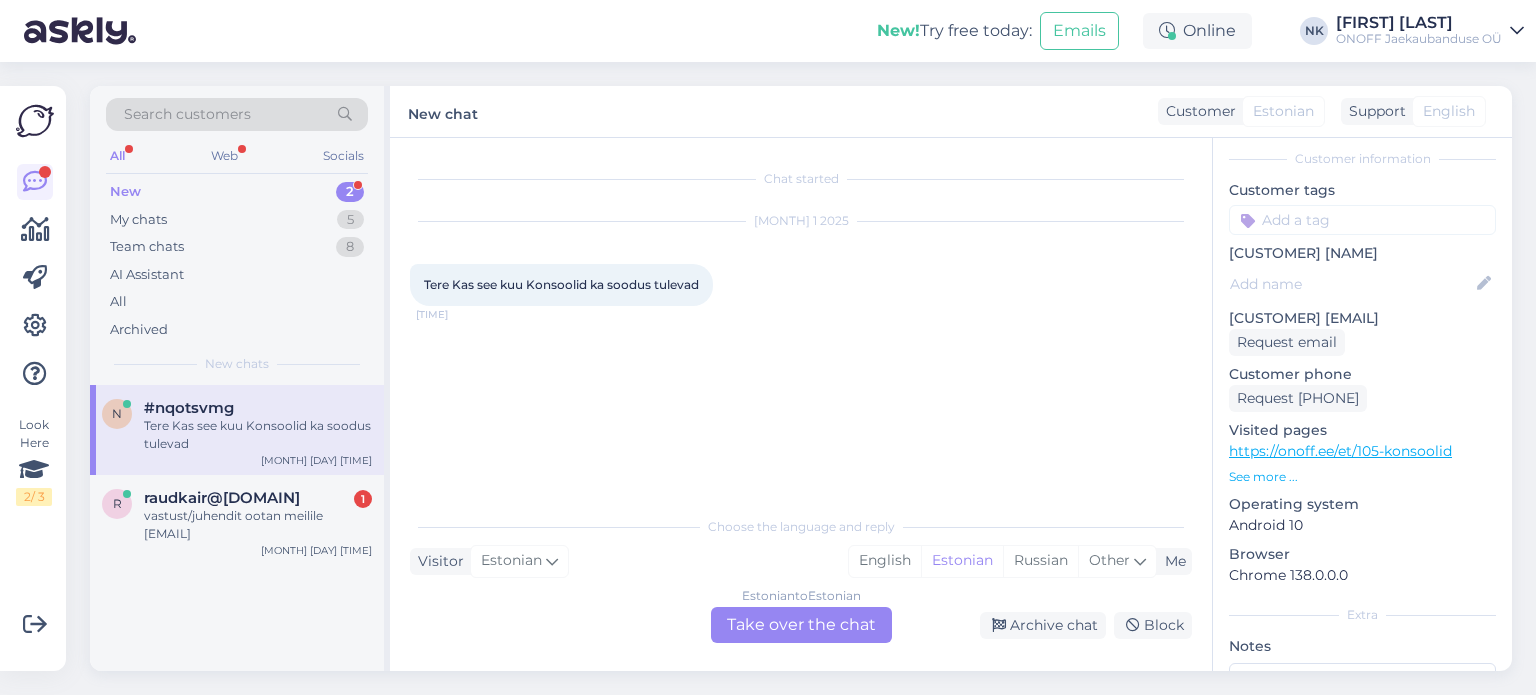 click on "Estonian  to  Estonian Take over the chat" at bounding box center (801, 625) 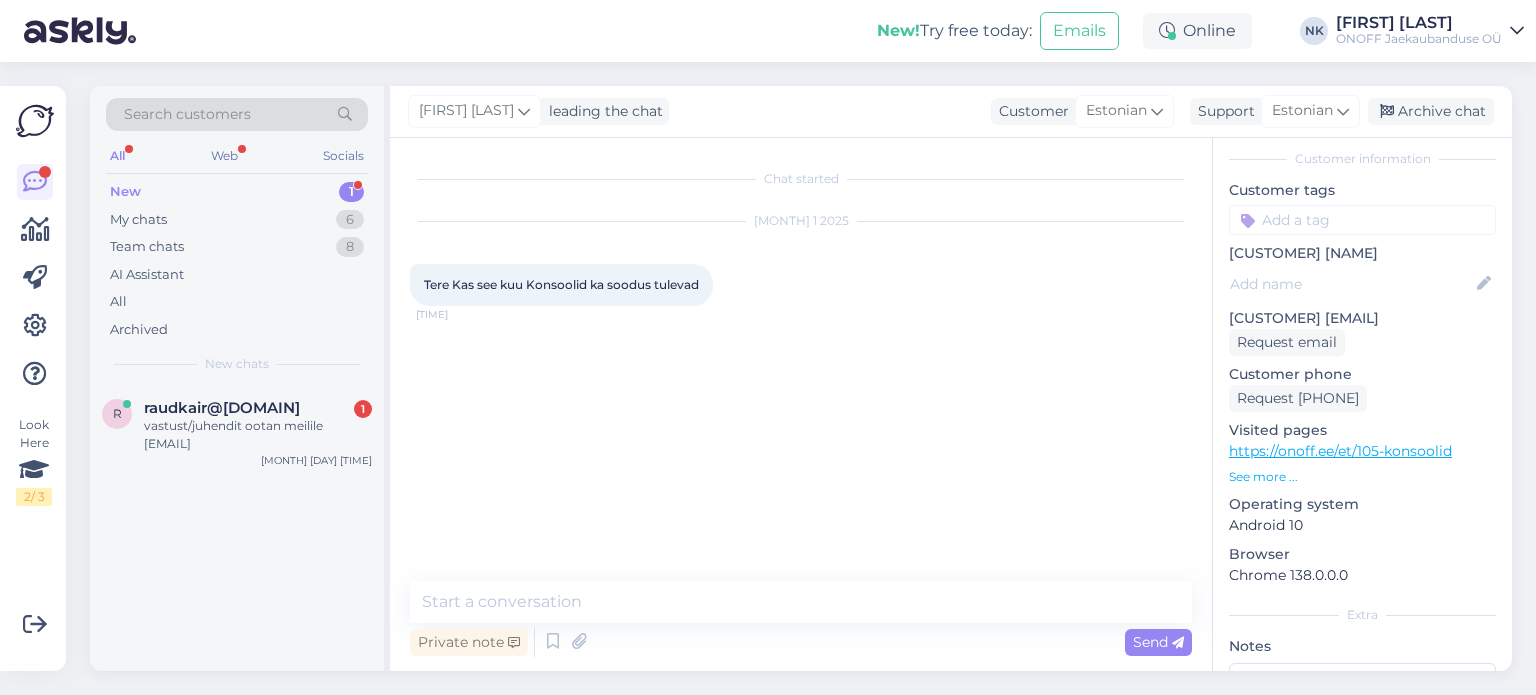 click on "https://onoff.ee/et/105-konsoolid" at bounding box center [1340, 451] 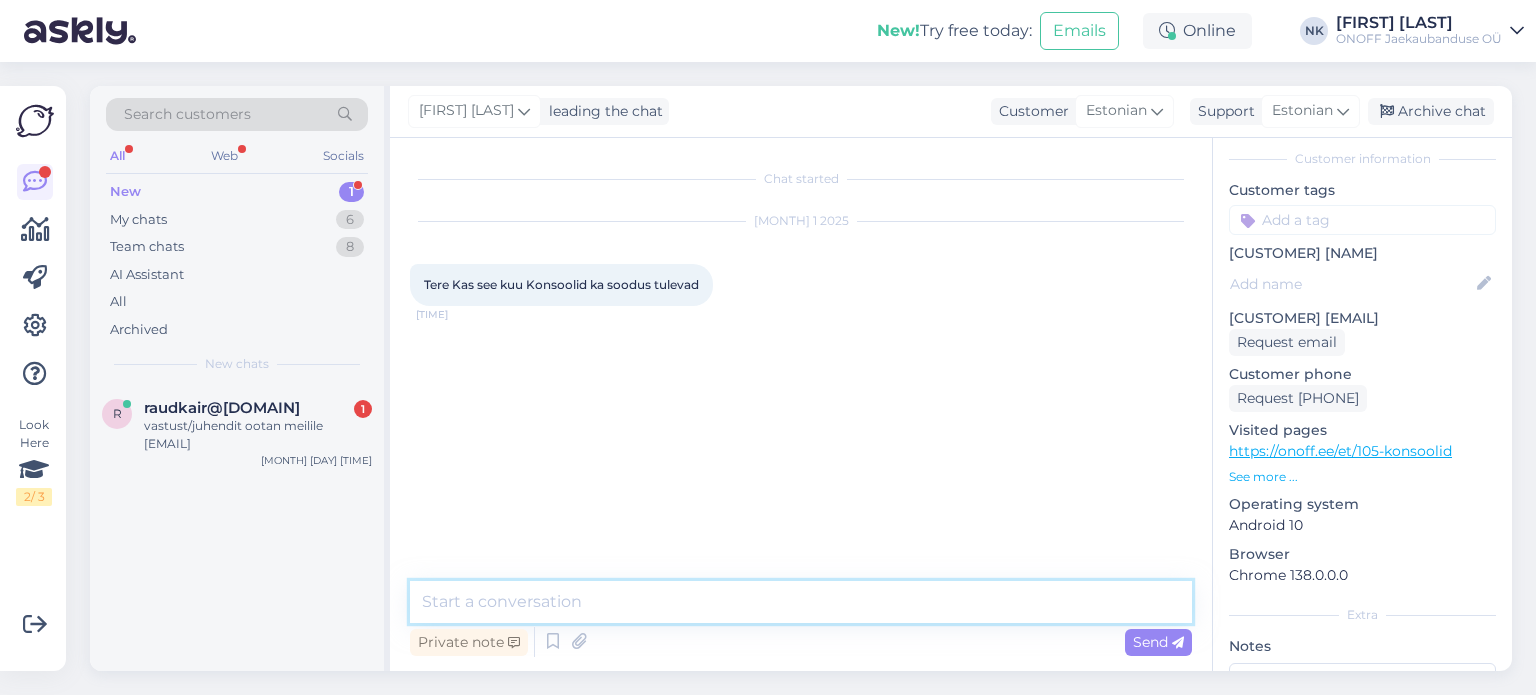 click at bounding box center (801, 602) 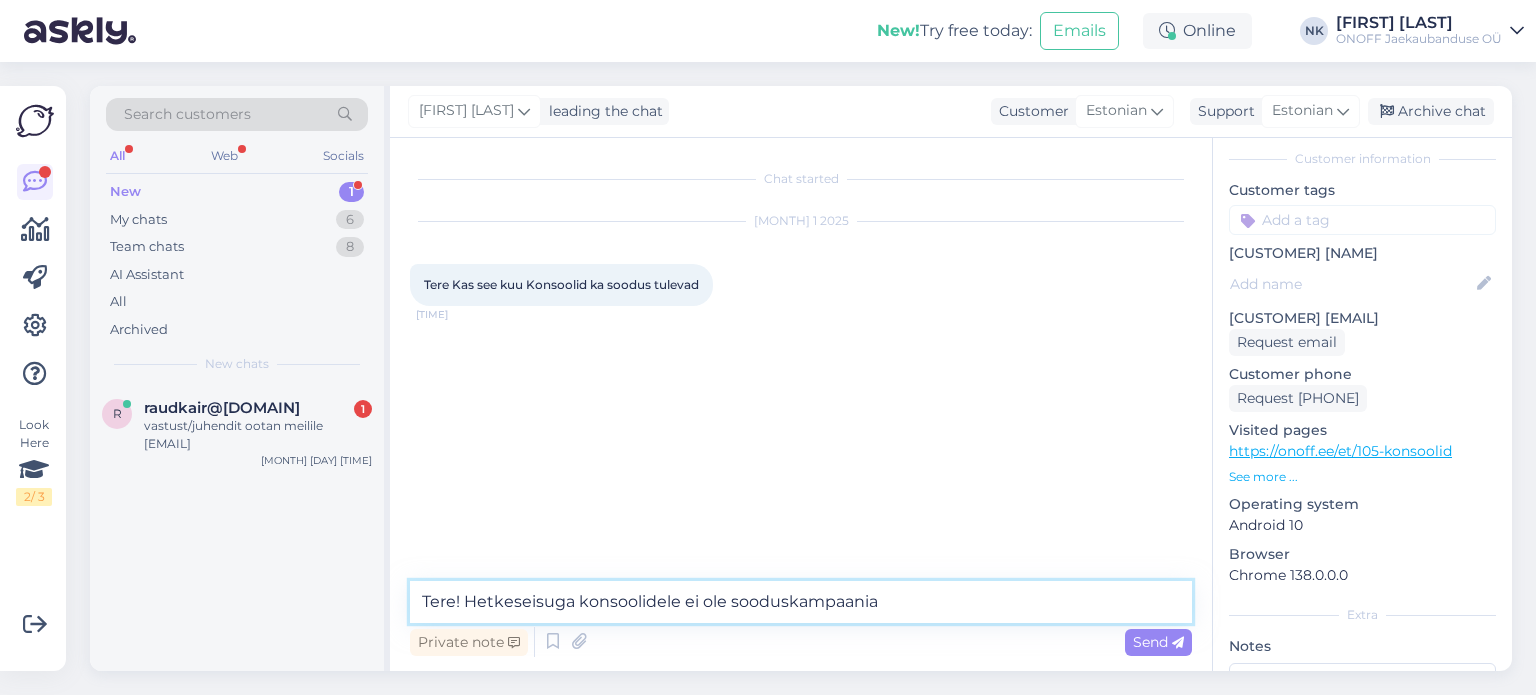 type on "Tere! Hetkeseisuga konsoolidele ei ole sooduskampaaniat" 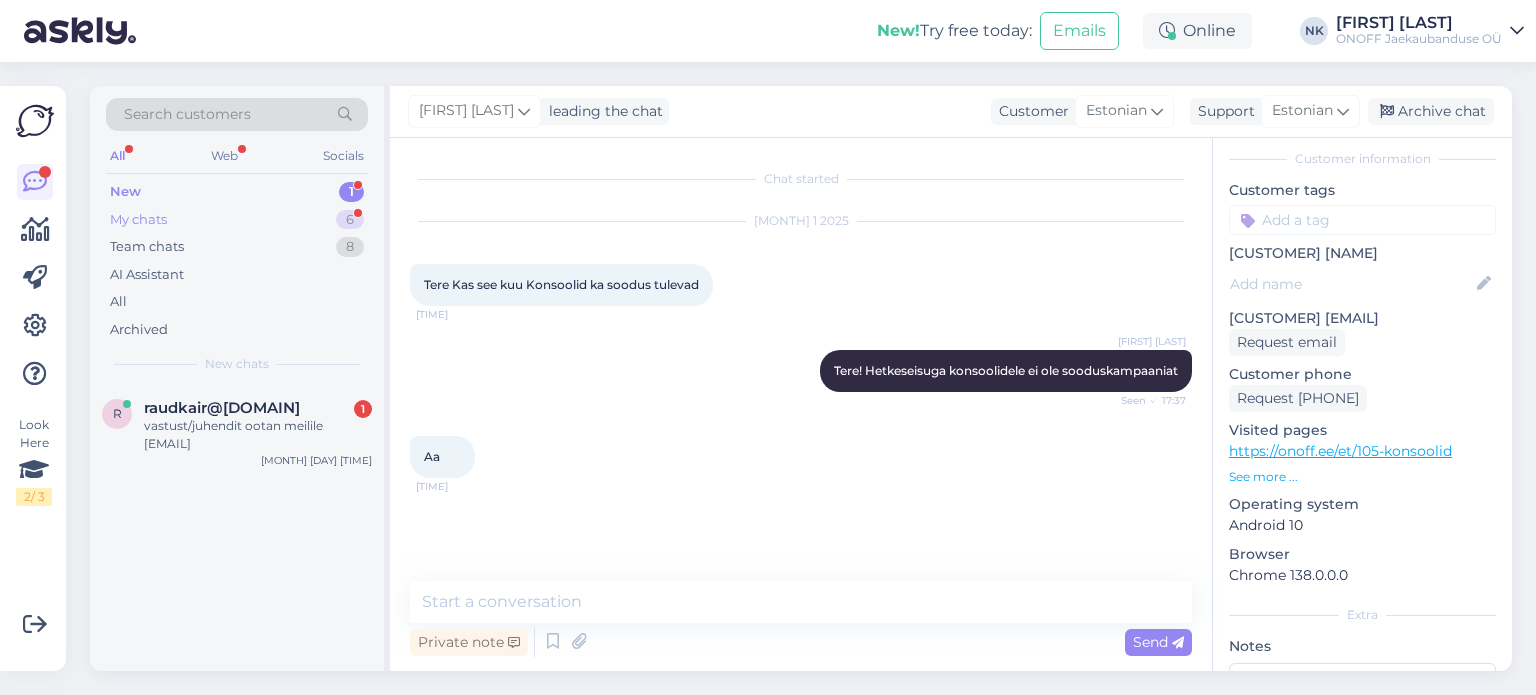 click on "My chats 6" at bounding box center [237, 220] 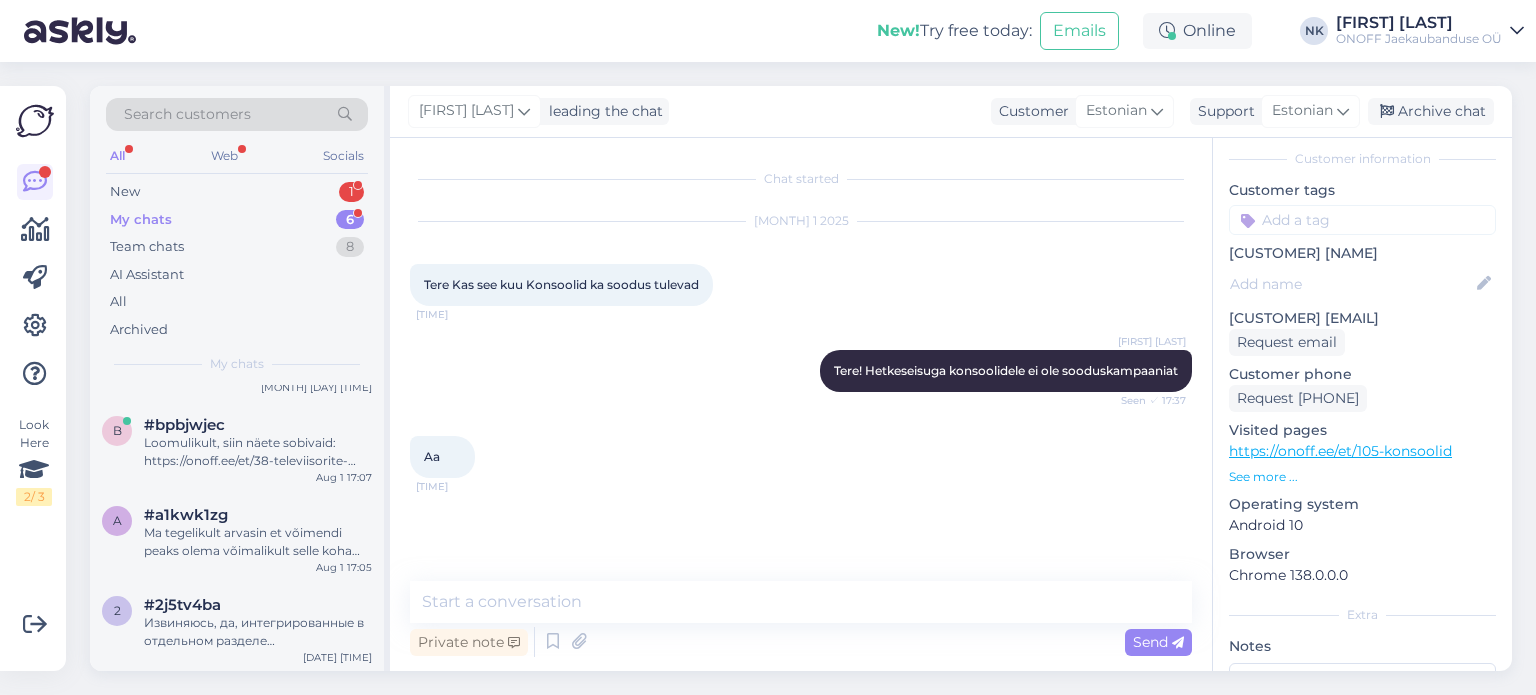 scroll, scrollTop: 0, scrollLeft: 0, axis: both 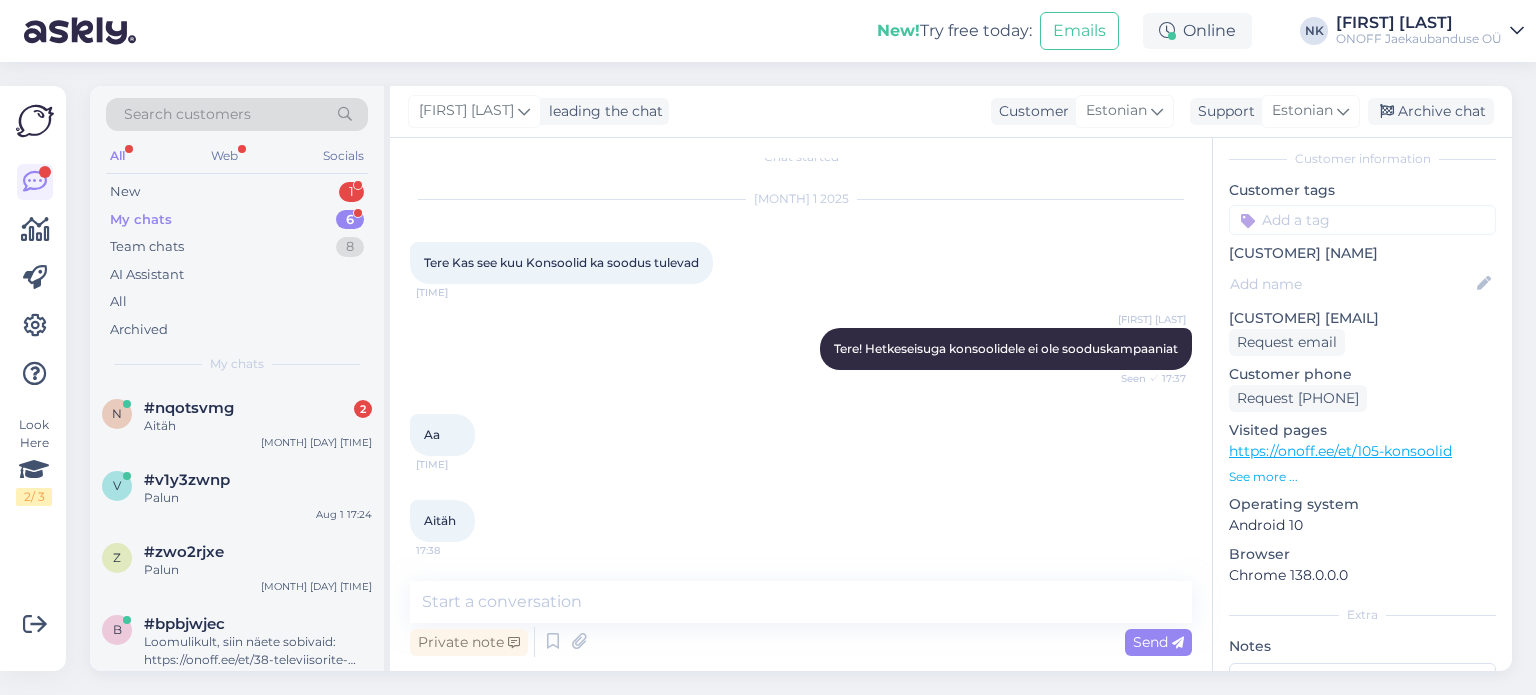 click on "Private note Send" at bounding box center [801, 642] 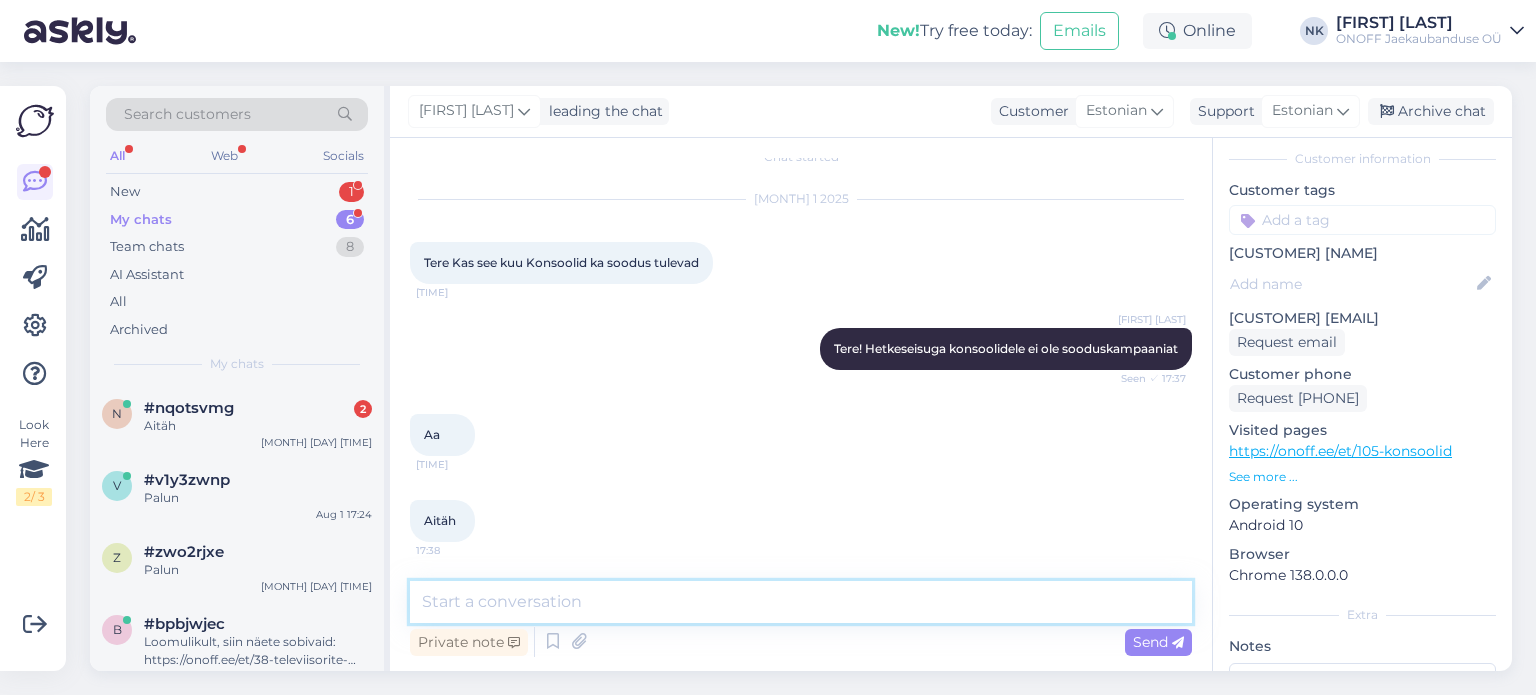 click at bounding box center (801, 602) 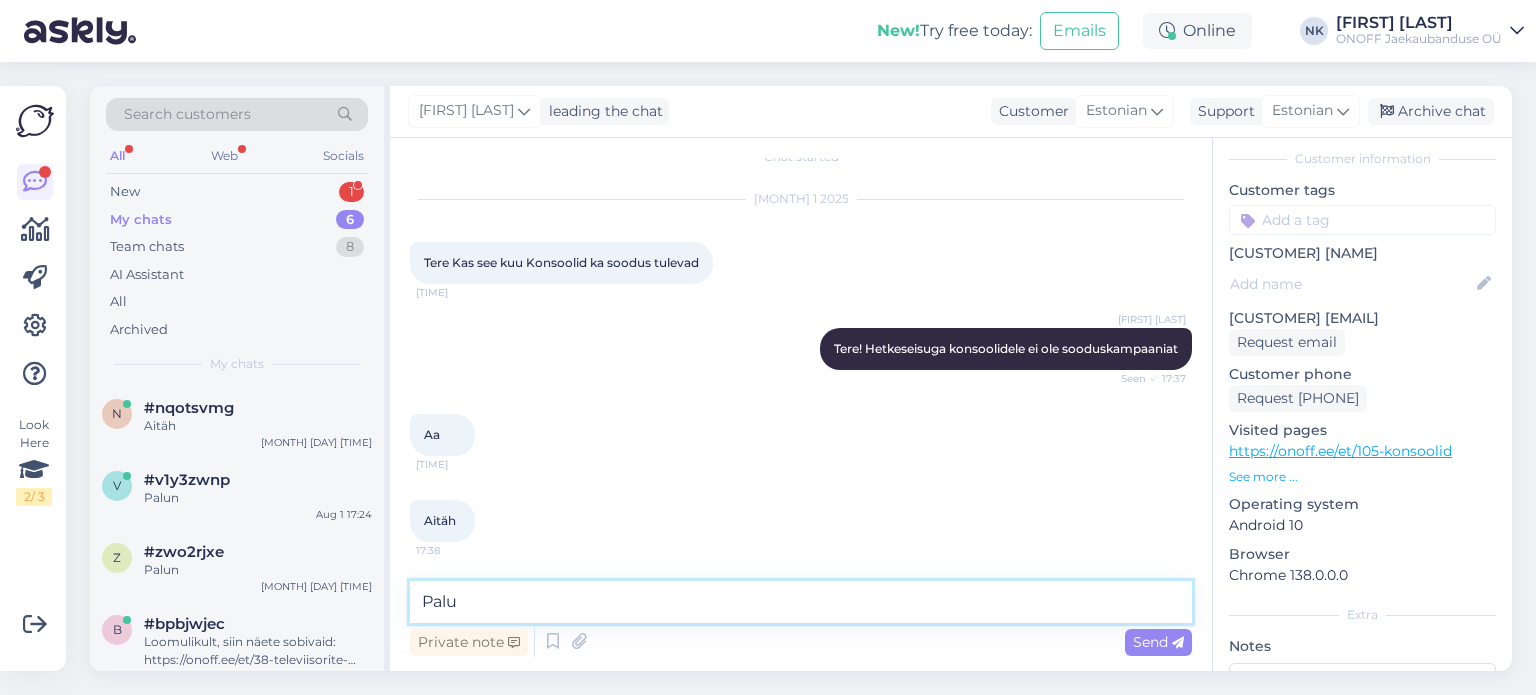 type on "Palun" 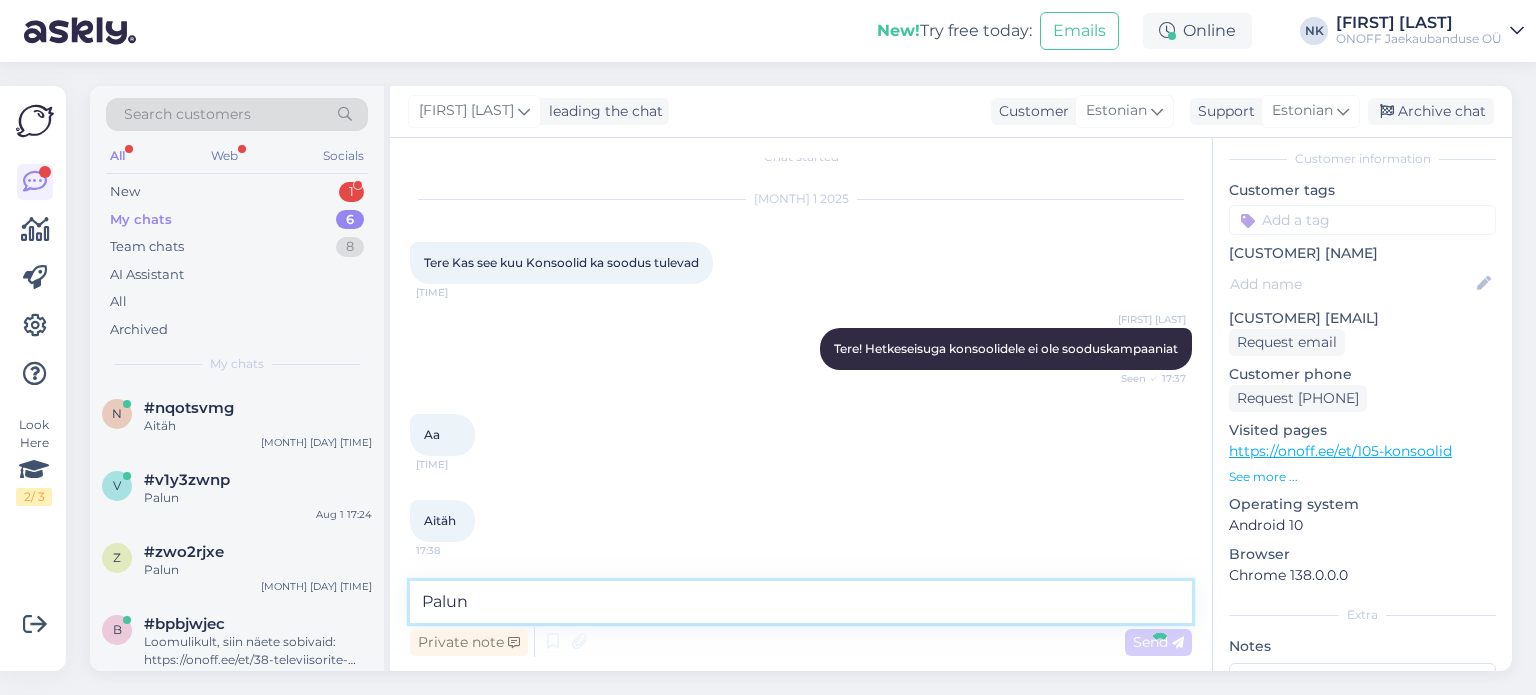 type 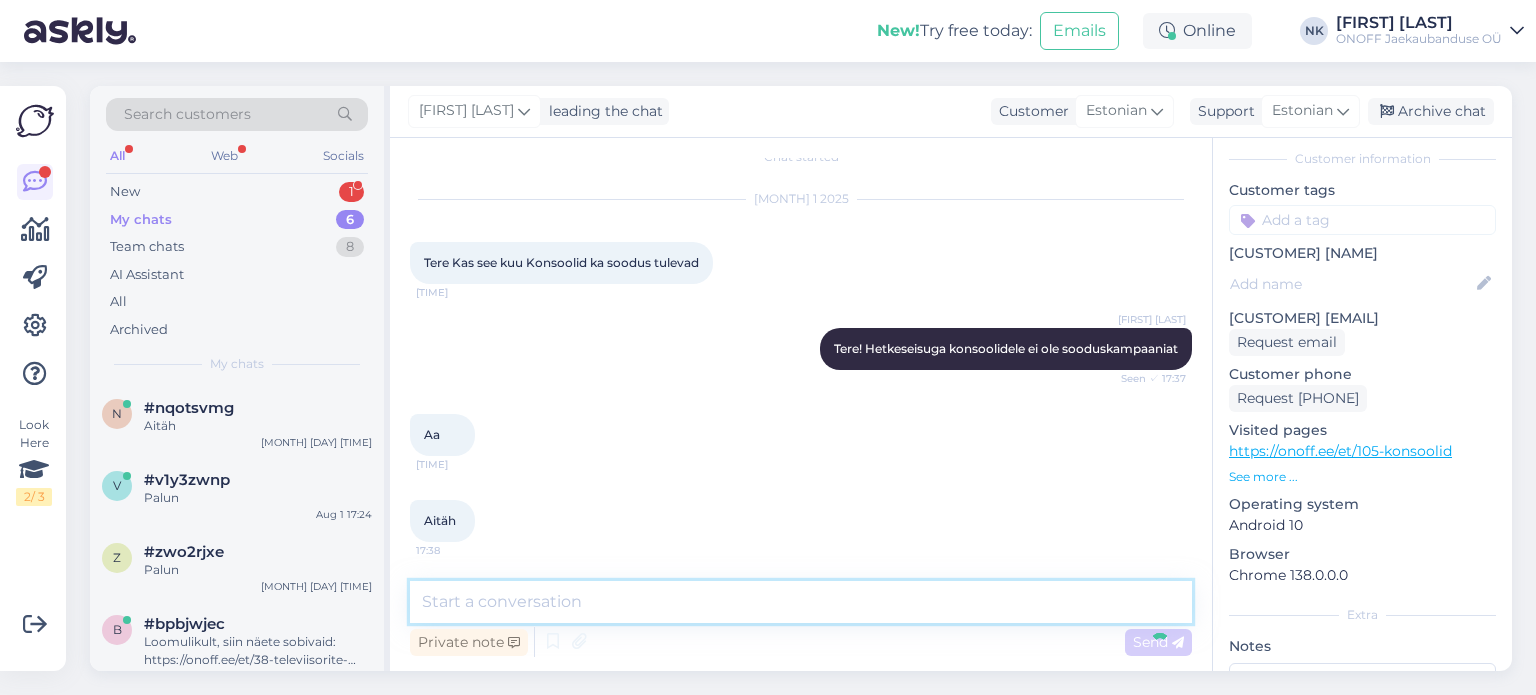 scroll, scrollTop: 108, scrollLeft: 0, axis: vertical 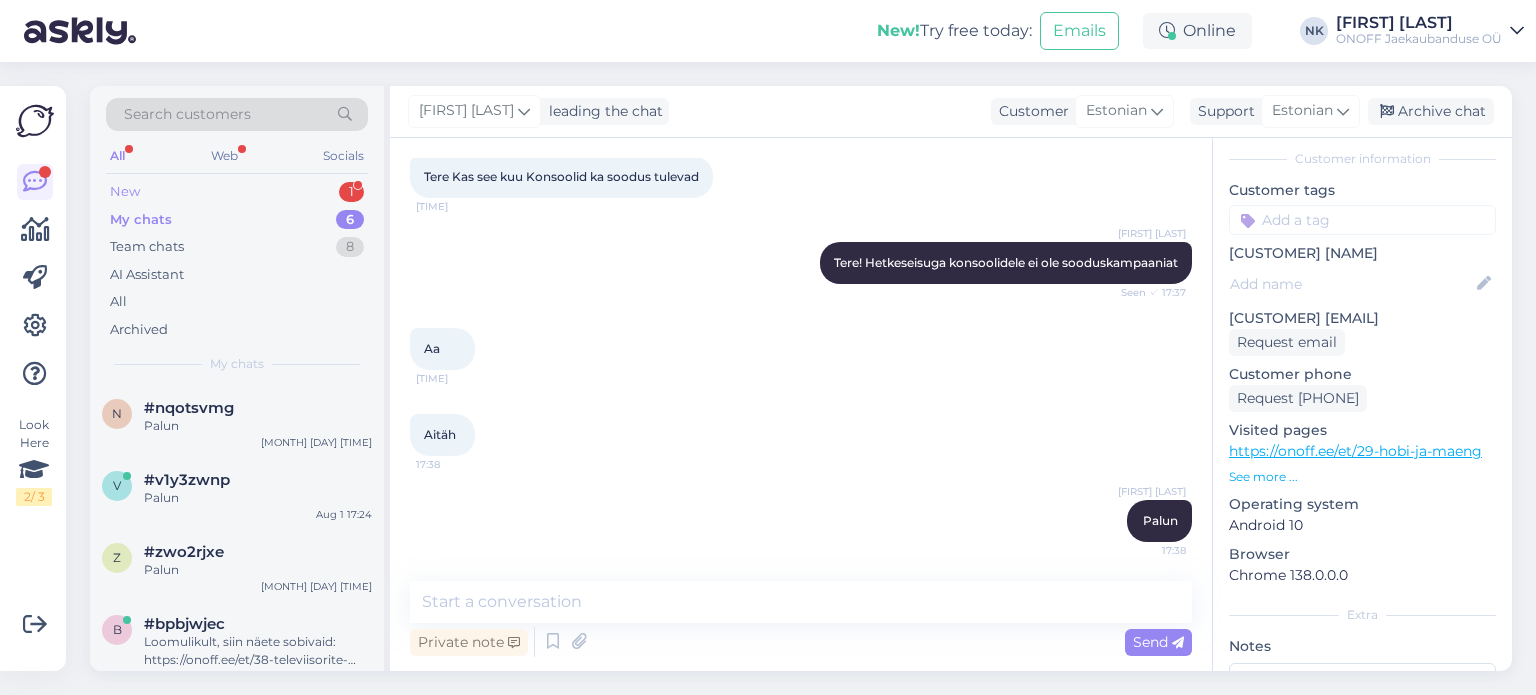 click on "New 1" at bounding box center [237, 192] 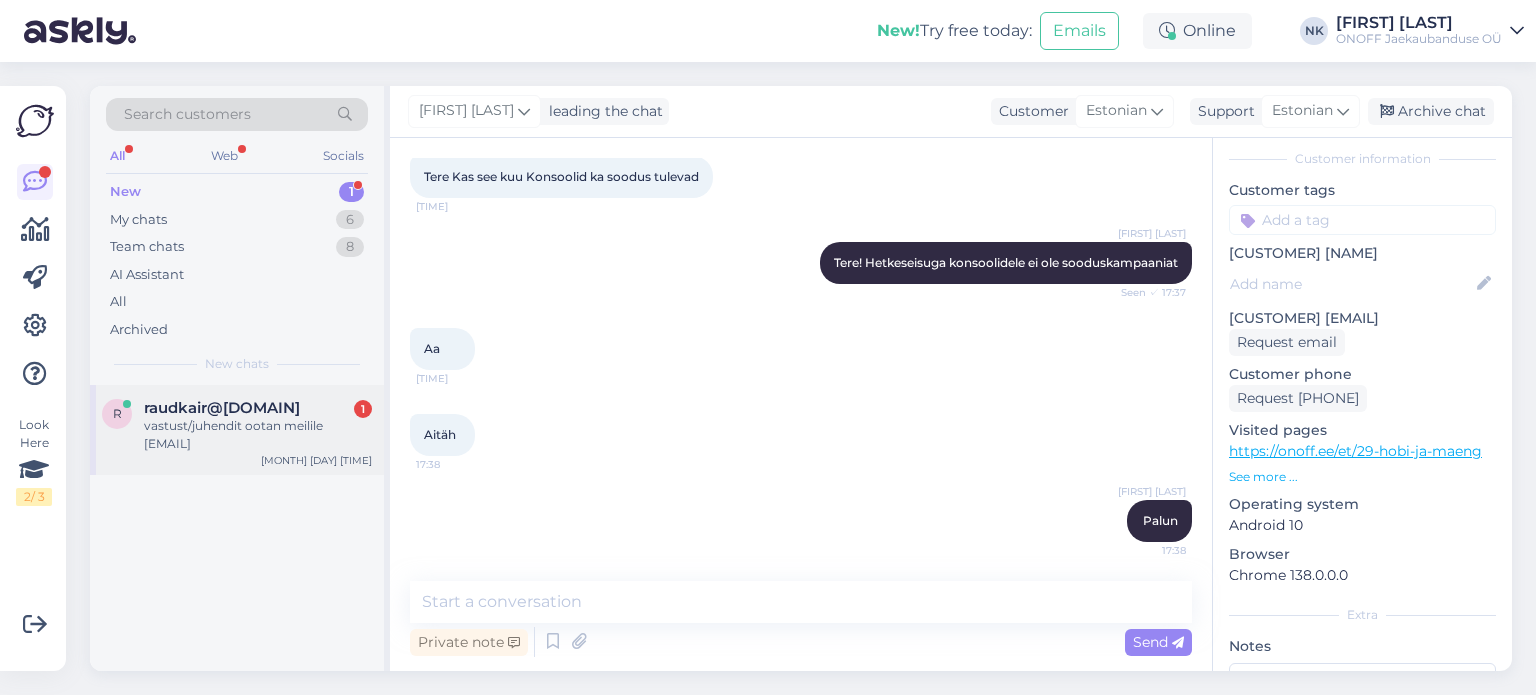 click on "r raudkair@[EMAIL] 1 vastust/juhendit  ootan meilile raudkair@[EMAIL] Aug 1 17:31" at bounding box center [237, 430] 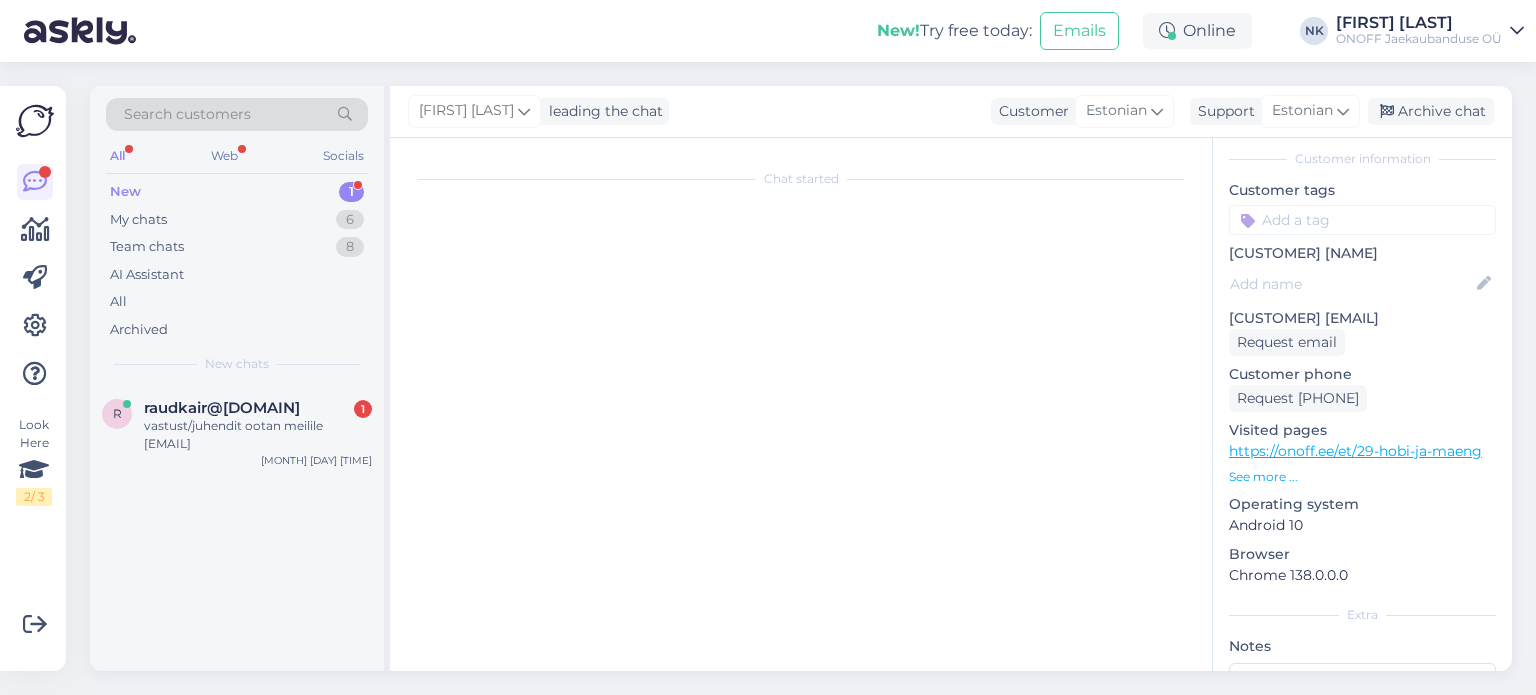 scroll, scrollTop: 641, scrollLeft: 0, axis: vertical 